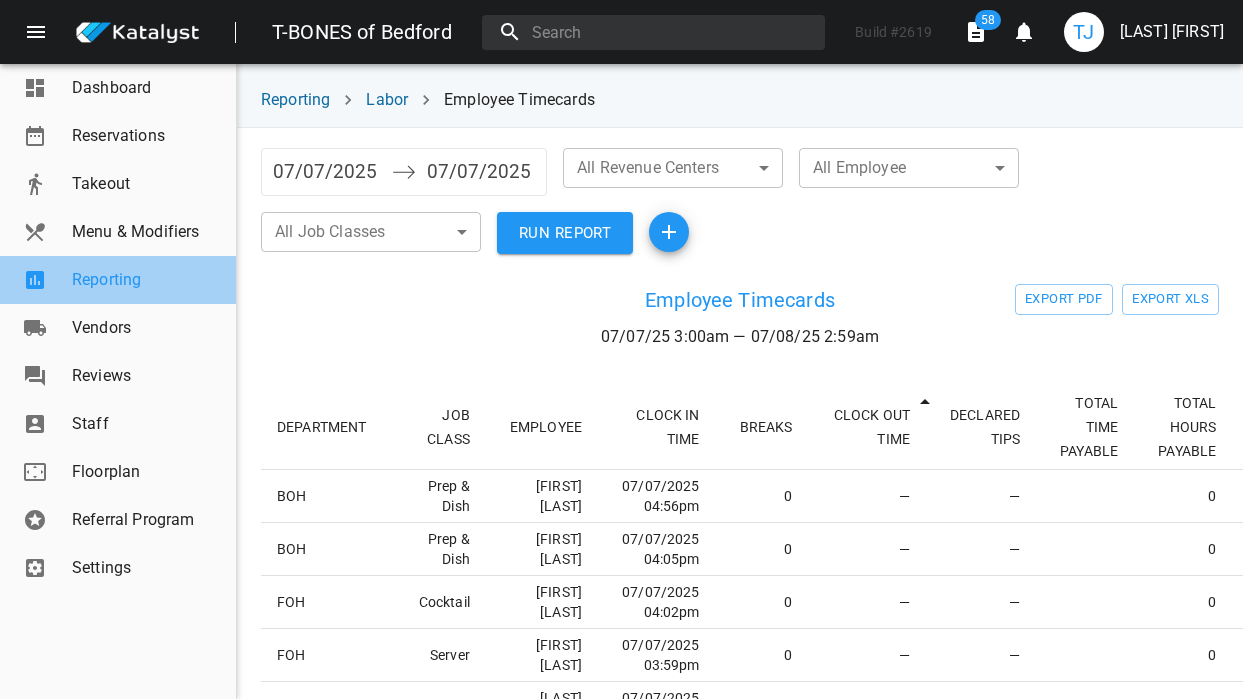 scroll, scrollTop: 0, scrollLeft: 0, axis: both 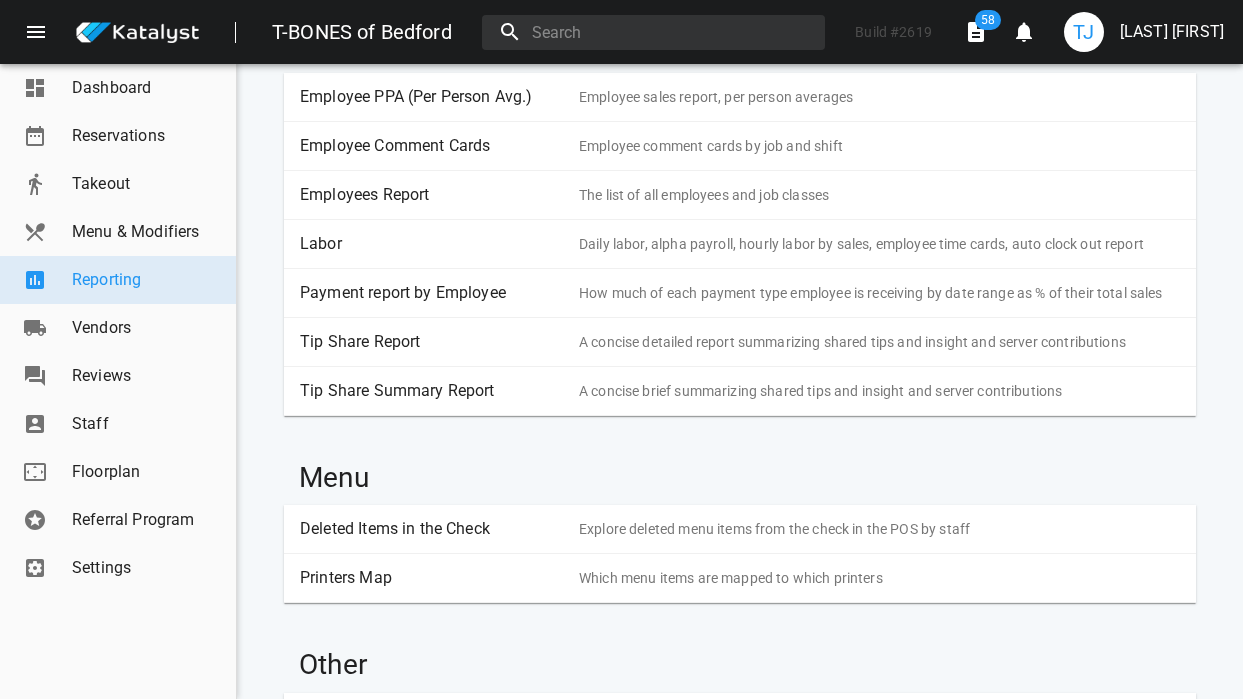 click on "Labor" at bounding box center (432, 244) 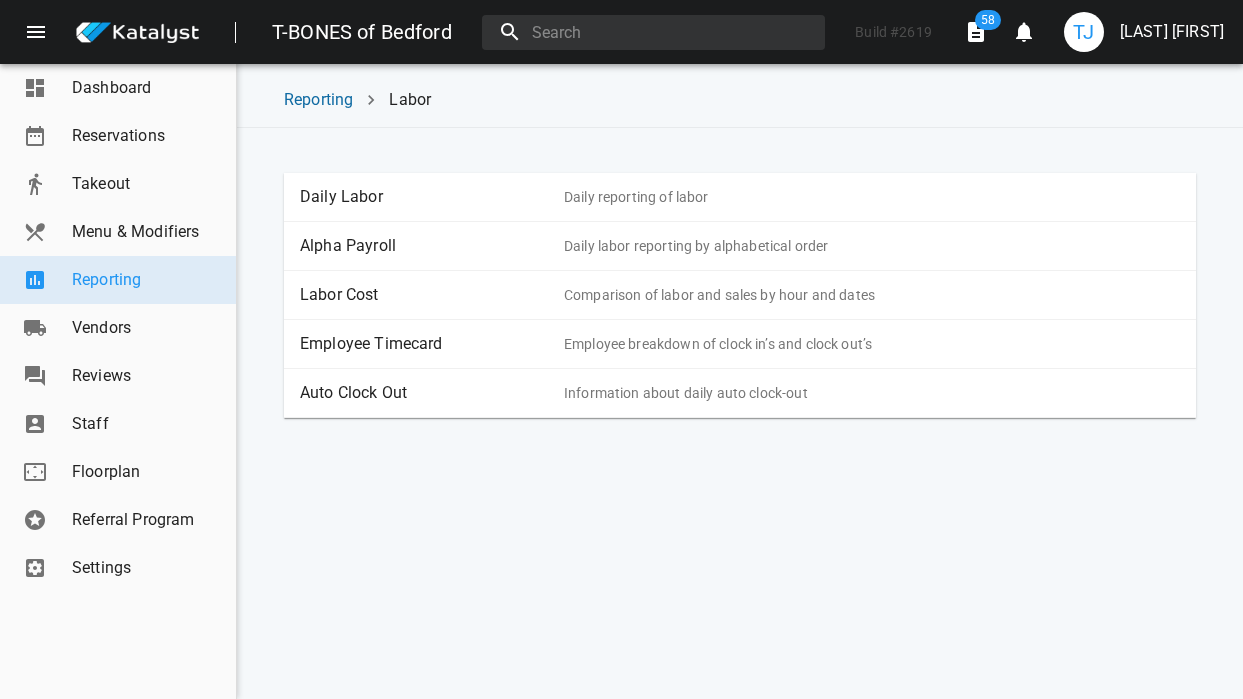 scroll, scrollTop: 0, scrollLeft: 0, axis: both 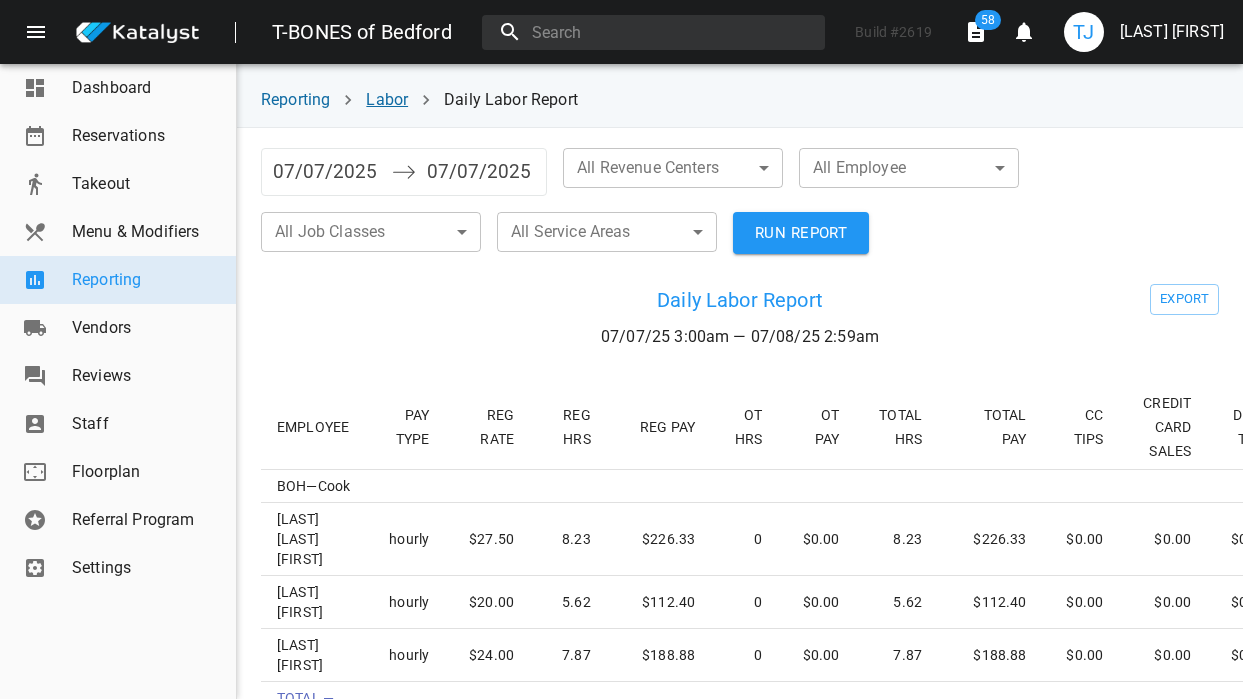 click on "Labor" at bounding box center (387, 99) 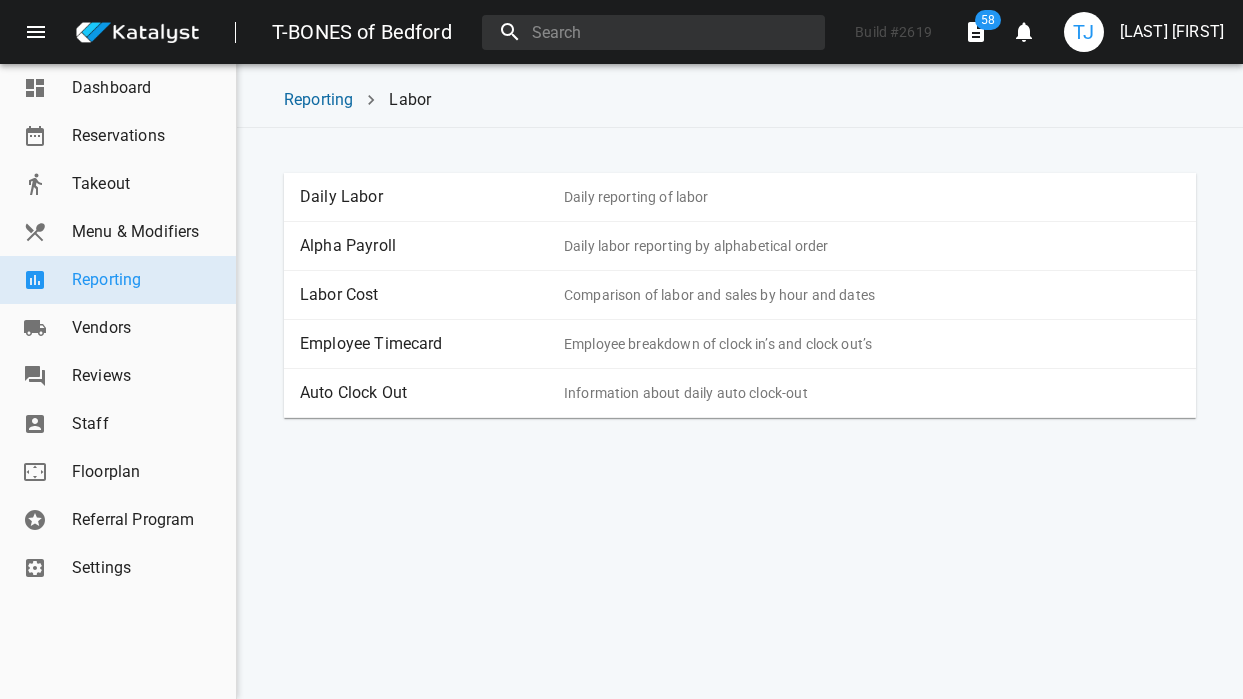 click on "Labor Cost" at bounding box center [432, 295] 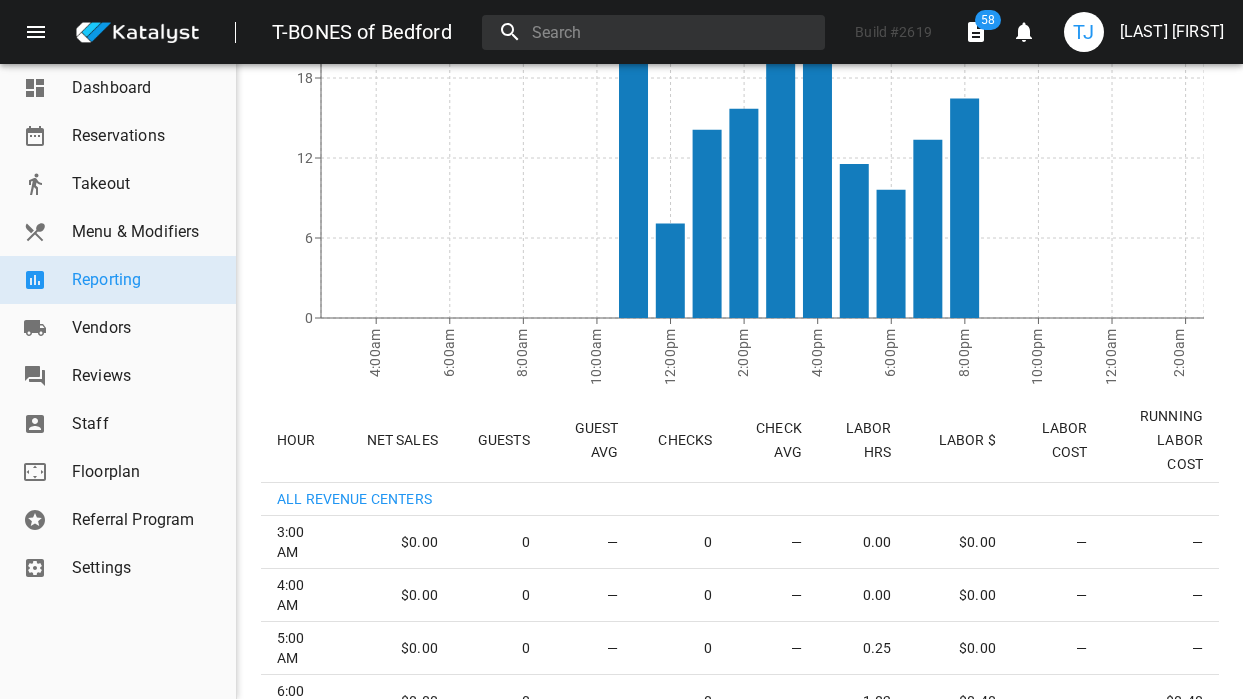 scroll, scrollTop: 0, scrollLeft: 0, axis: both 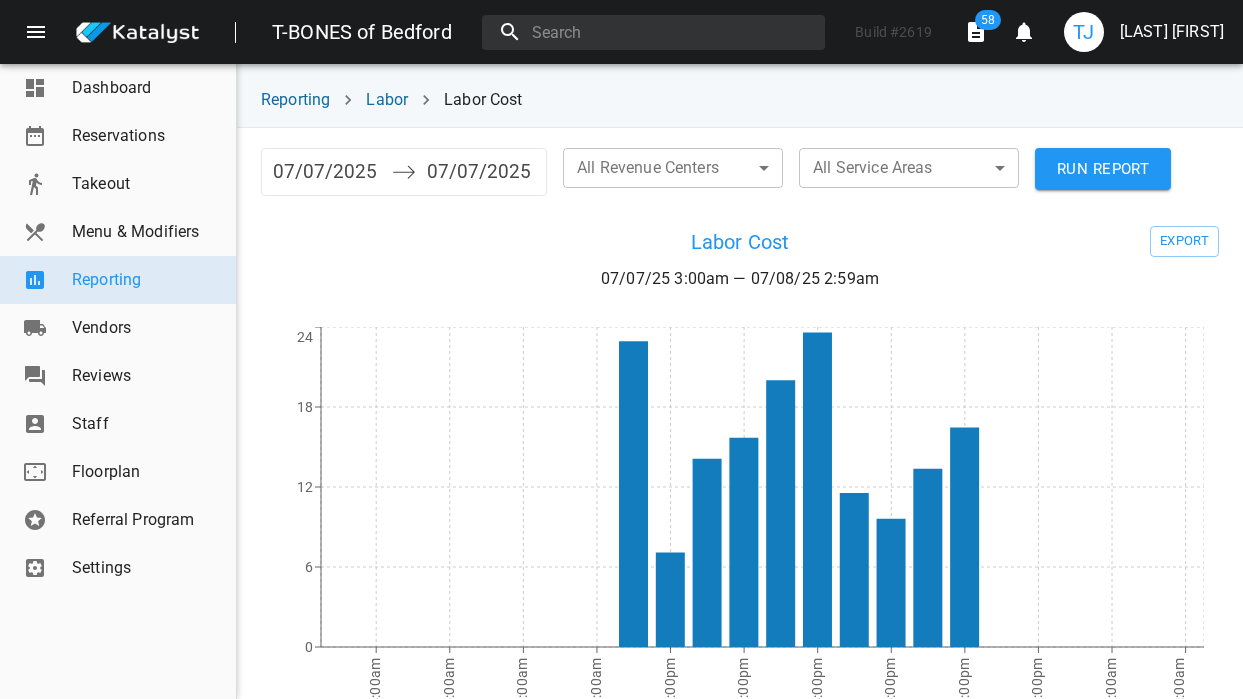 click on "Vendors" at bounding box center (118, 328) 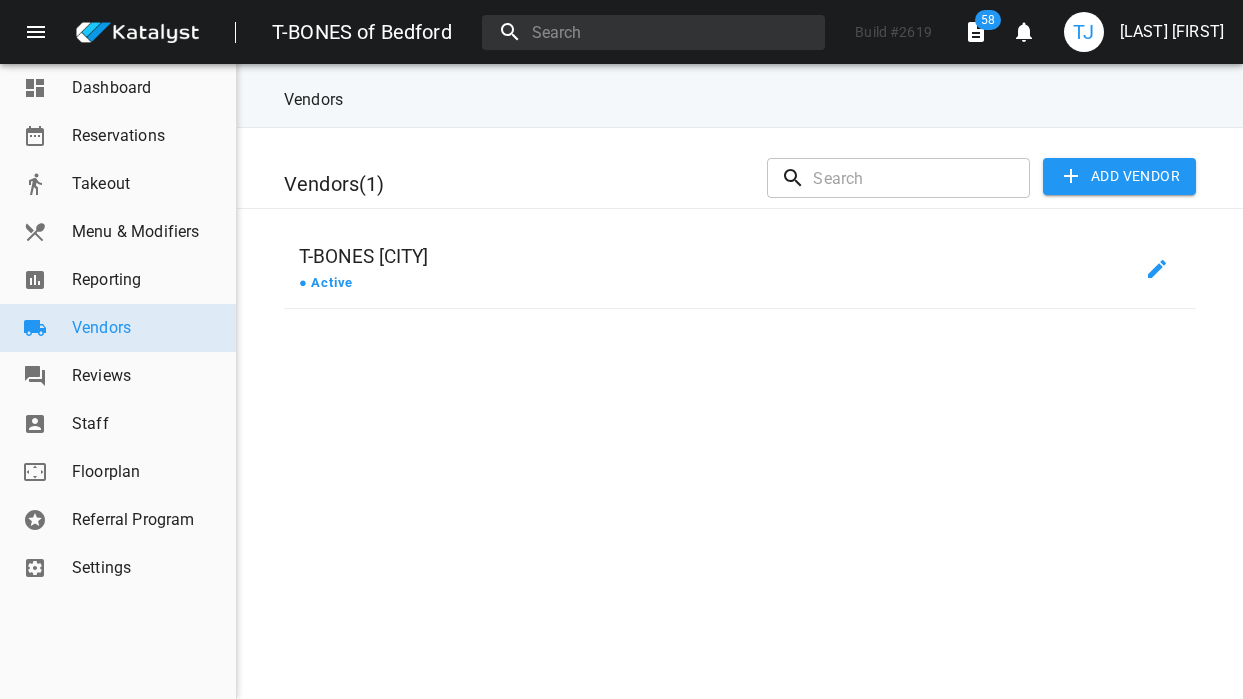 click on "Reporting" at bounding box center [146, 280] 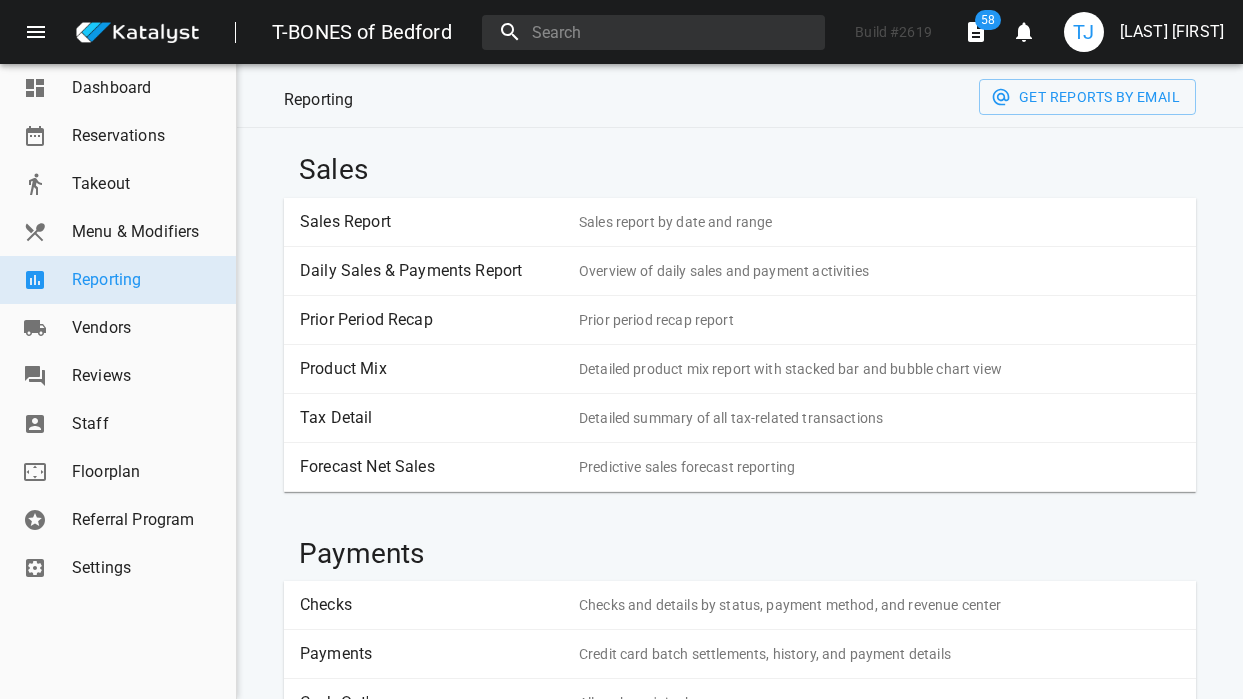 click on "Sales Report Sales report by date and range" at bounding box center (740, 222) 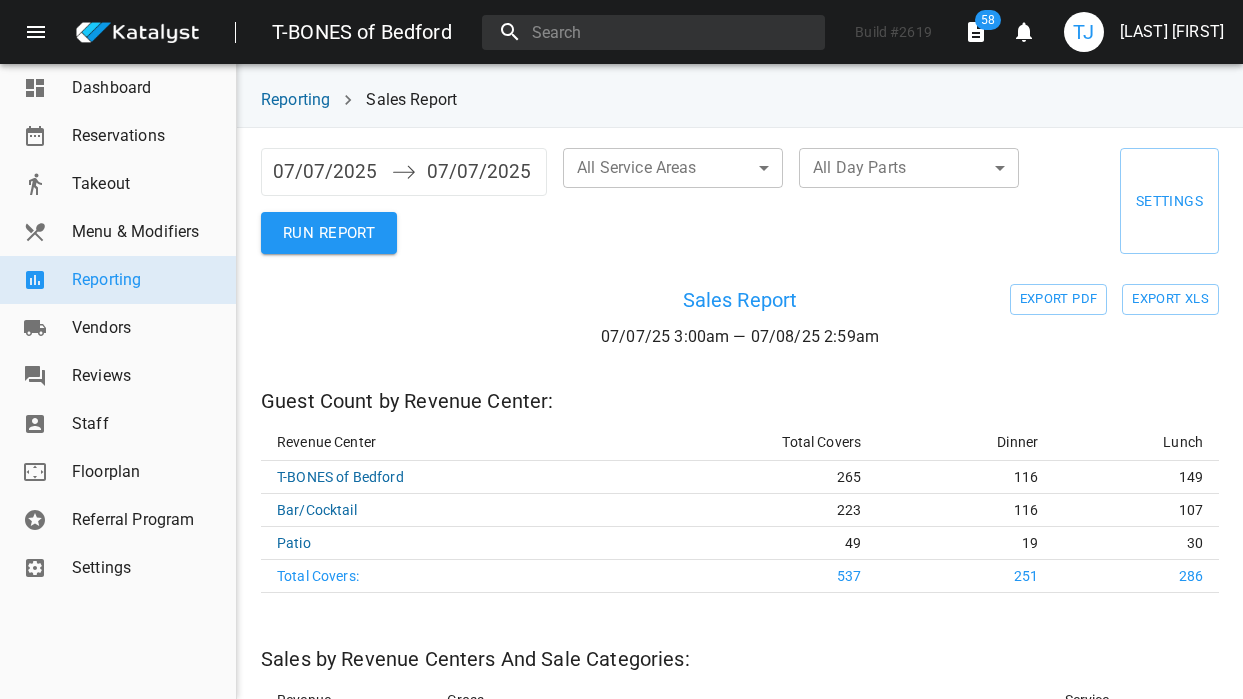 click on "RUN REPORT" at bounding box center [329, 233] 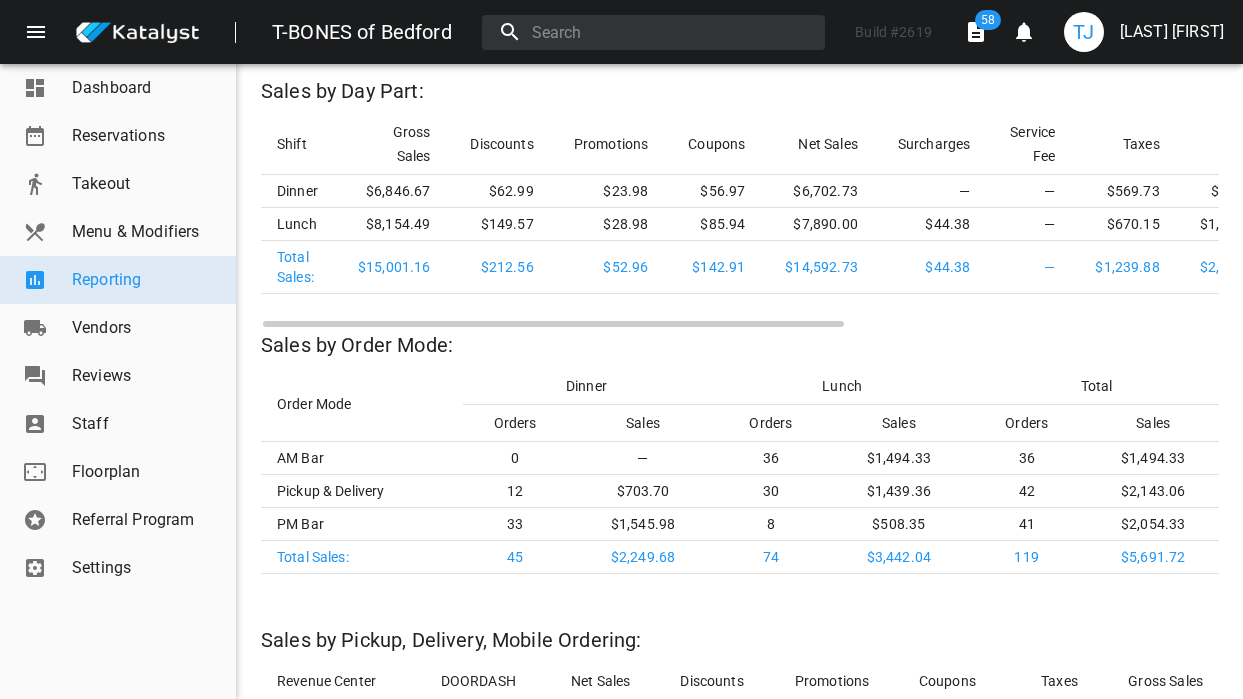 scroll, scrollTop: 3240, scrollLeft: 0, axis: vertical 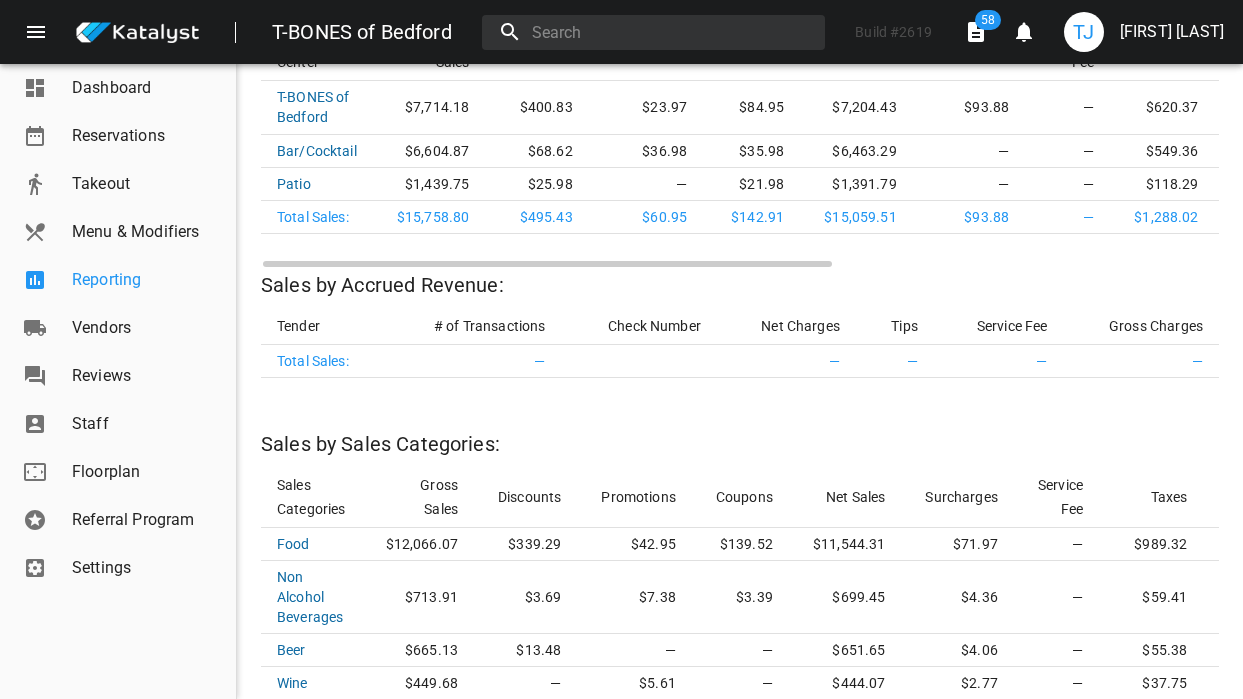 click on "Reporting" at bounding box center [146, 280] 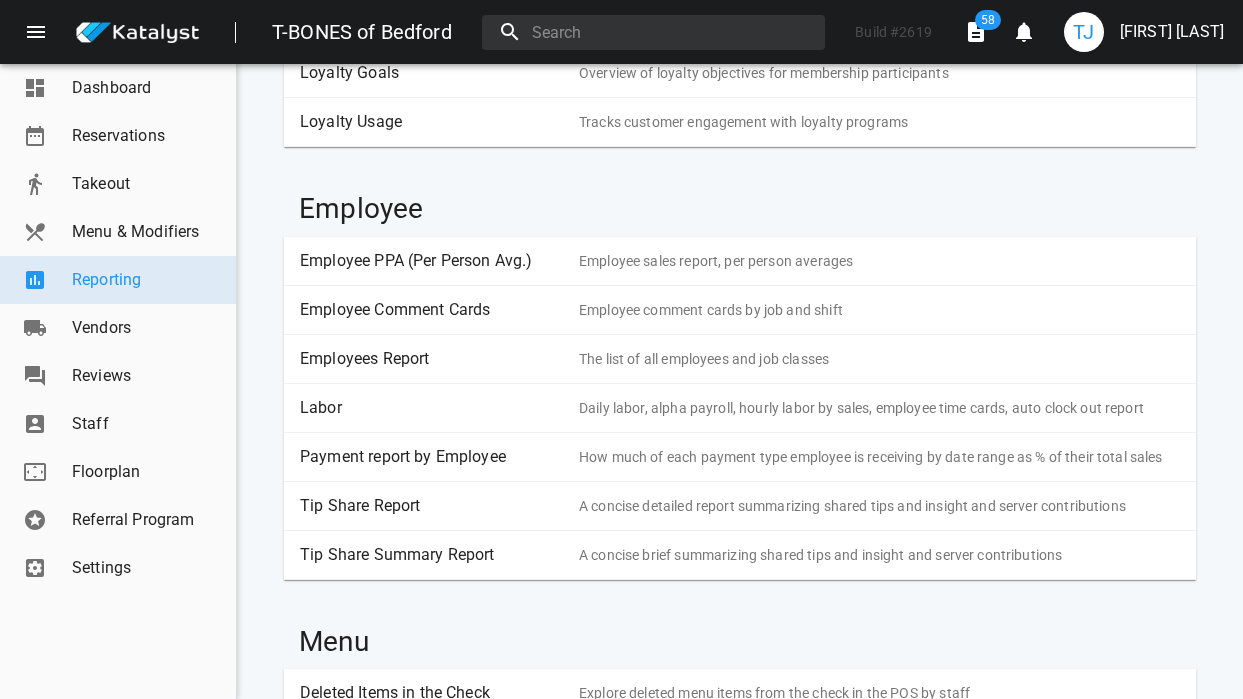 scroll, scrollTop: 1381, scrollLeft: 0, axis: vertical 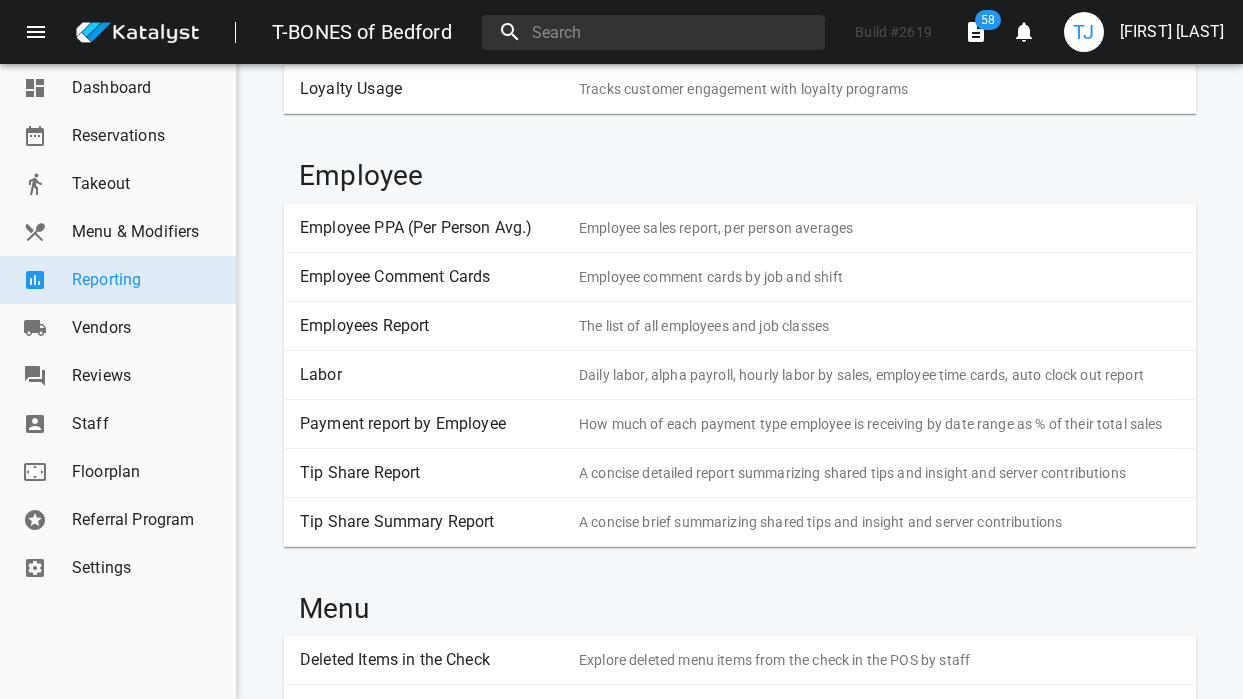 click on "Labor" at bounding box center (432, 375) 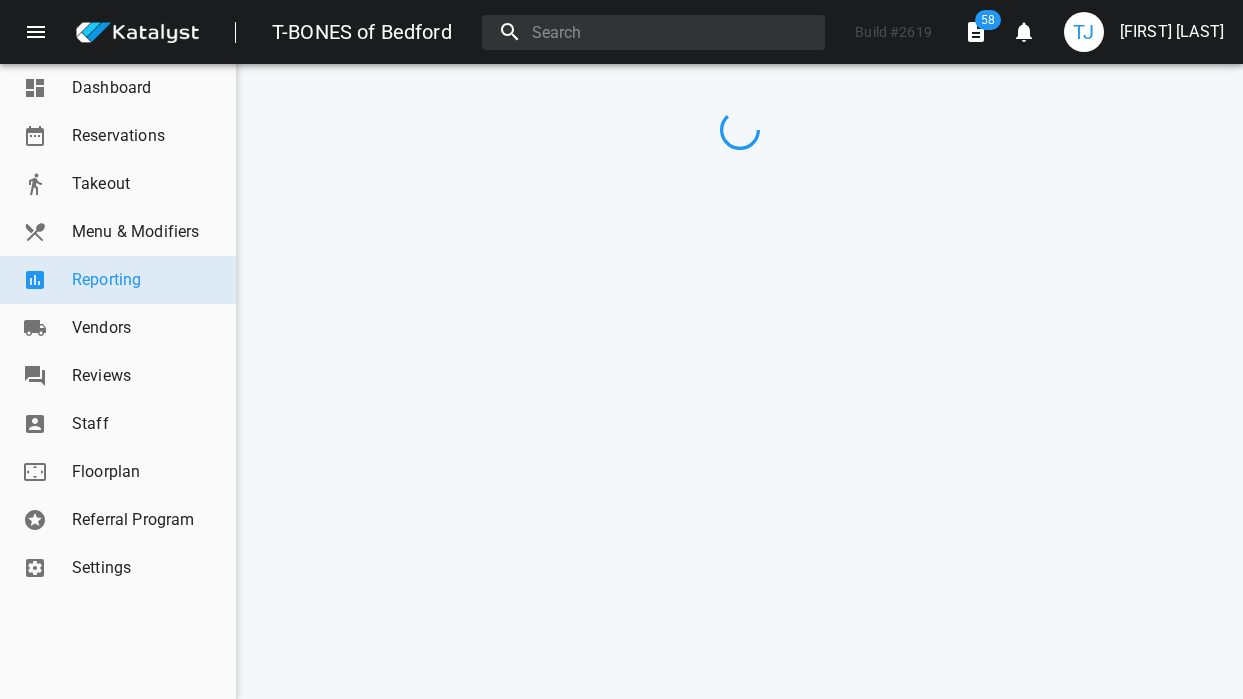 scroll, scrollTop: 0, scrollLeft: 0, axis: both 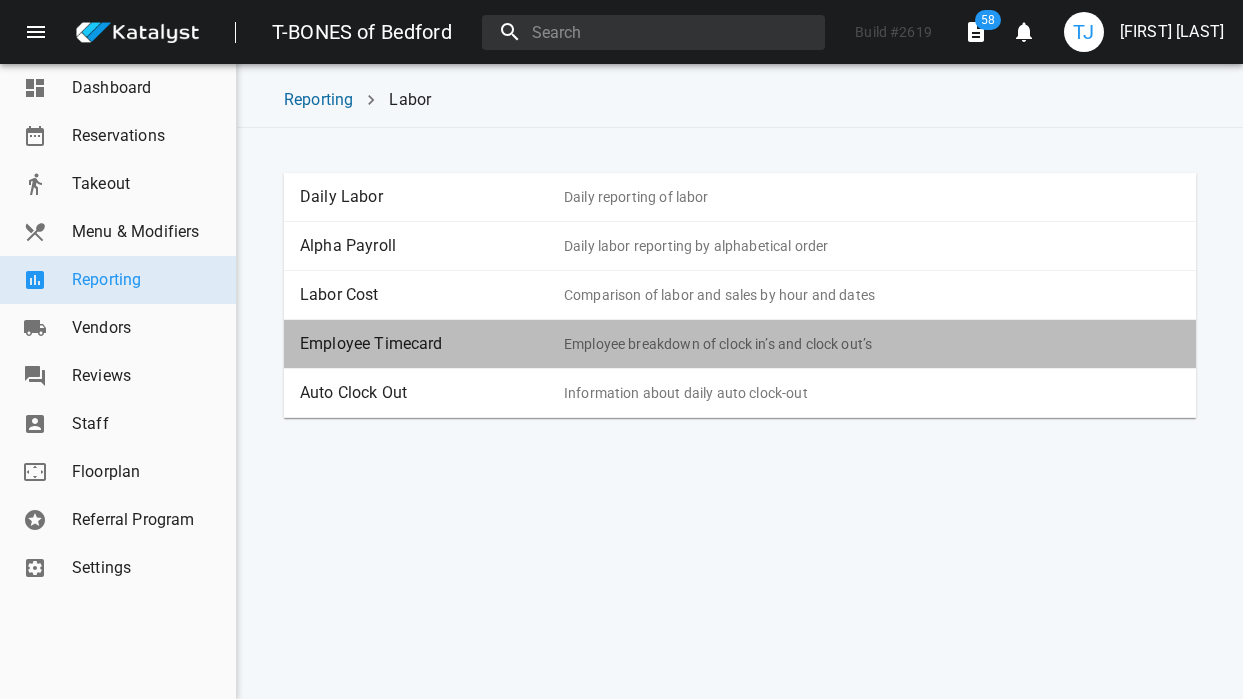 click on "Employee Timecard" at bounding box center [432, 344] 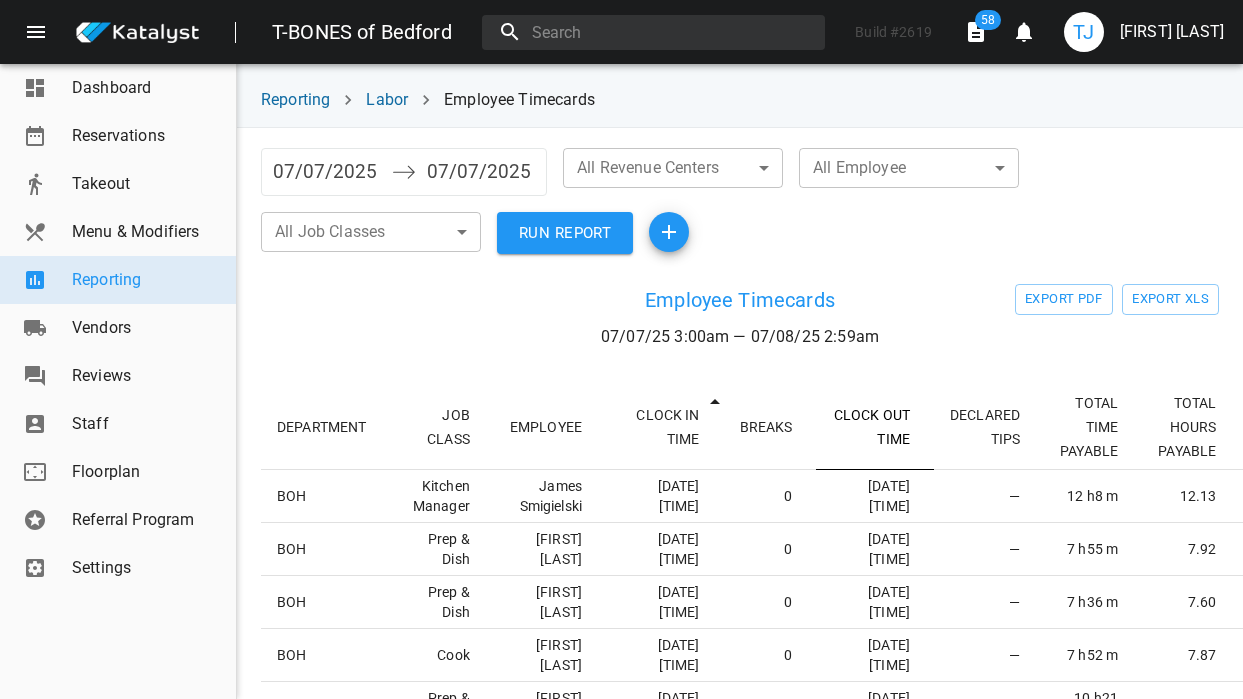 click on "CLOCK OUT TIME" at bounding box center [875, 427] 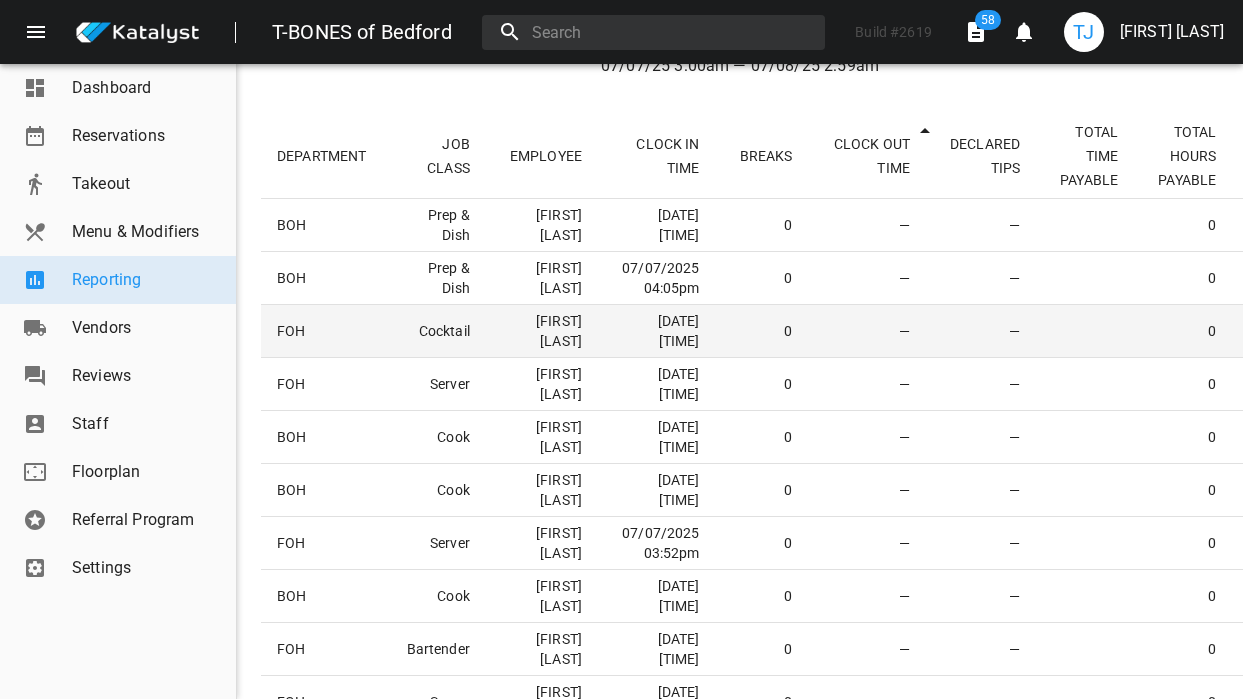 scroll, scrollTop: 275, scrollLeft: 0, axis: vertical 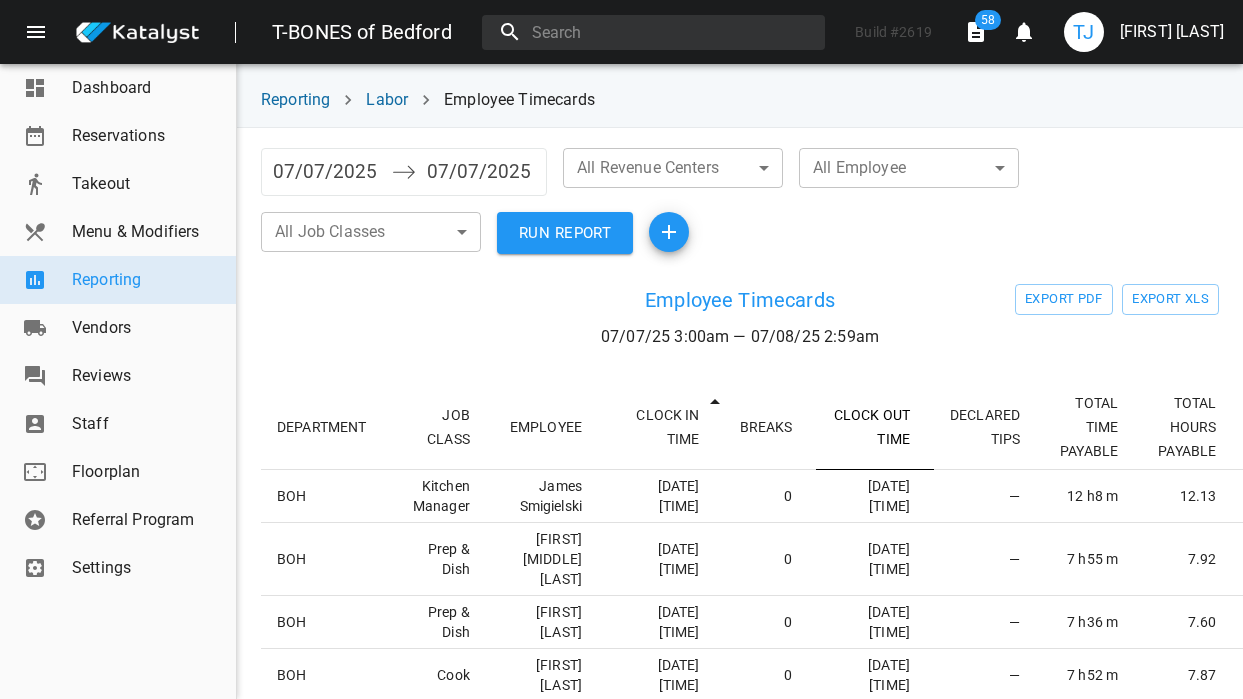 click on "CLOCK OUT TIME" at bounding box center (875, 427) 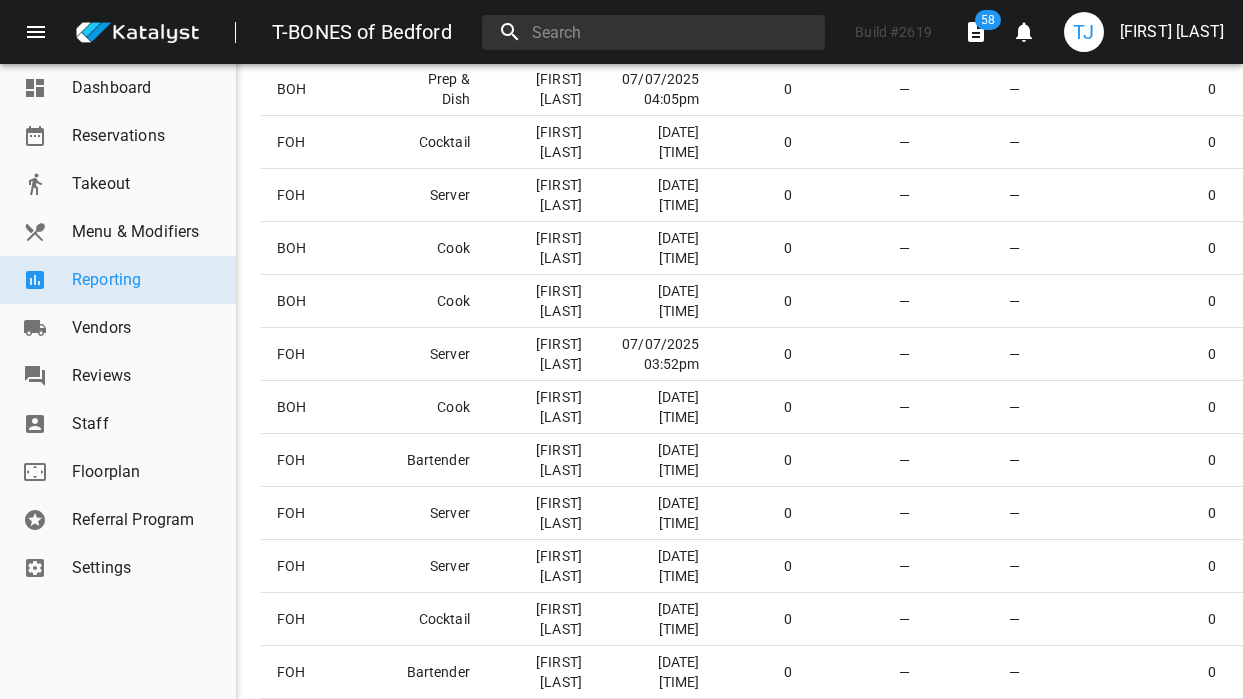scroll, scrollTop: 486, scrollLeft: 0, axis: vertical 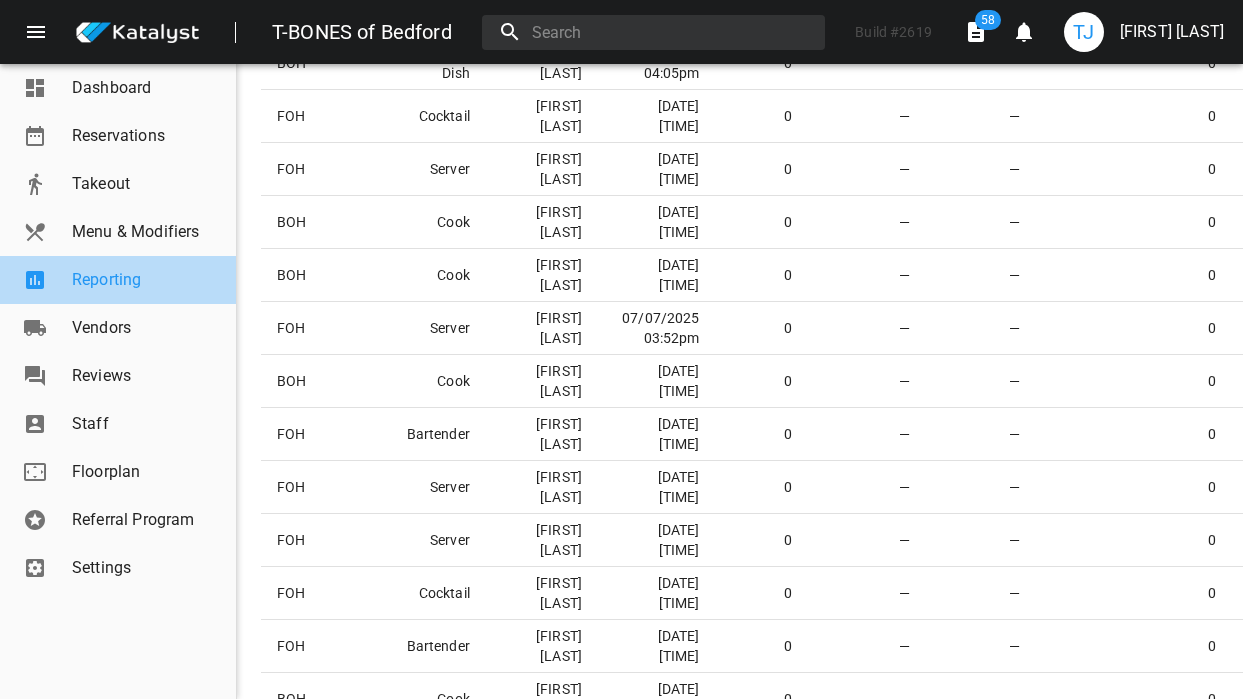 click on "Reporting" at bounding box center (146, 280) 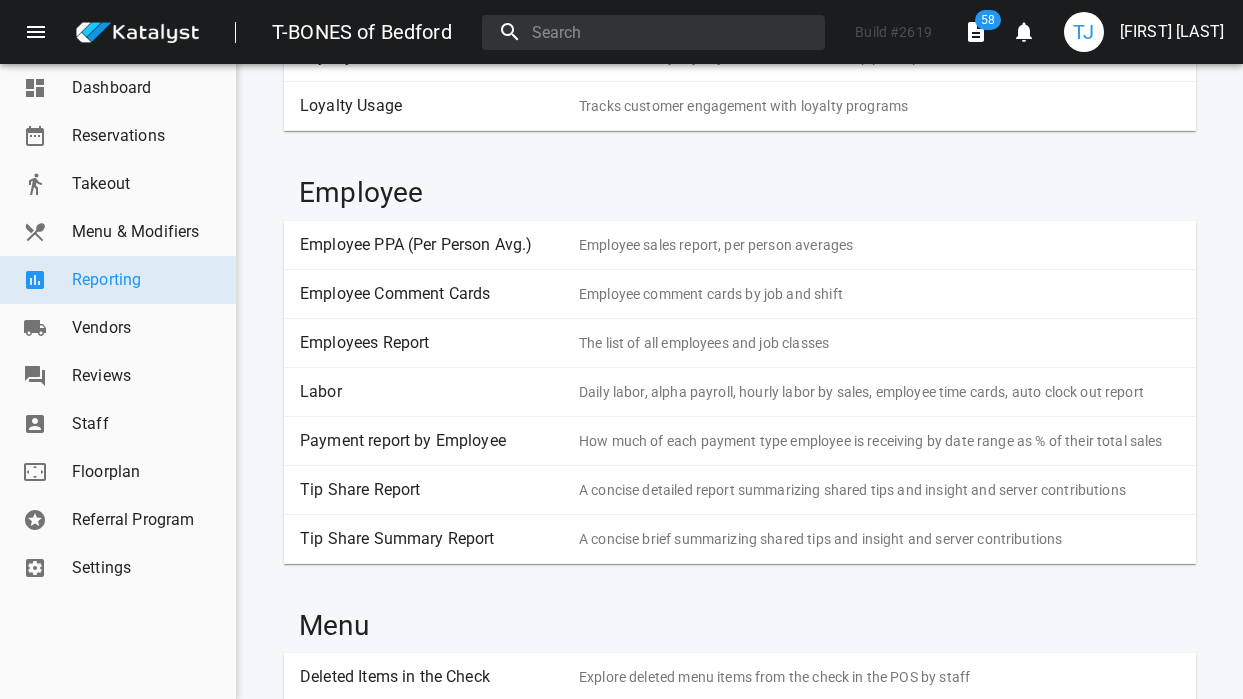 scroll, scrollTop: 1369, scrollLeft: 0, axis: vertical 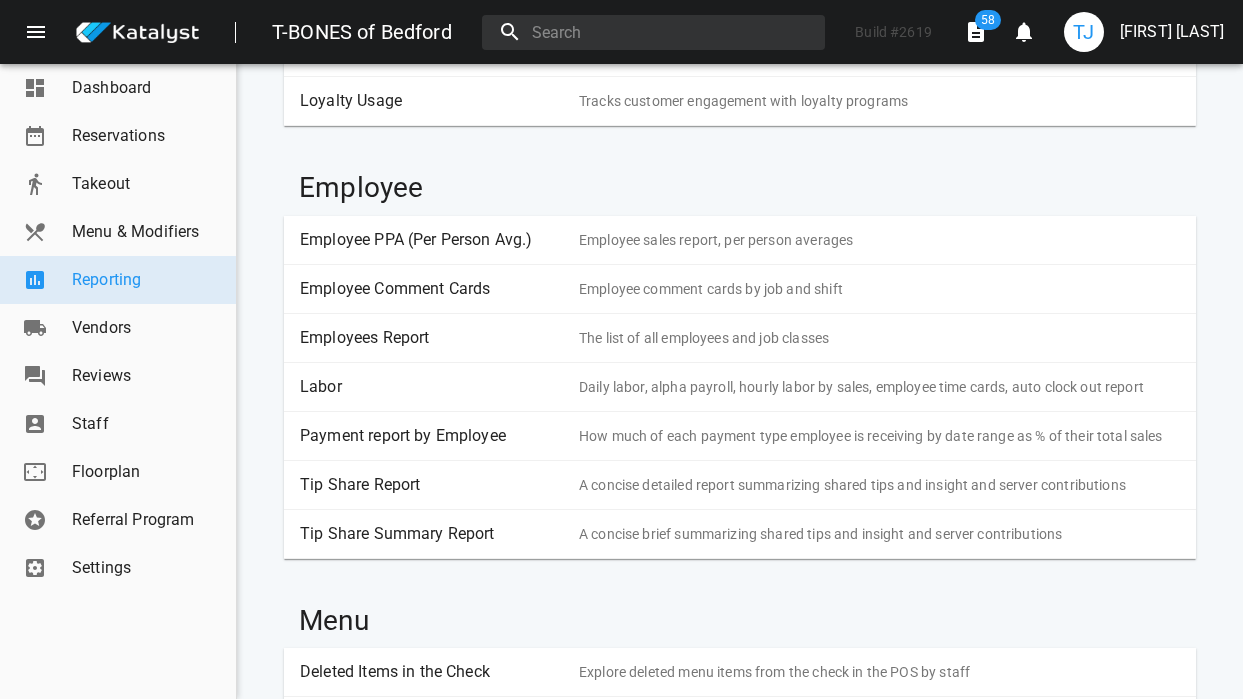 click on "Labor" at bounding box center (432, 387) 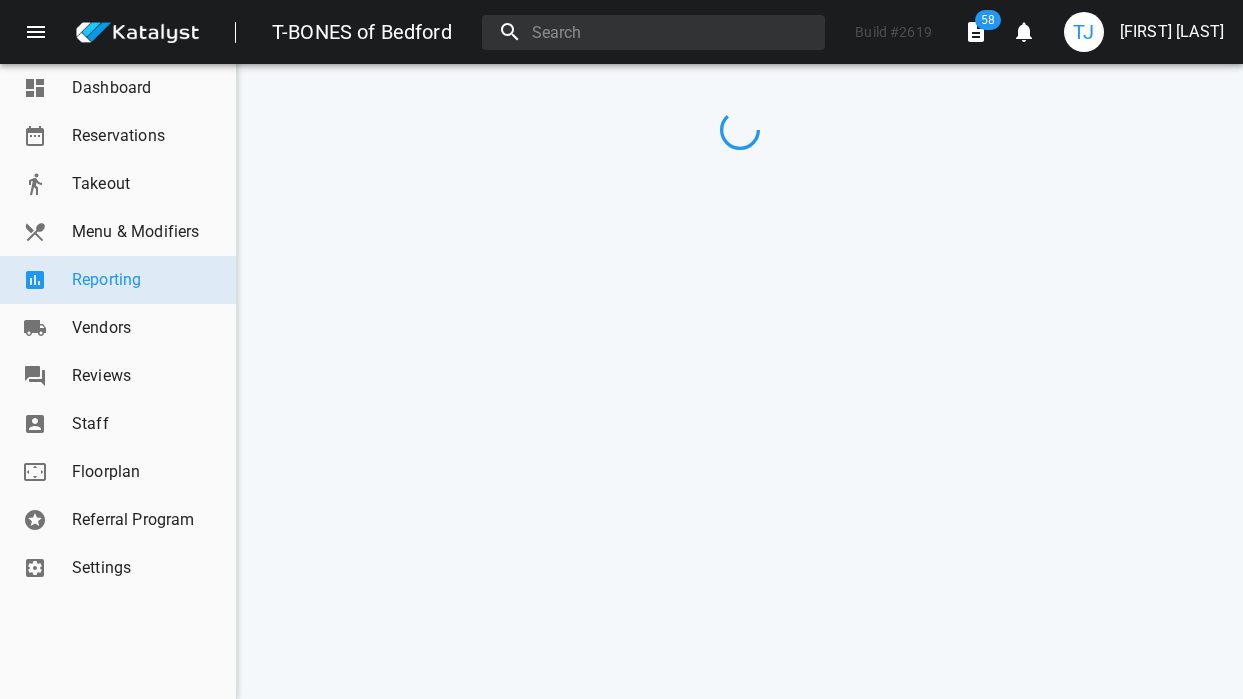 scroll, scrollTop: 0, scrollLeft: 0, axis: both 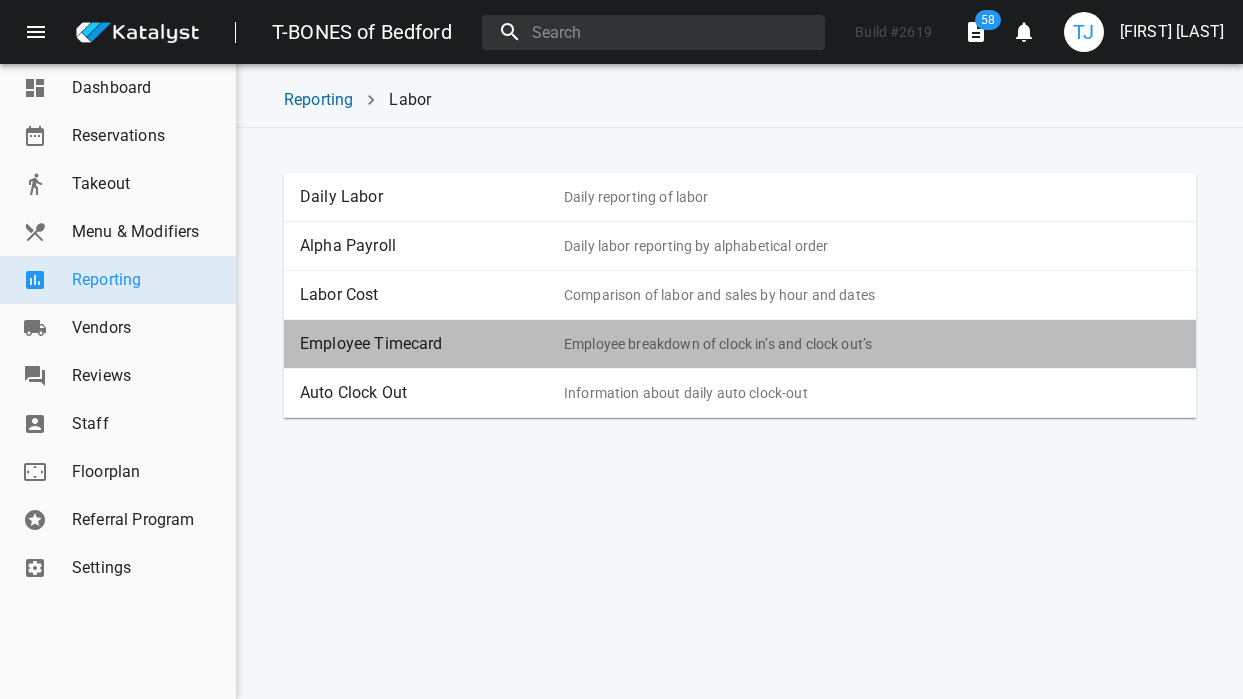 click on "Employee Timecard Employee breakdown of clock in’s and clock out’s" at bounding box center [740, 344] 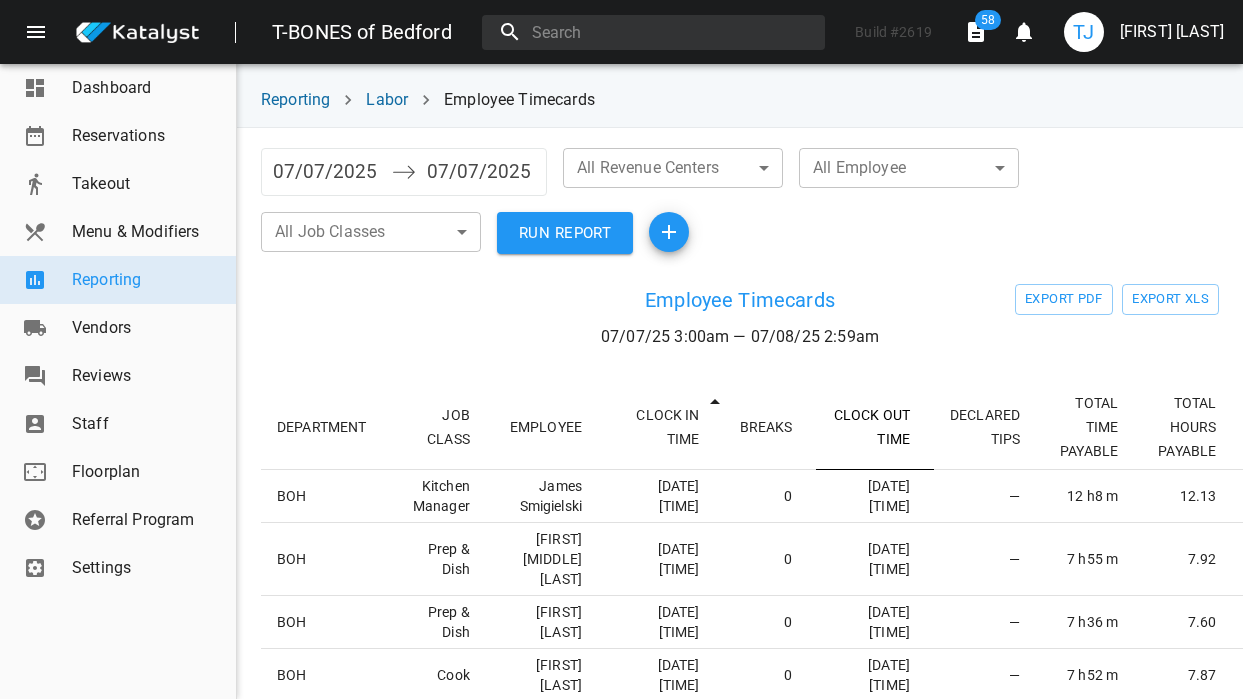 click on "CLOCK OUT TIME" at bounding box center [875, 427] 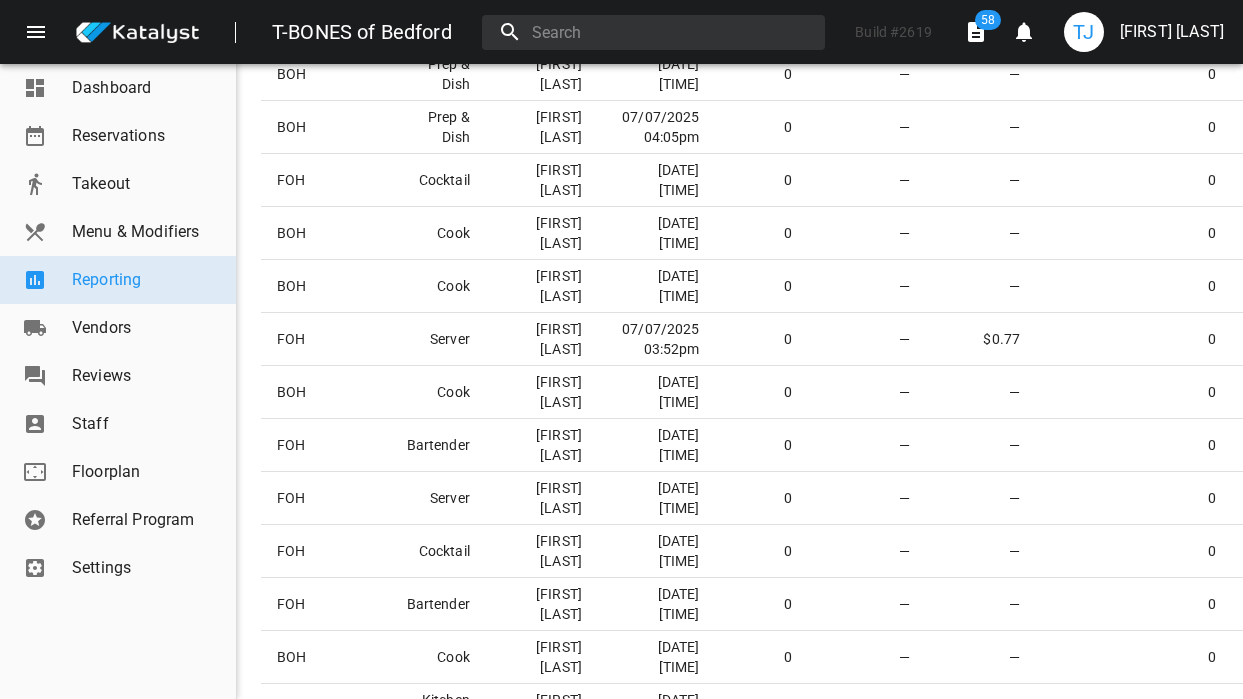 scroll, scrollTop: 461, scrollLeft: 0, axis: vertical 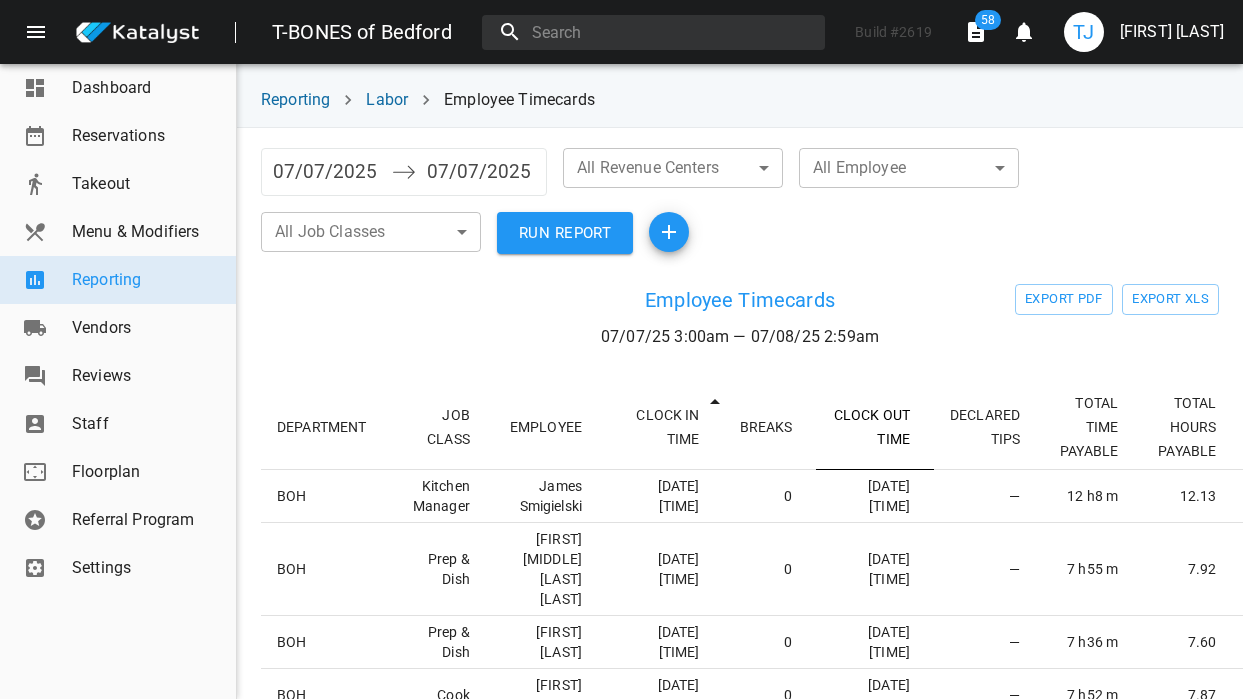 click on "CLOCK OUT TIME" at bounding box center [875, 427] 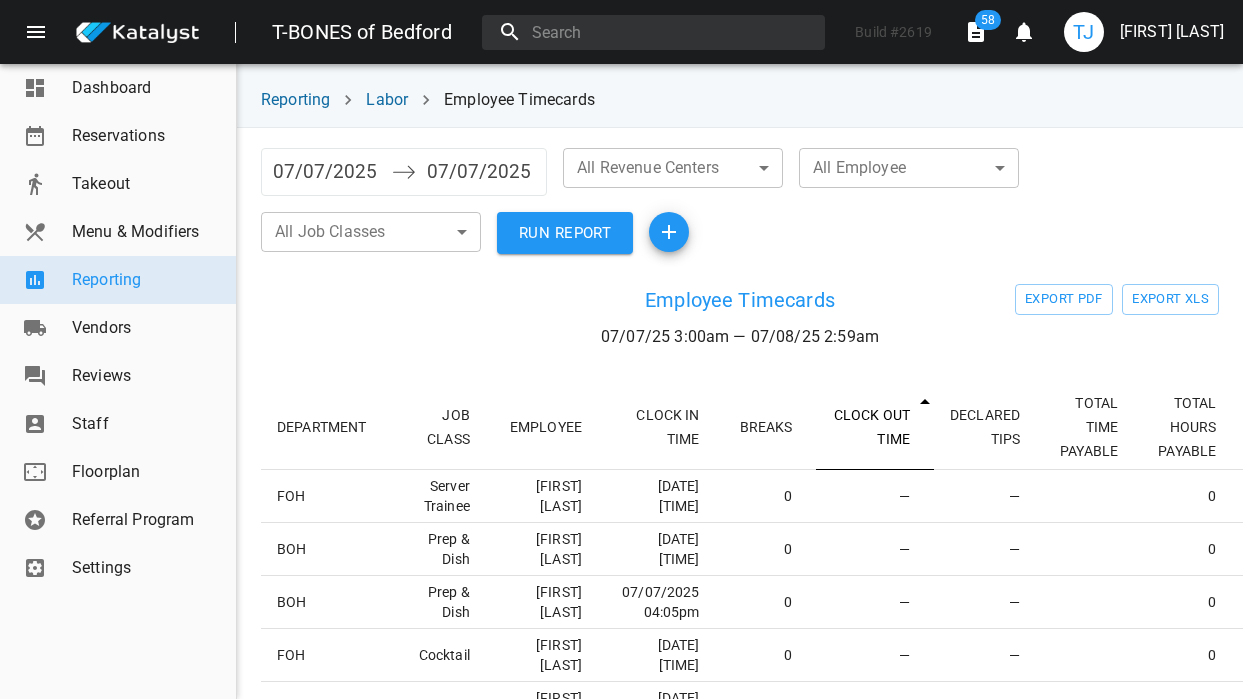 click on "CLOCK OUT TIME" at bounding box center (875, 427) 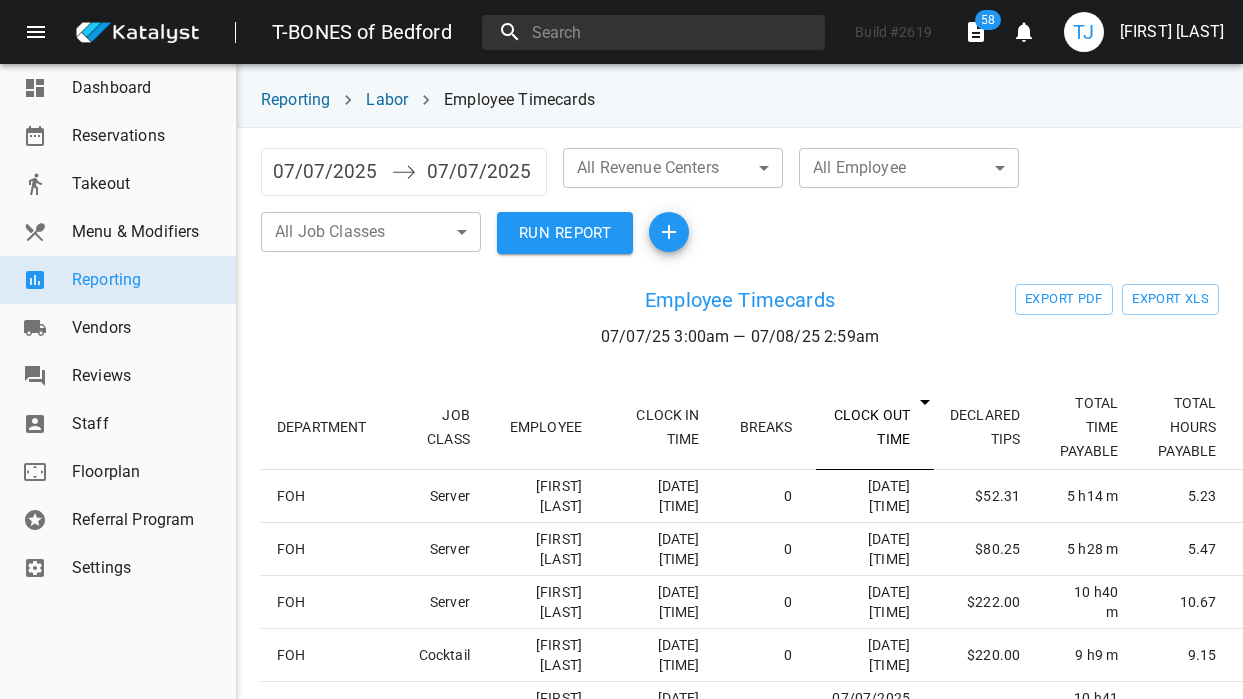 click on "CLOCK OUT TIME" at bounding box center [875, 427] 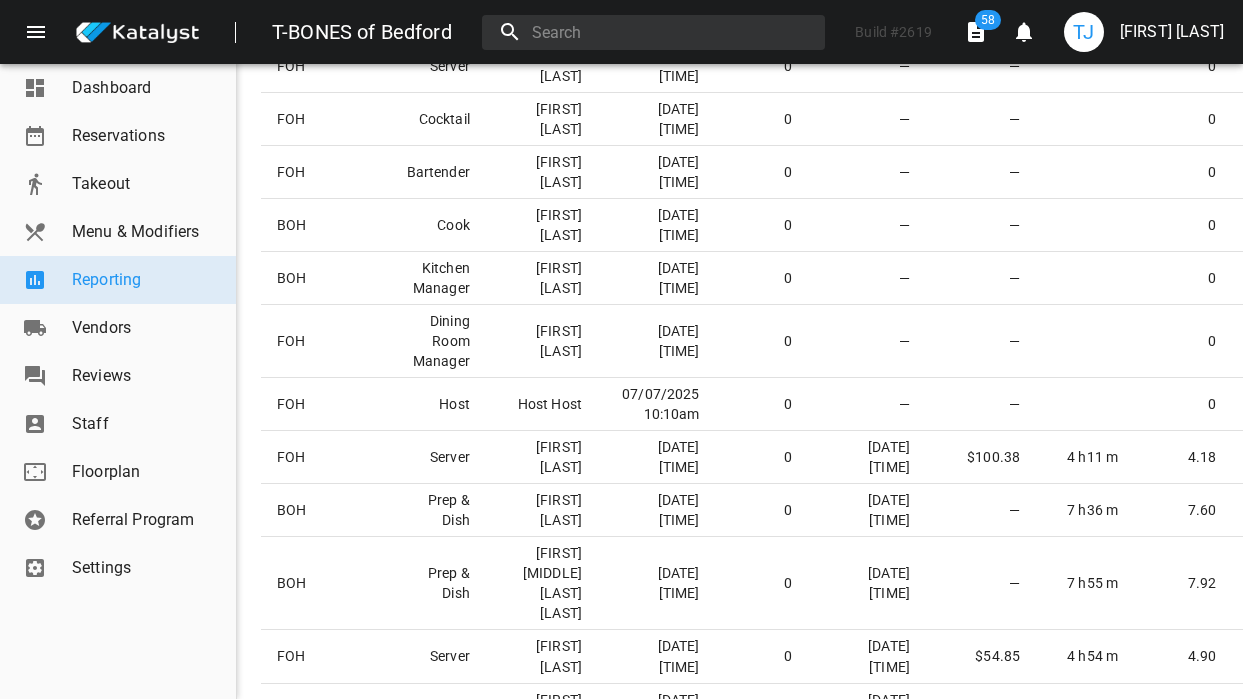 scroll, scrollTop: 910, scrollLeft: 0, axis: vertical 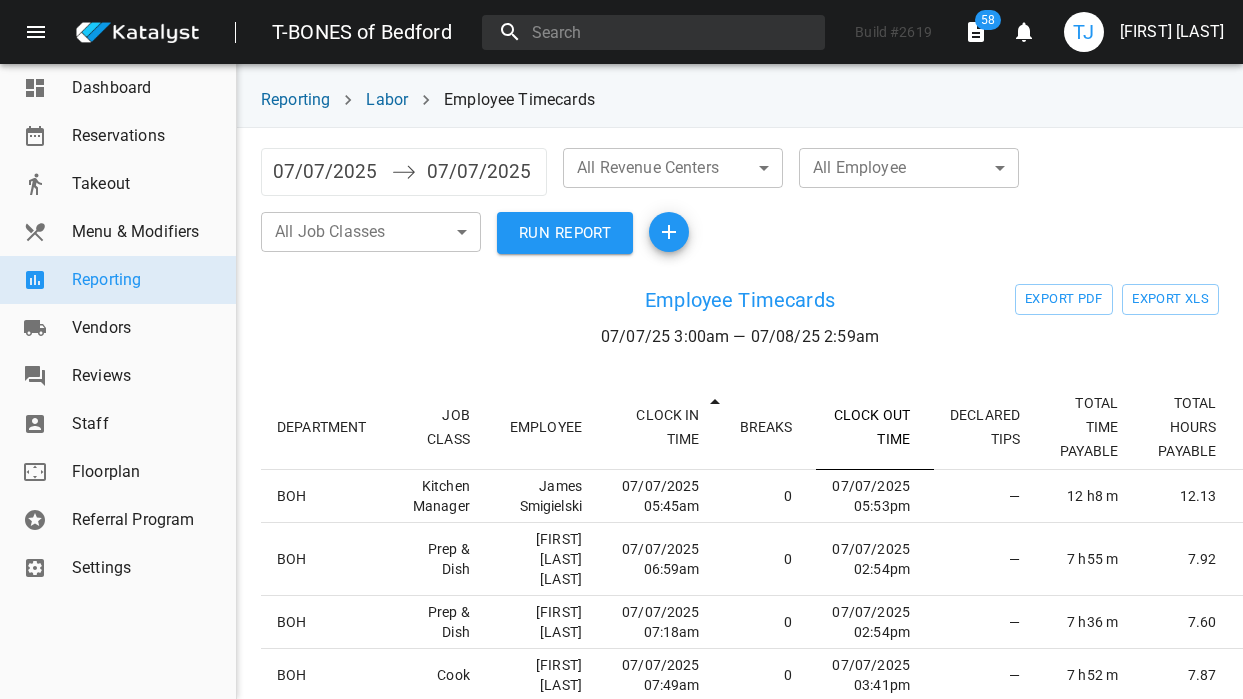 click on "CLOCK OUT TIME" at bounding box center [875, 427] 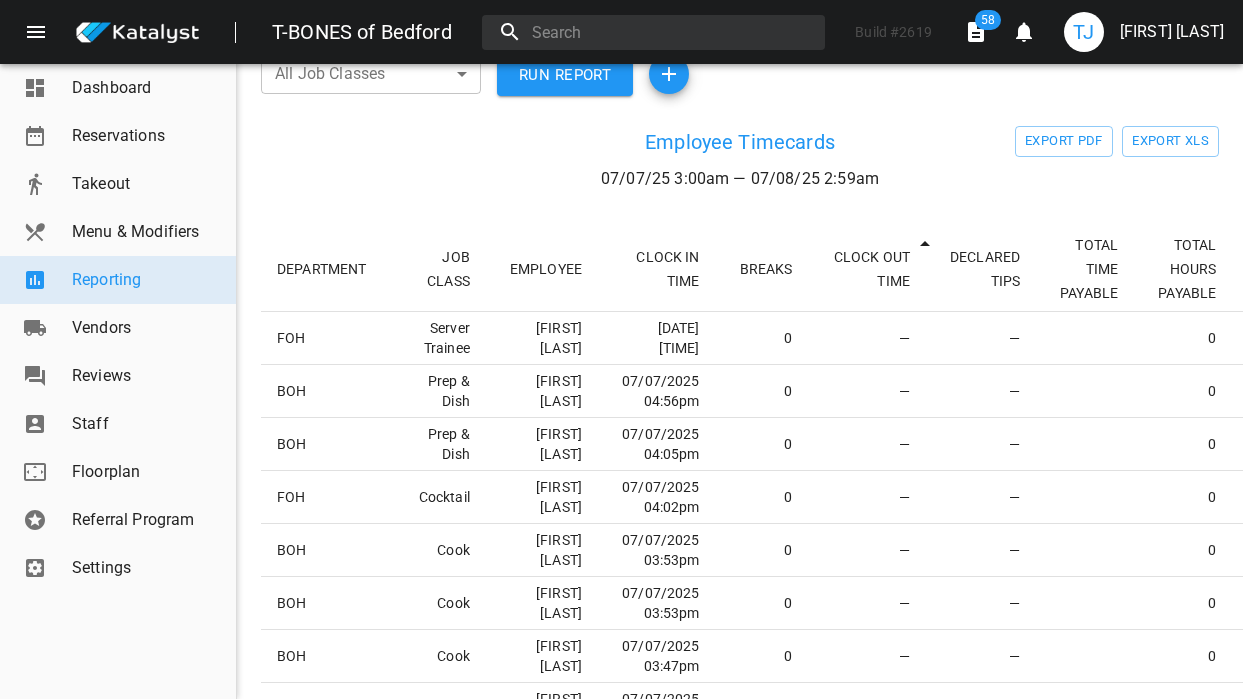 scroll, scrollTop: 151, scrollLeft: 0, axis: vertical 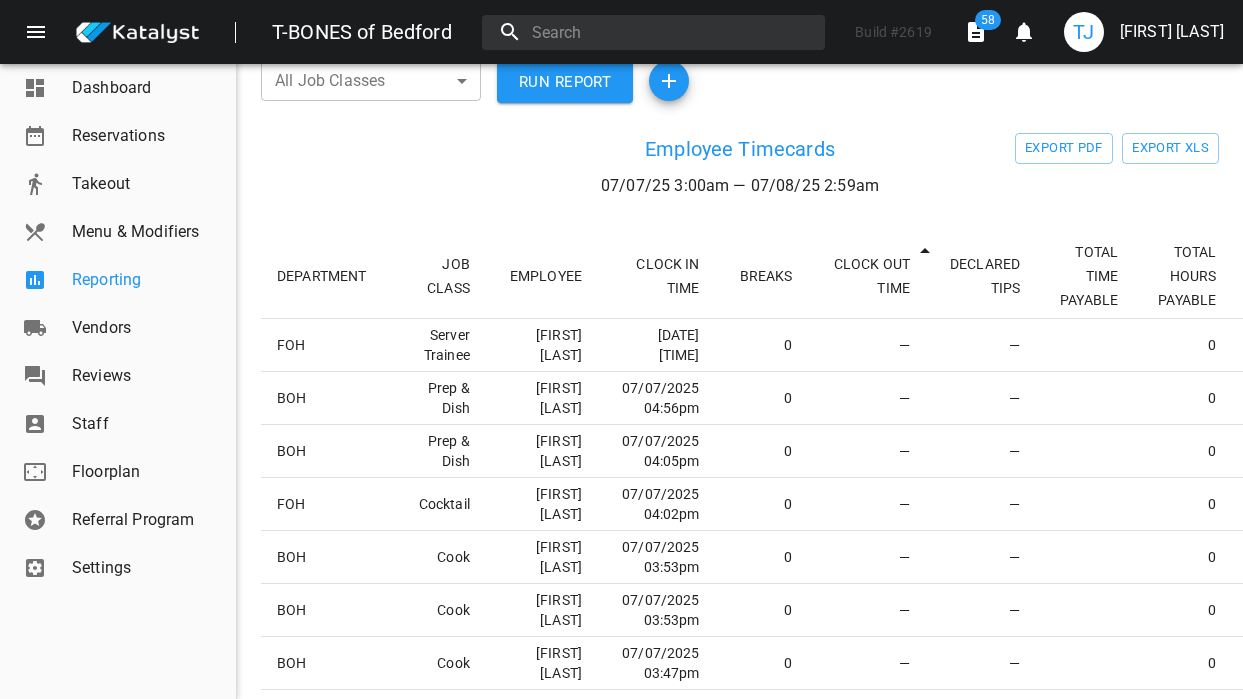 click on "Reporting" at bounding box center (146, 280) 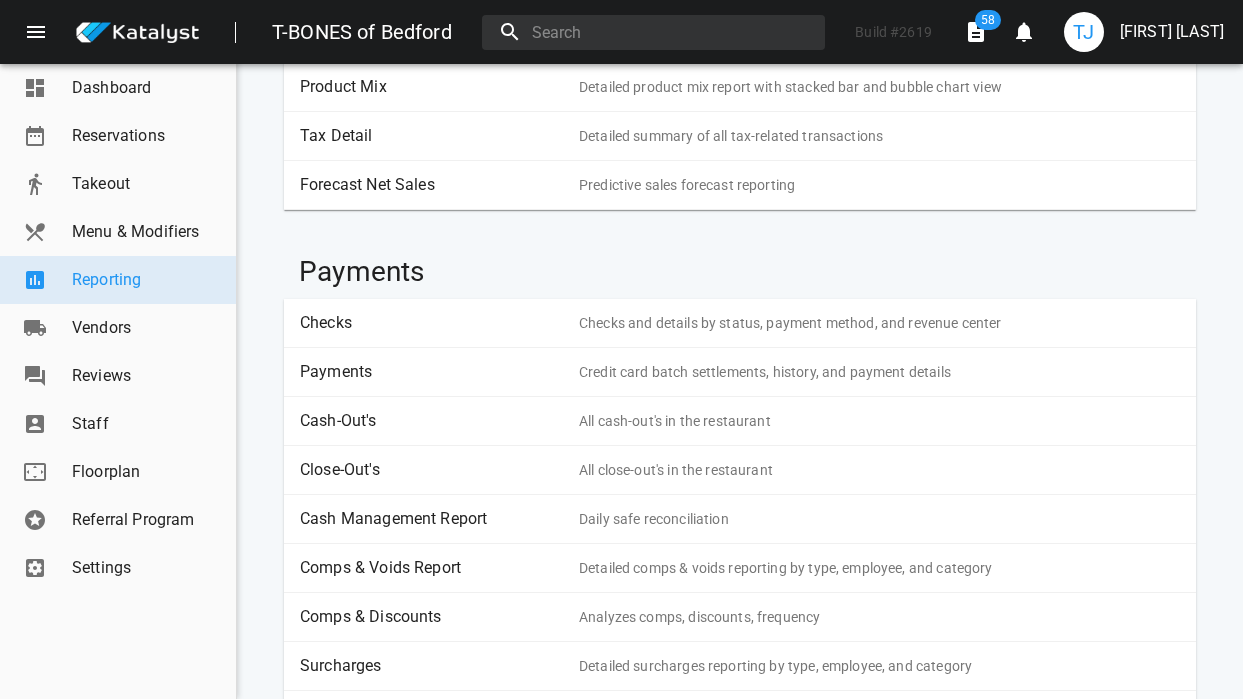 scroll, scrollTop: 0, scrollLeft: 0, axis: both 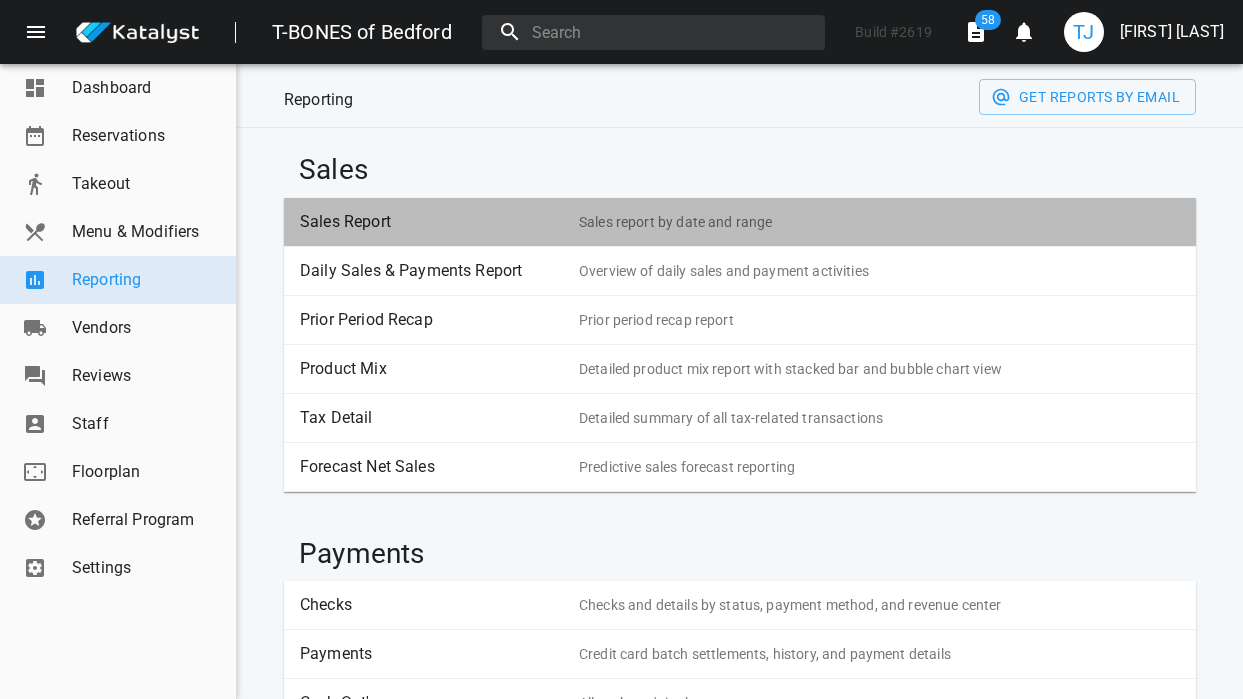 click on "Sales Report Sales report by date and range" at bounding box center [740, 222] 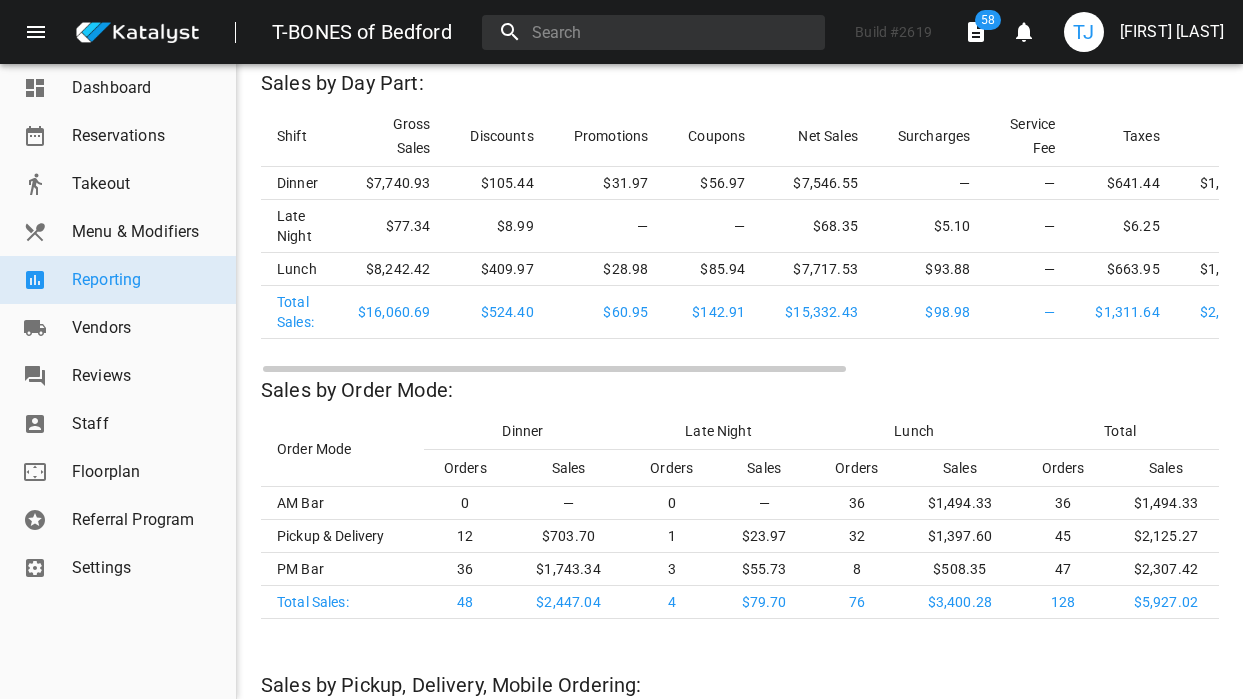 scroll, scrollTop: 3293, scrollLeft: 0, axis: vertical 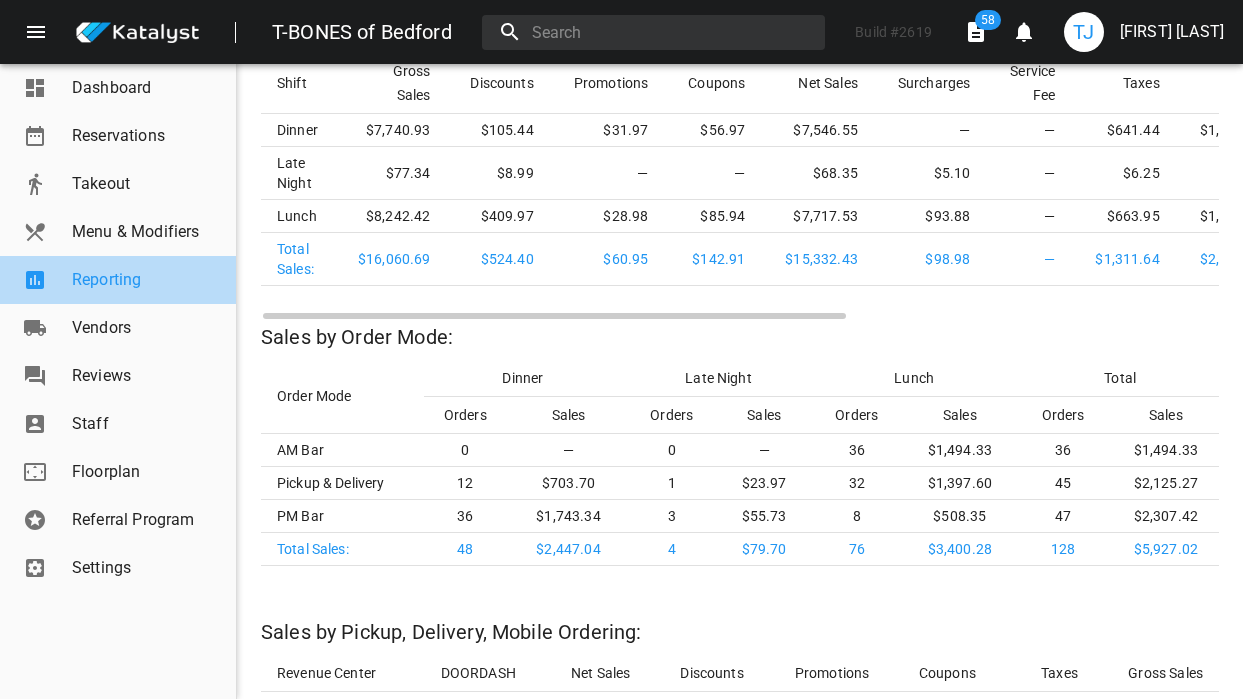click on "Reporting" at bounding box center (146, 280) 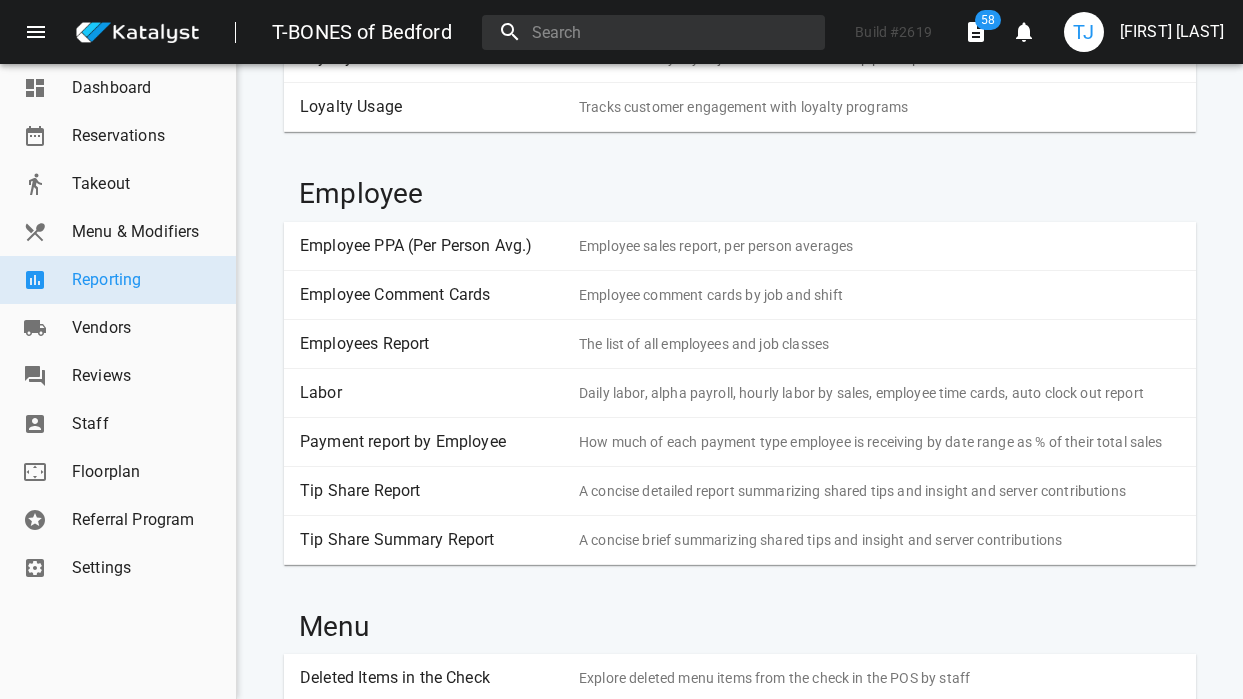 scroll, scrollTop: 1155, scrollLeft: 0, axis: vertical 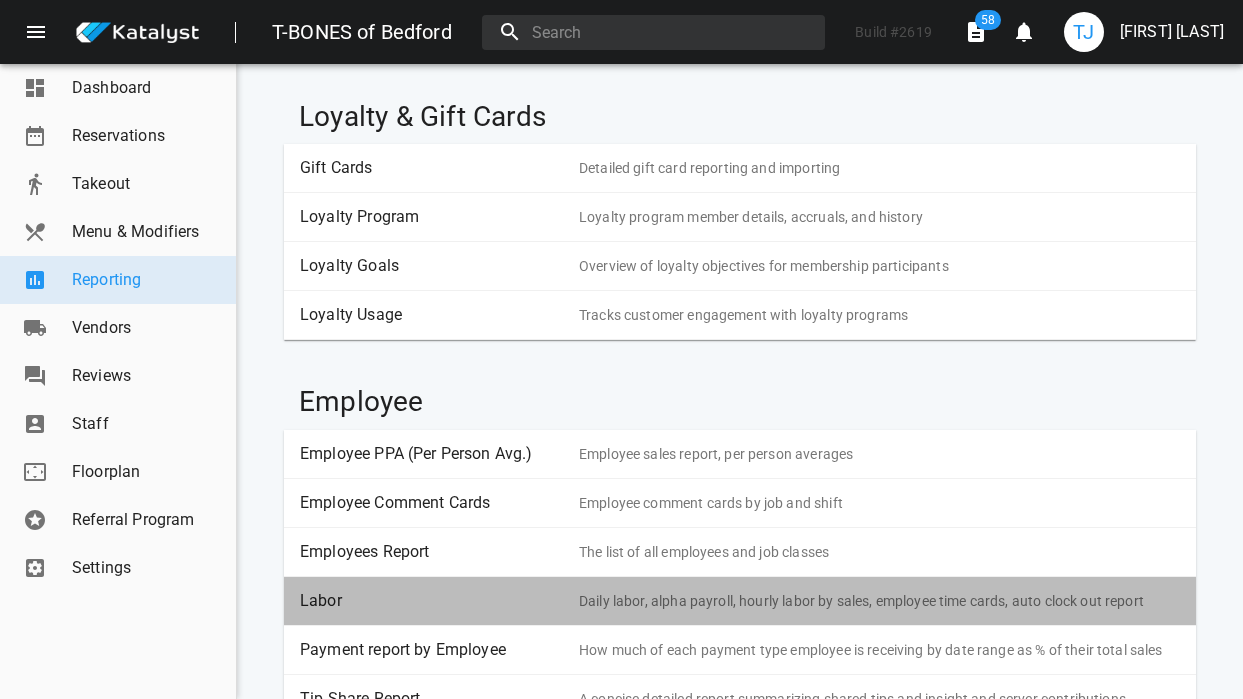 click on "Labor" at bounding box center [432, 601] 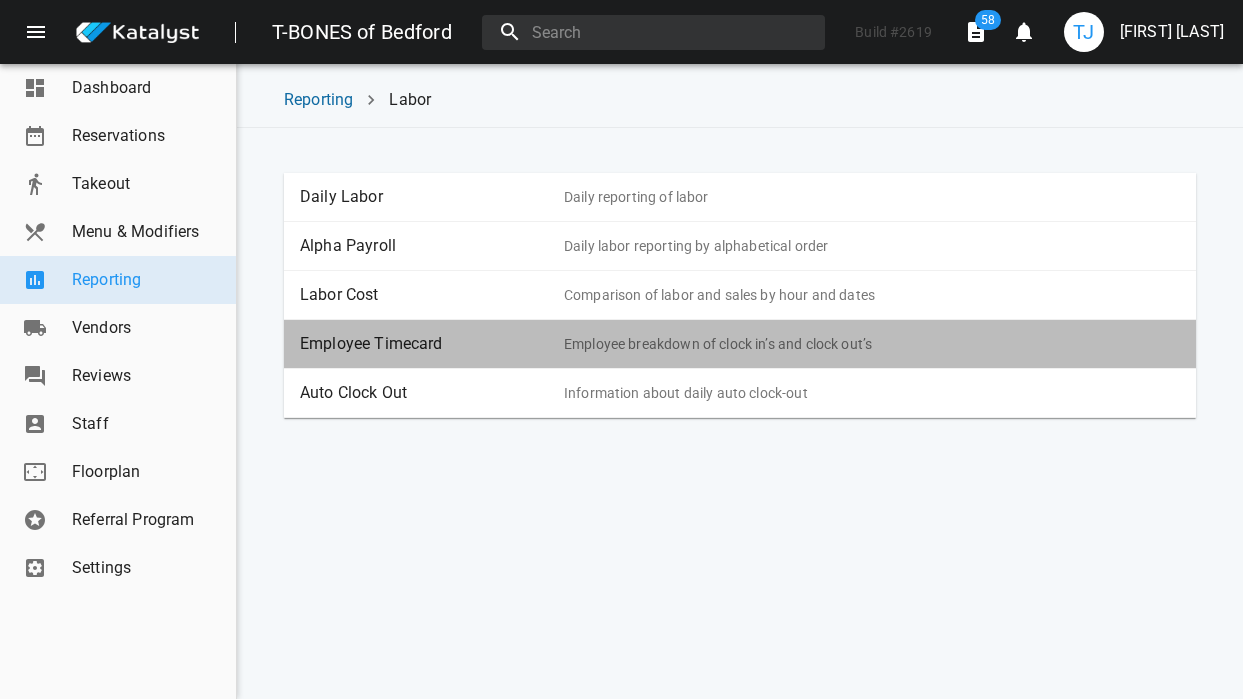 click on "Employee breakdown of clock in’s and clock out’s" at bounding box center [872, 344] 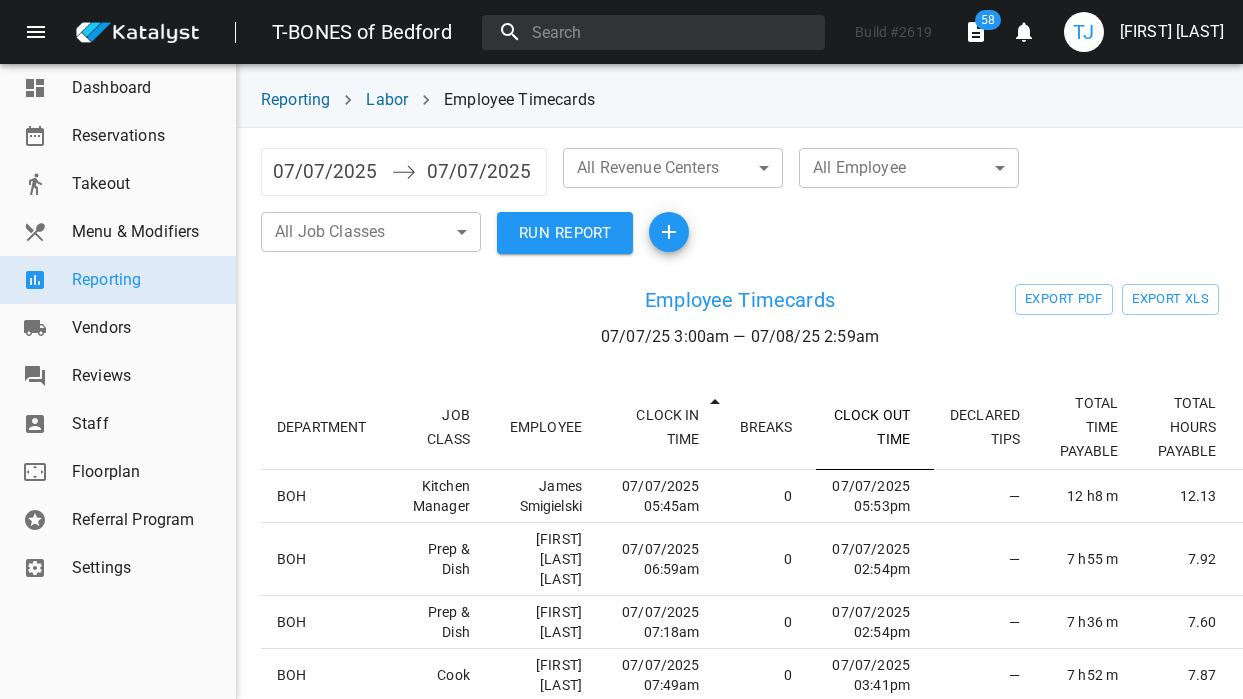 click on "CLOCK OUT TIME" at bounding box center (875, 427) 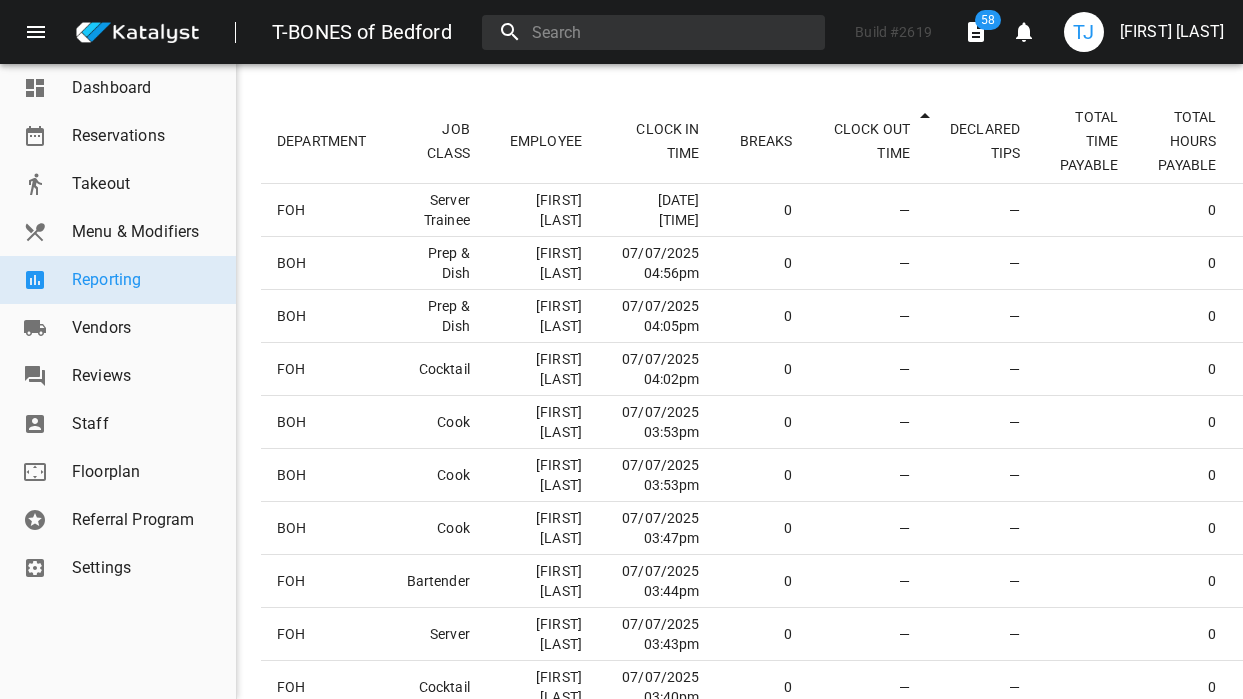 scroll, scrollTop: 269, scrollLeft: 0, axis: vertical 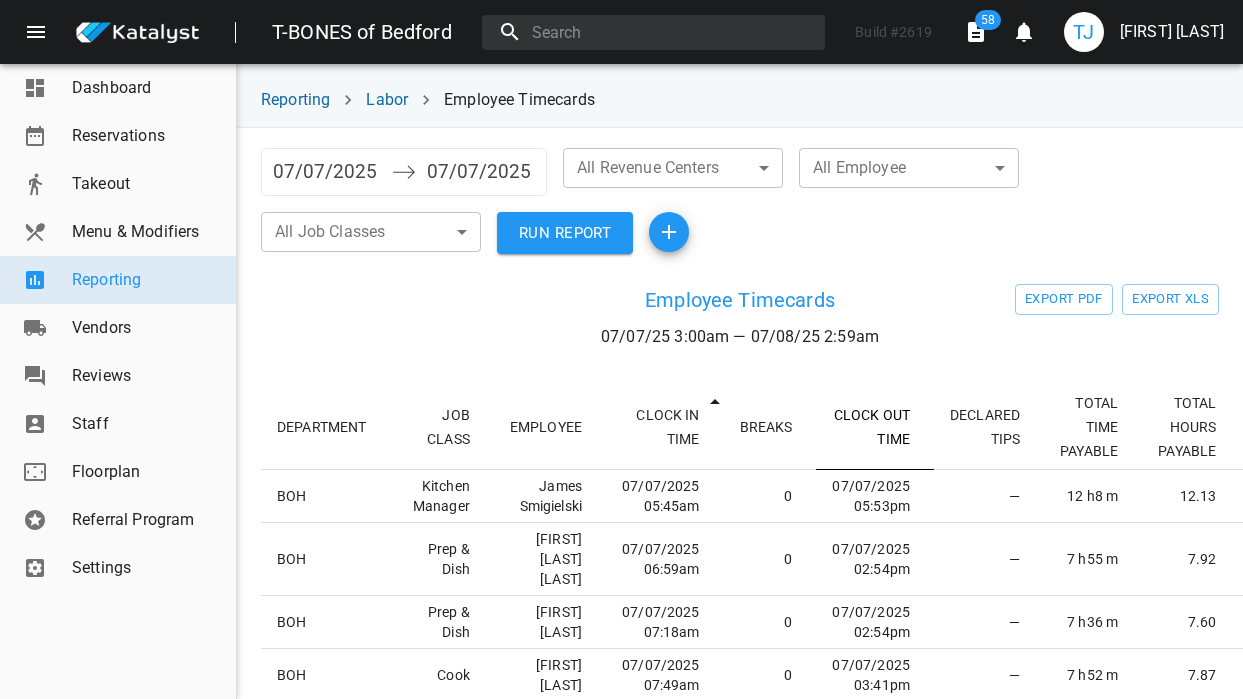 click on "CLOCK OUT TIME" at bounding box center (875, 427) 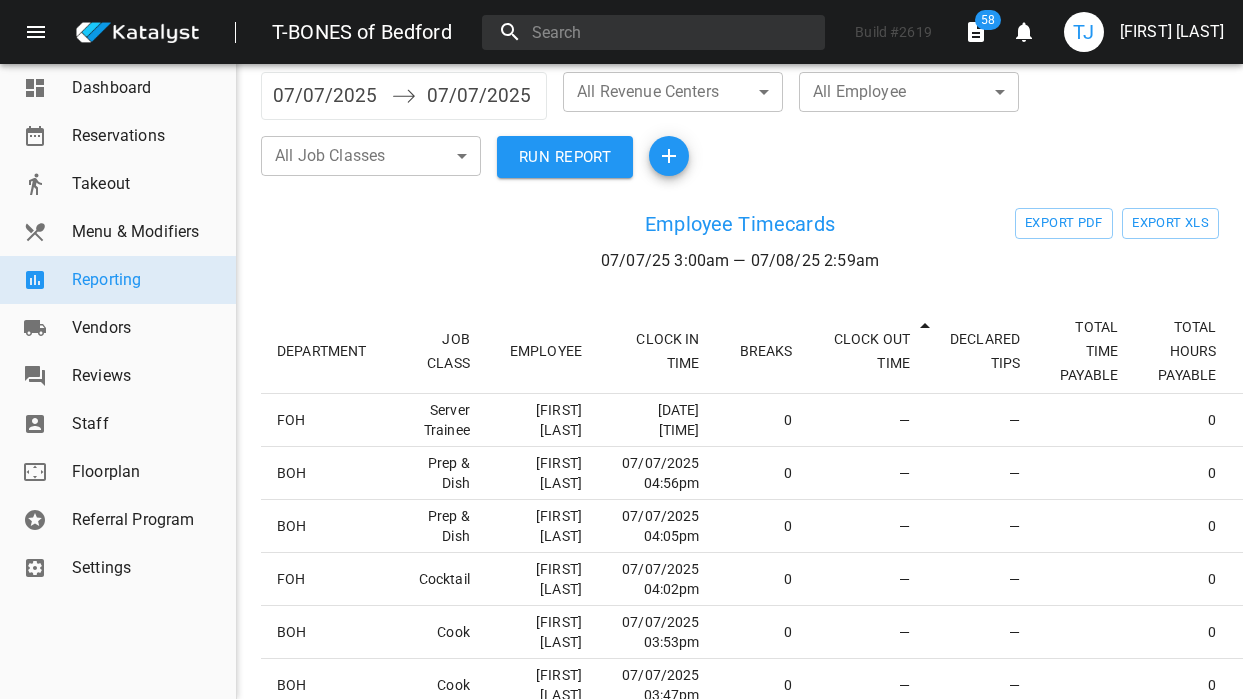 scroll, scrollTop: 0, scrollLeft: 0, axis: both 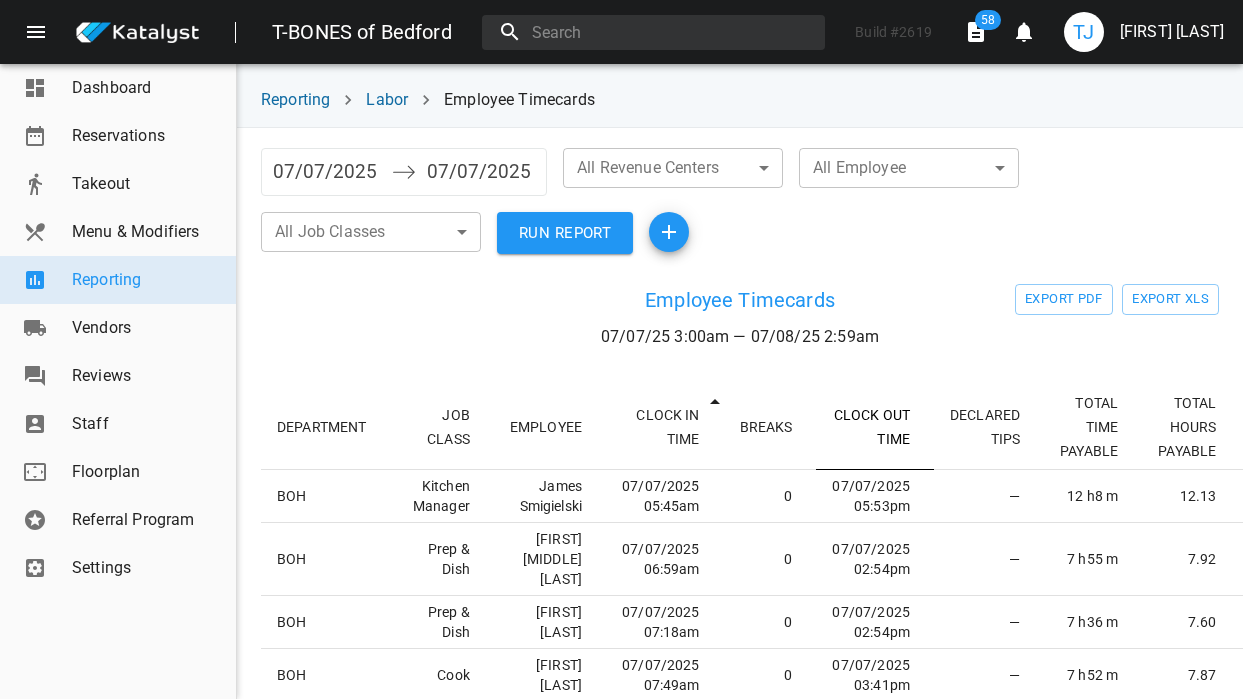 click on "CLOCK OUT TIME" at bounding box center (875, 427) 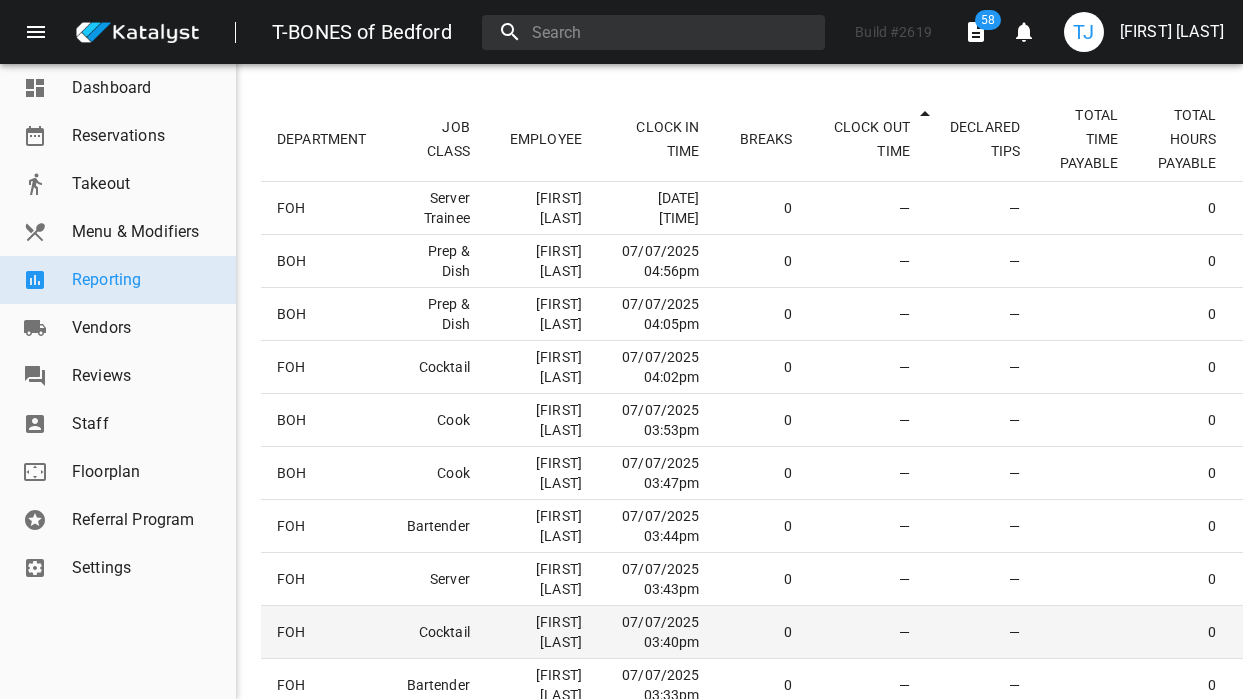 scroll, scrollTop: 230, scrollLeft: 0, axis: vertical 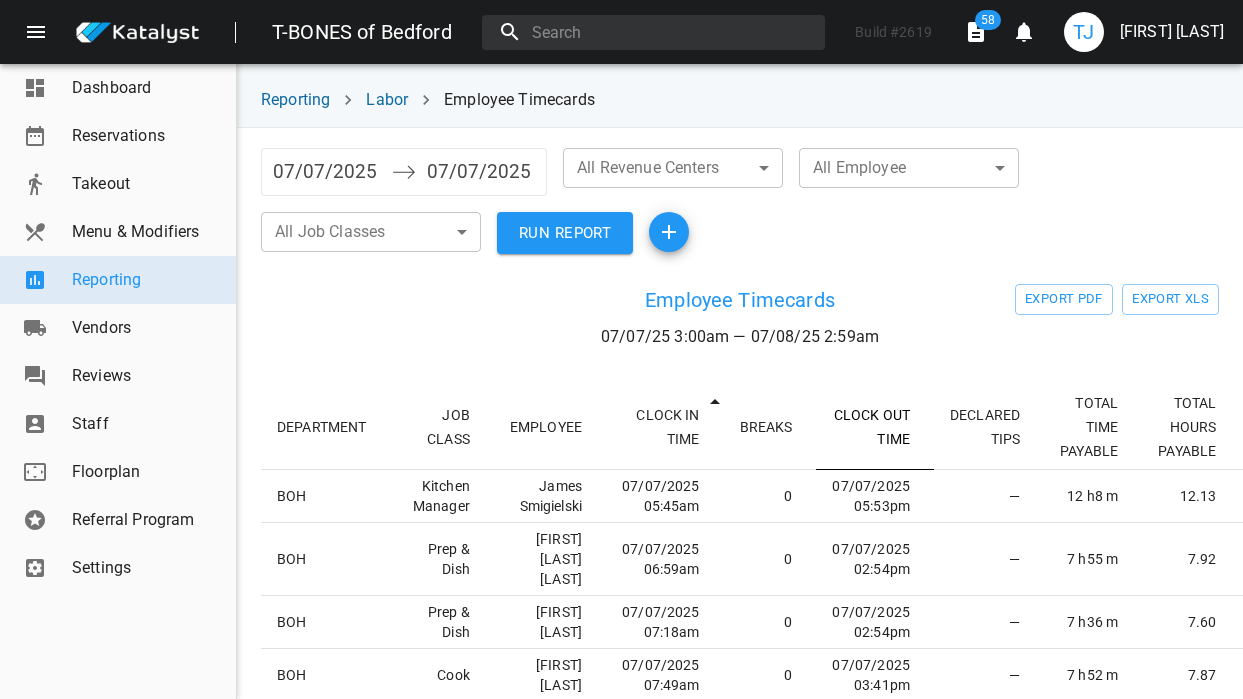click on "CLOCK OUT TIME" at bounding box center [875, 427] 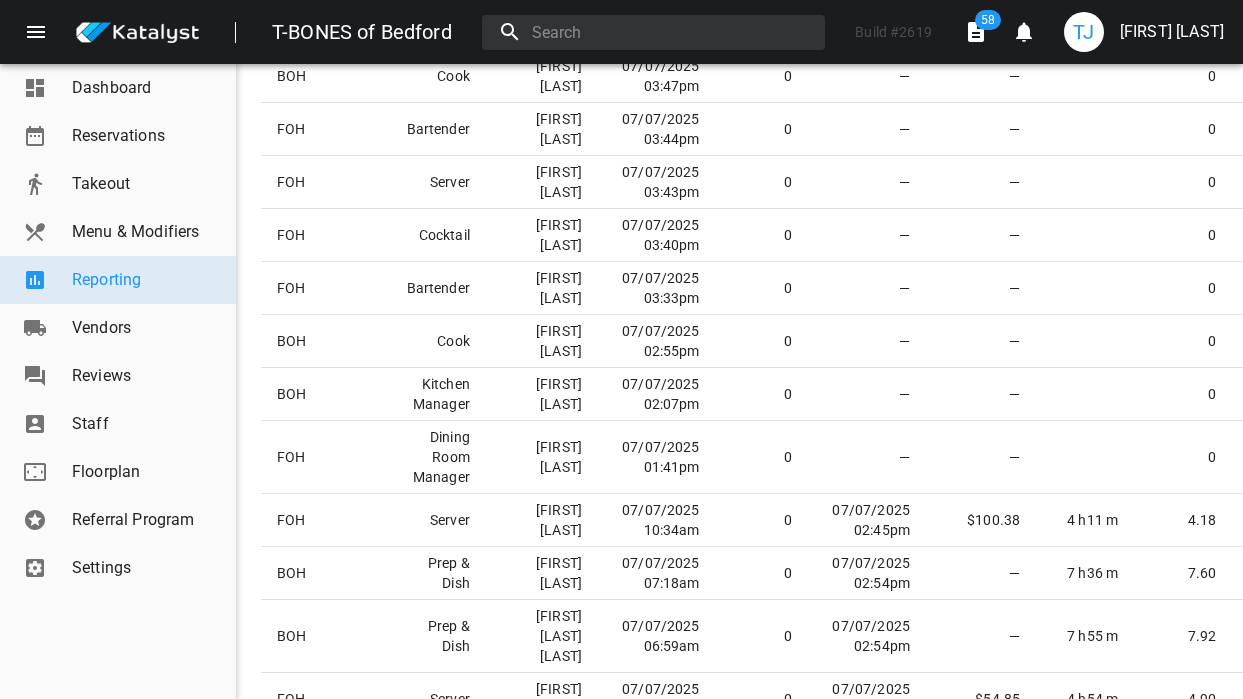 scroll, scrollTop: 672, scrollLeft: 0, axis: vertical 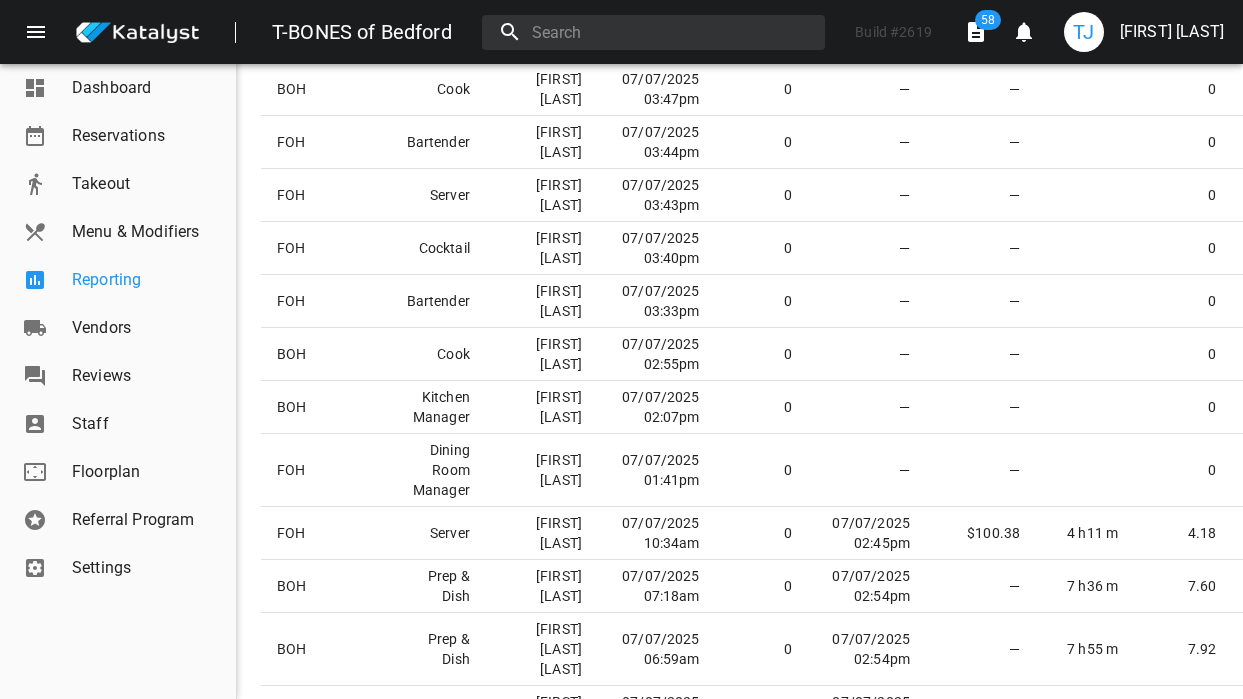 click at bounding box center (44, 280) 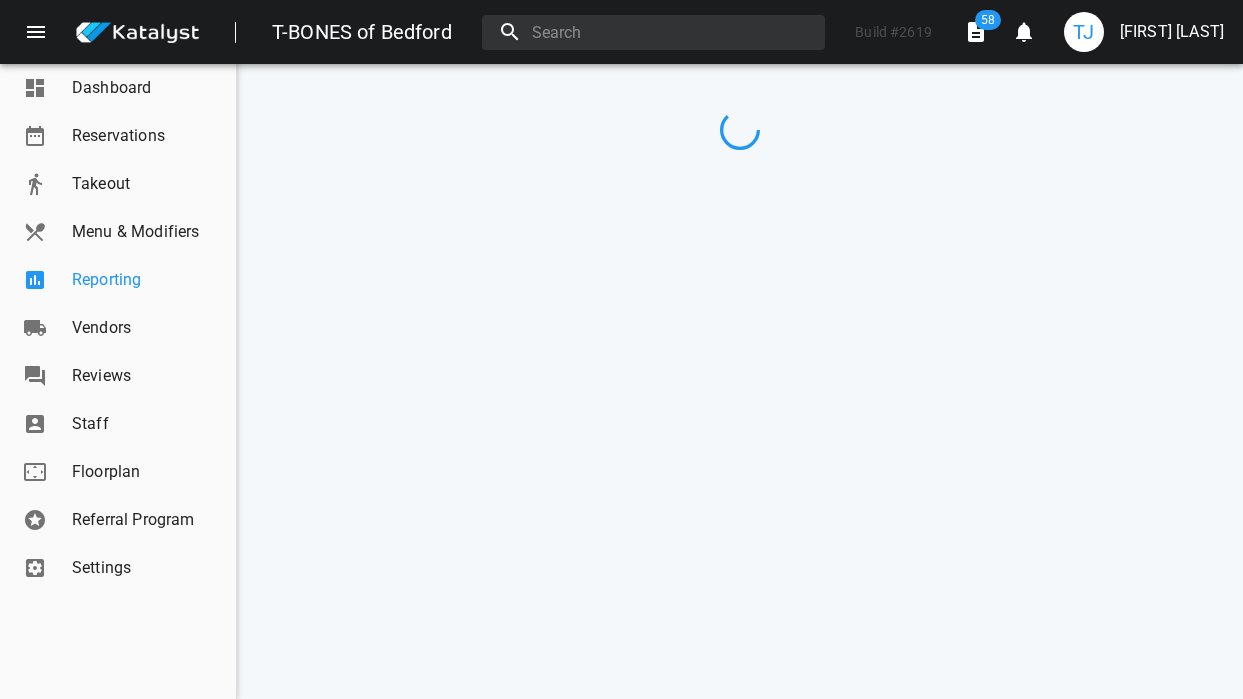 scroll, scrollTop: 0, scrollLeft: 0, axis: both 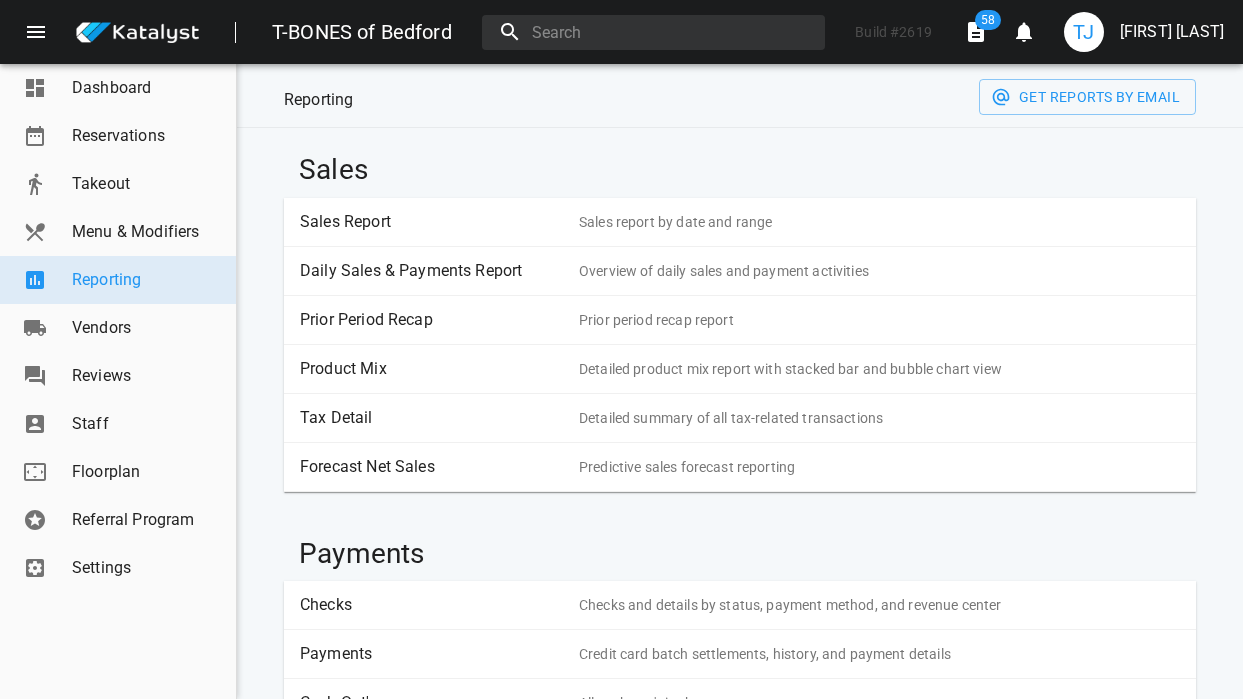 click on "Sales Report Sales report by date and range" at bounding box center [740, 222] 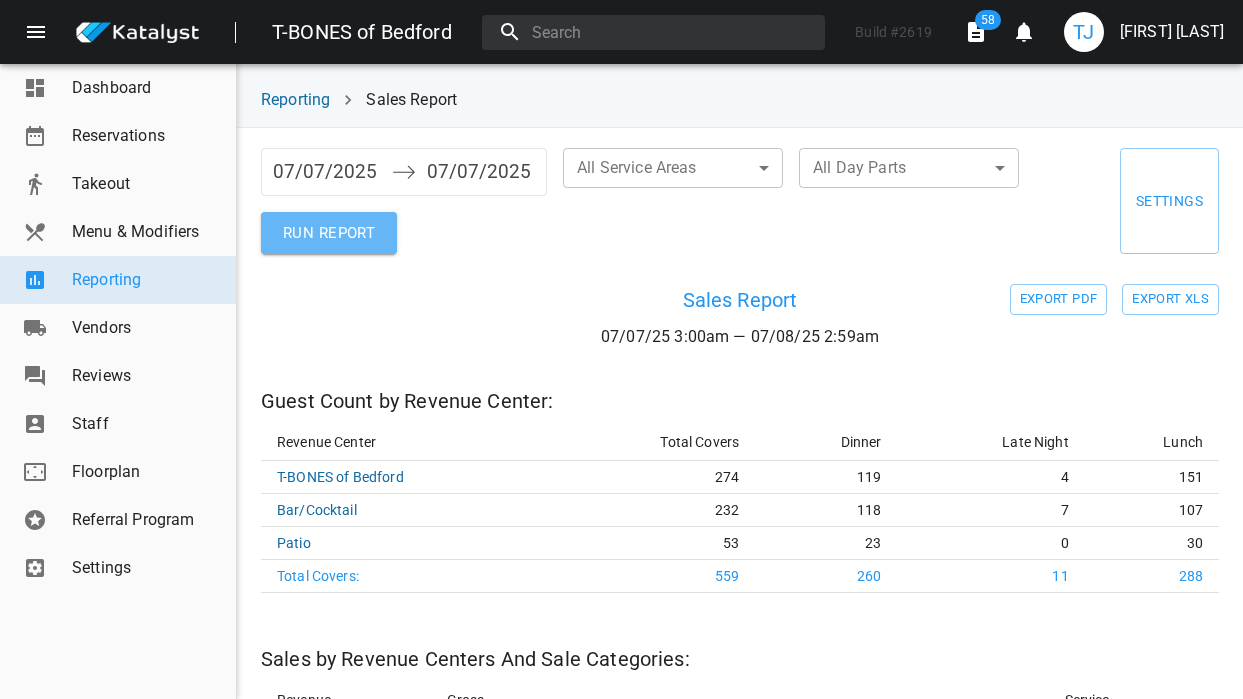 click on "RUN REPORT" at bounding box center (329, 233) 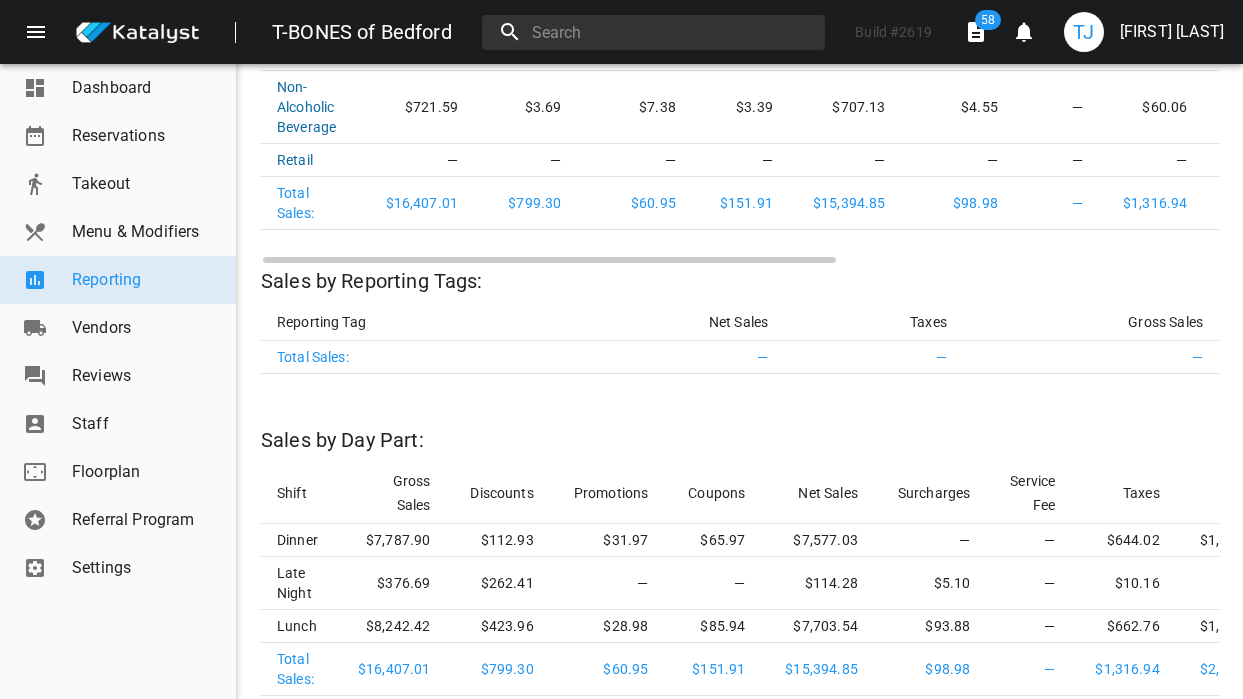 scroll, scrollTop: 2766, scrollLeft: 0, axis: vertical 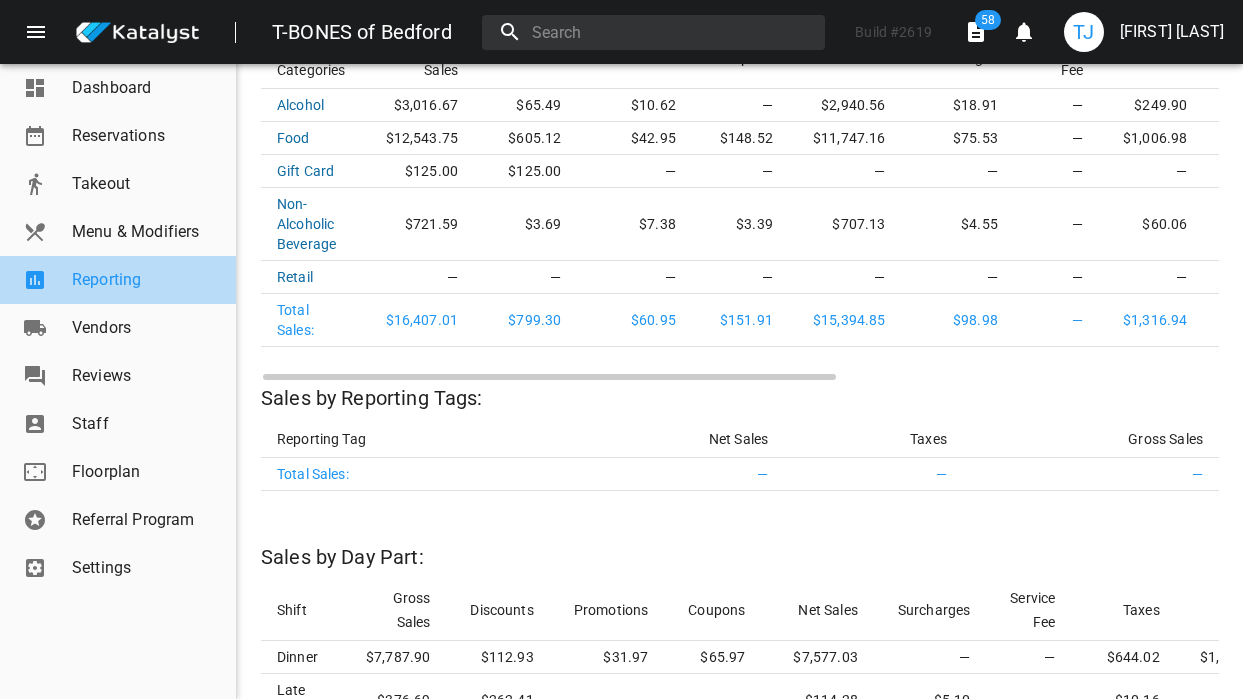 click at bounding box center (44, 280) 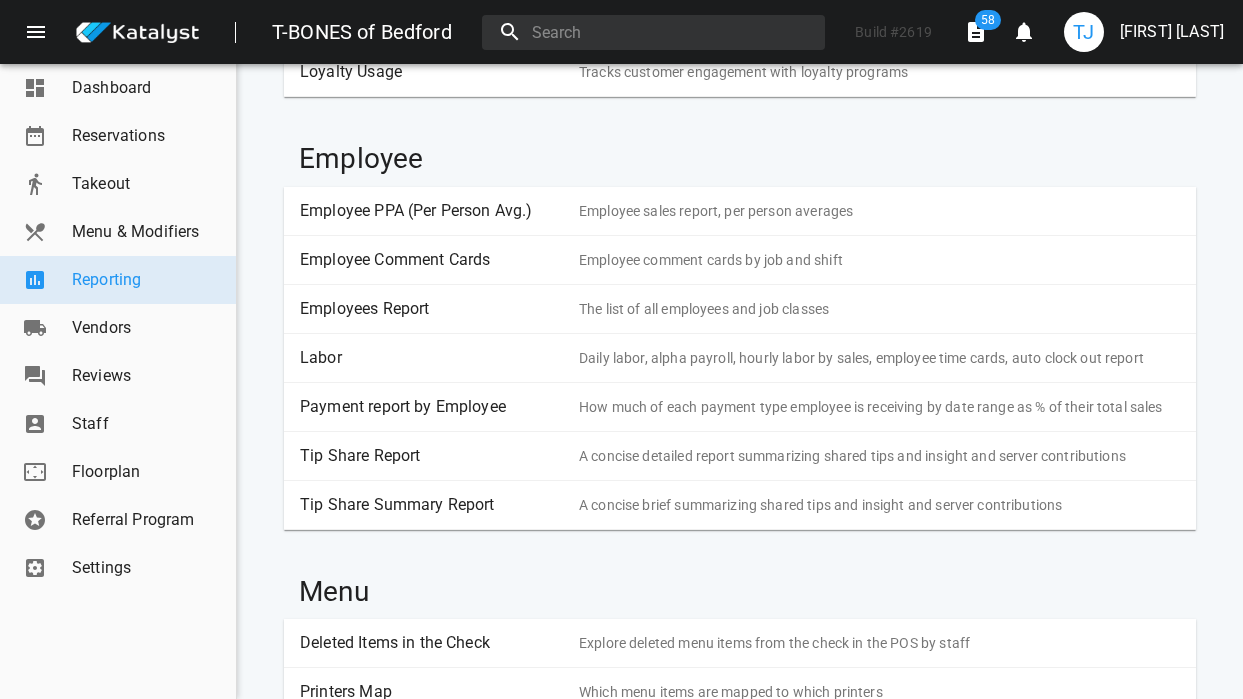 scroll, scrollTop: 1382, scrollLeft: 0, axis: vertical 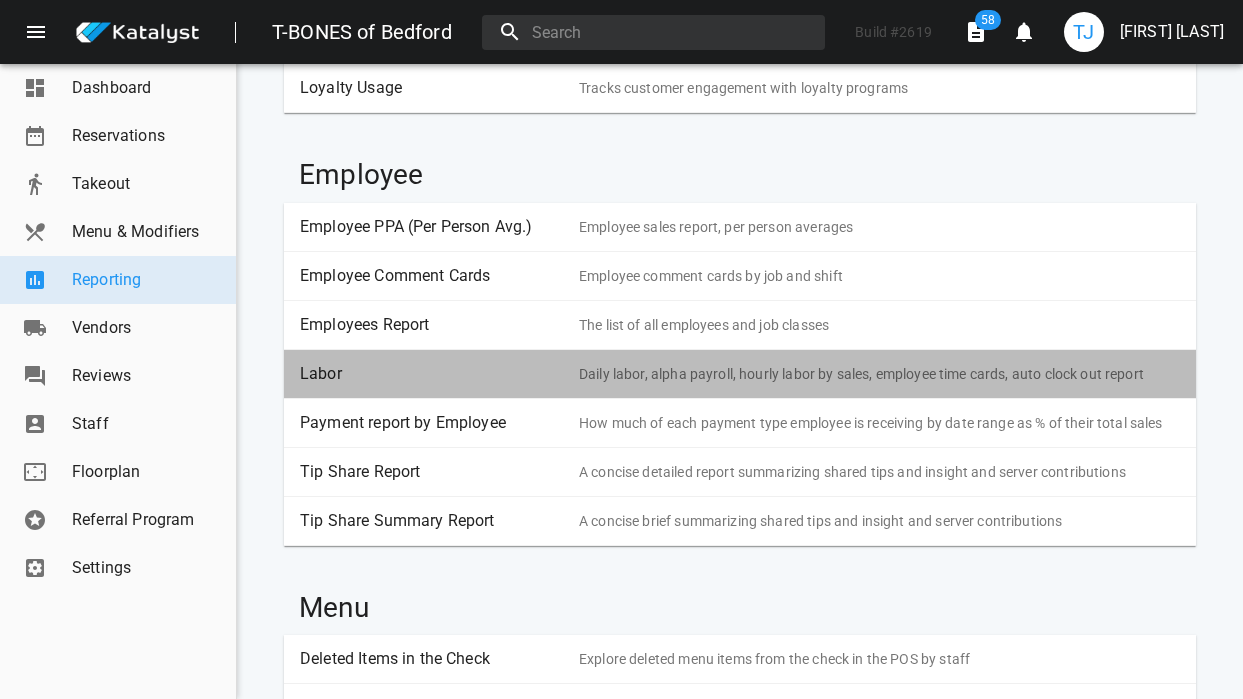 click on "Labor" at bounding box center [432, 374] 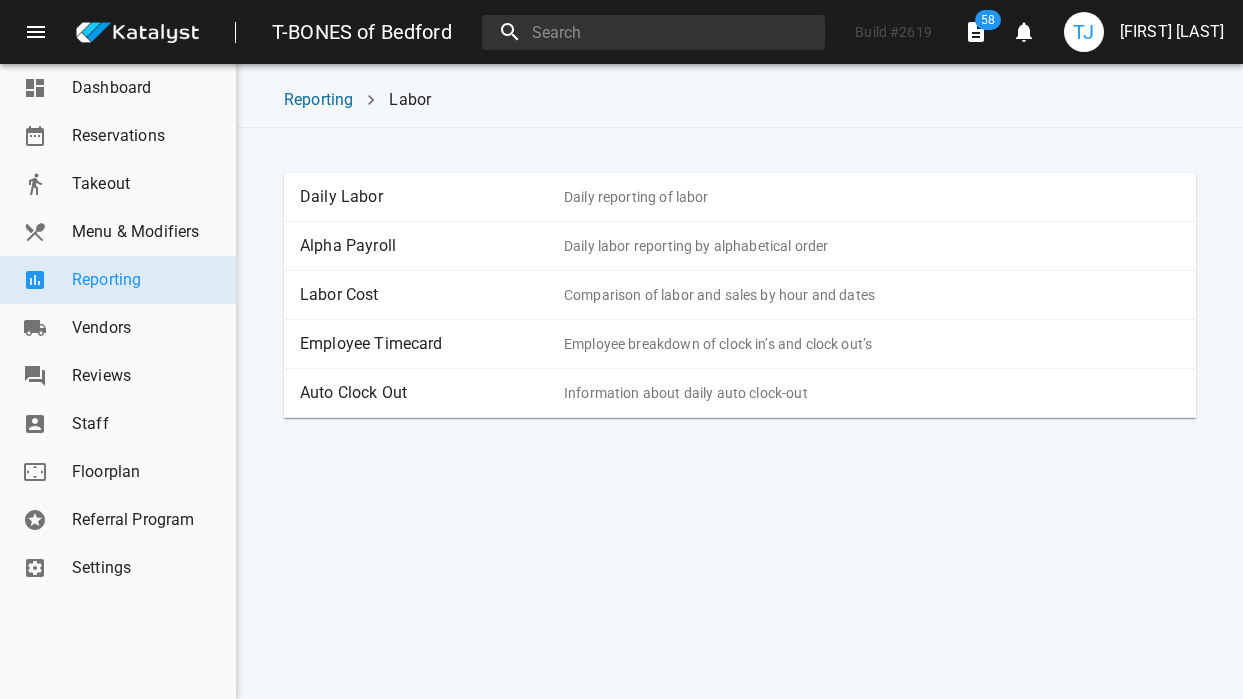 click on "Employee Timecard" at bounding box center [432, 344] 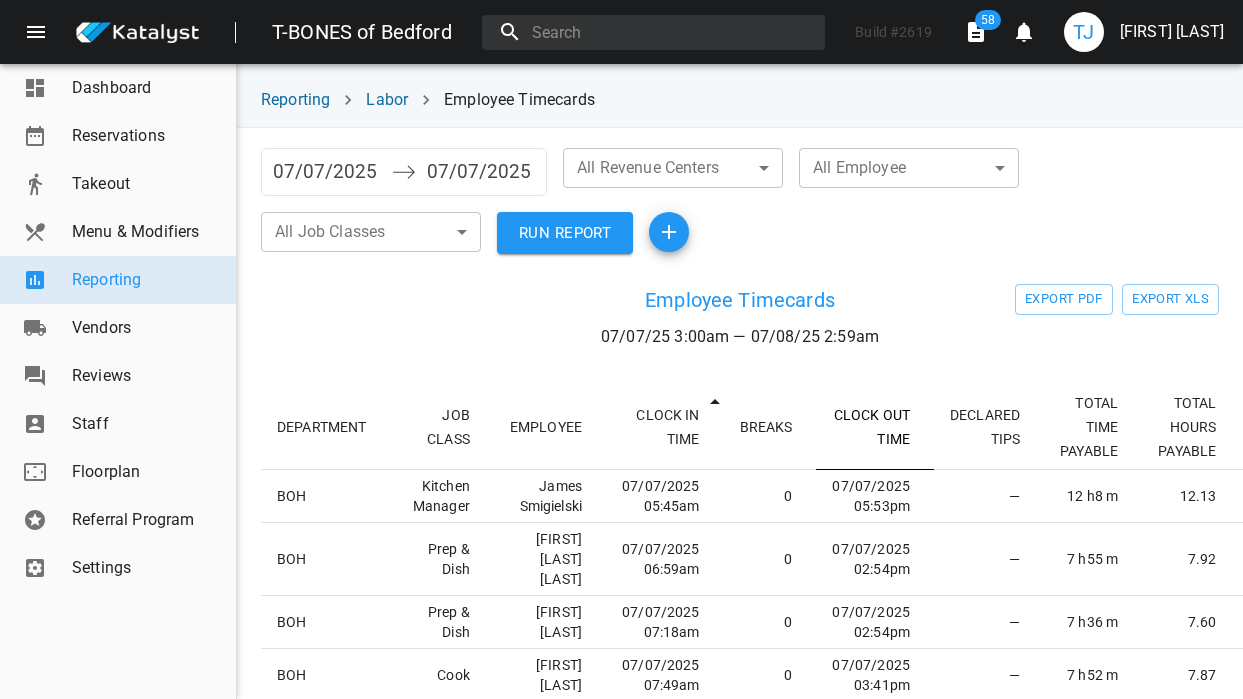 click on "CLOCK OUT TIME" at bounding box center [875, 427] 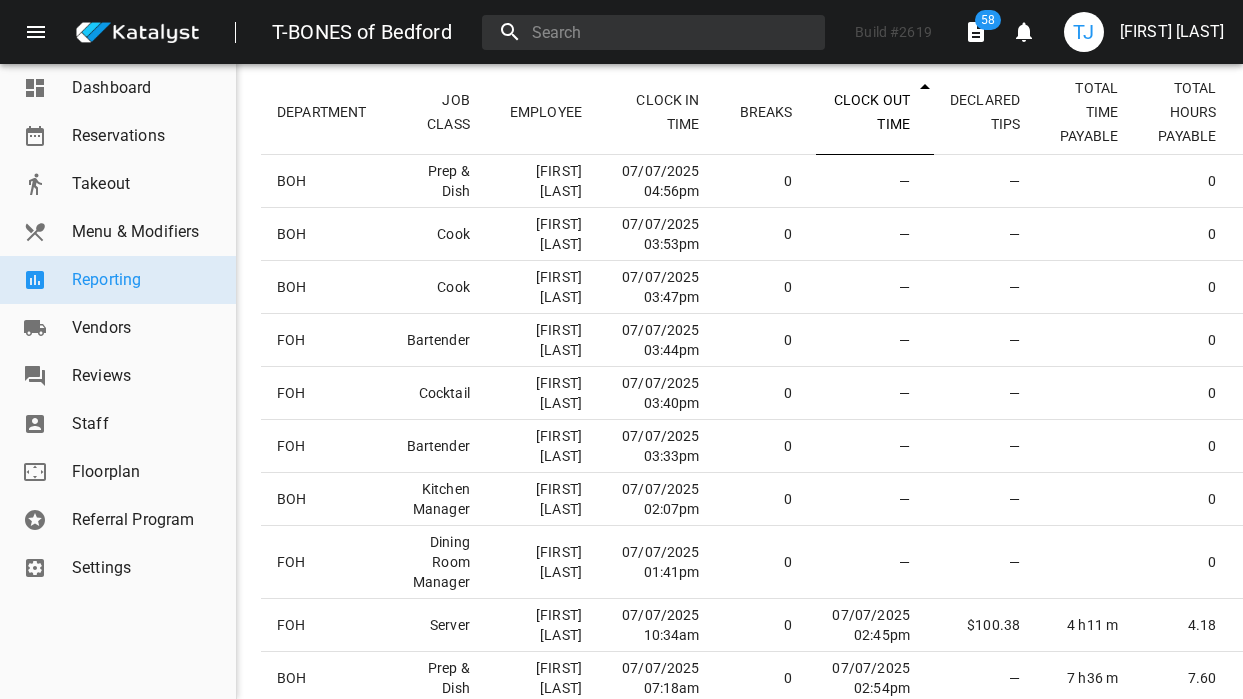 scroll, scrollTop: 313, scrollLeft: 0, axis: vertical 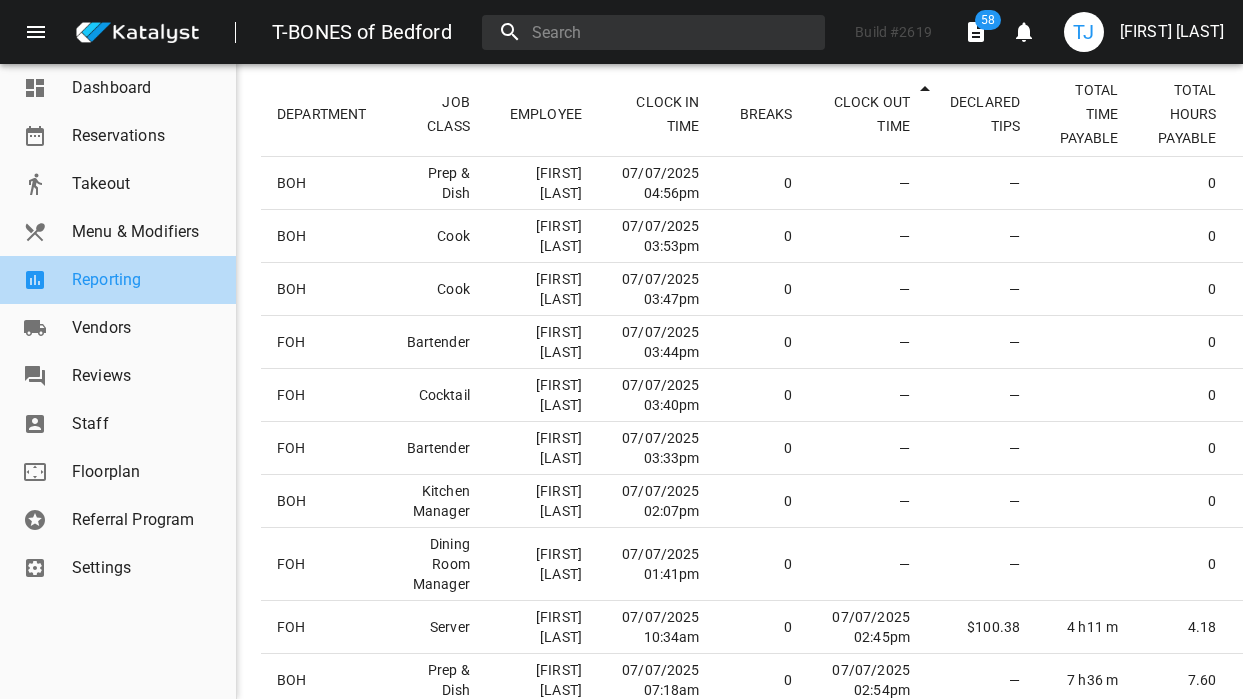 click on "Reporting" at bounding box center [146, 280] 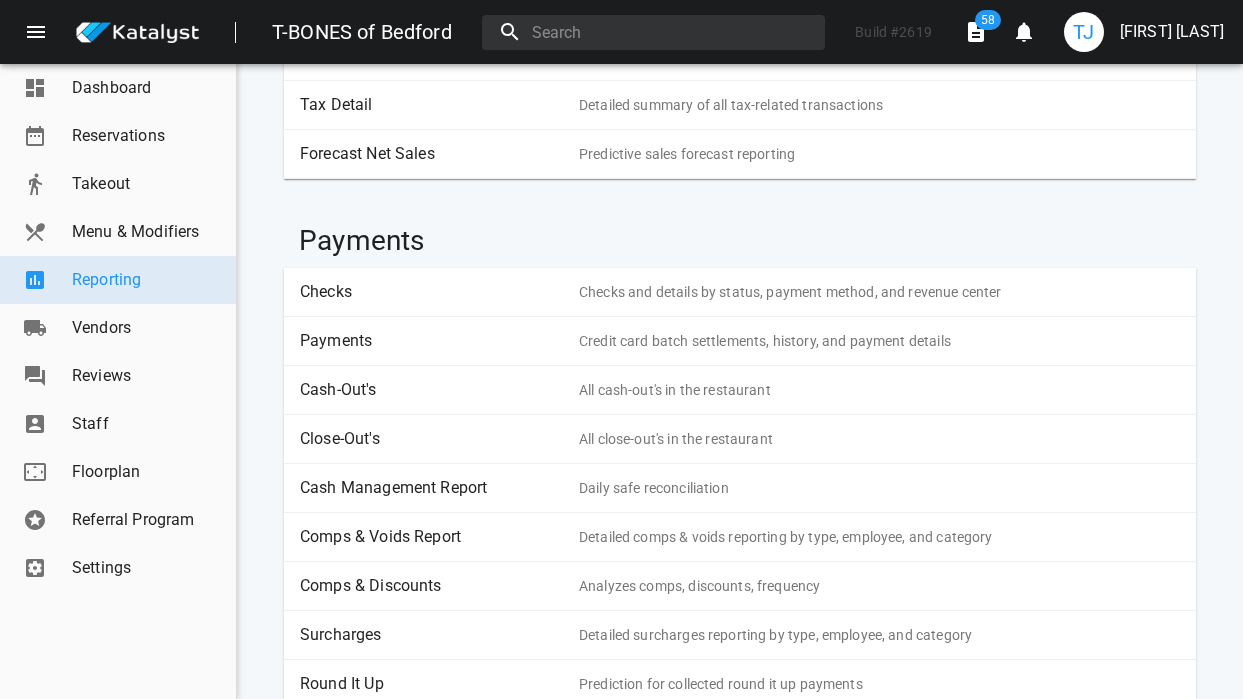click on "Payments Credit card batch settlements, history, and payment details" at bounding box center (740, 341) 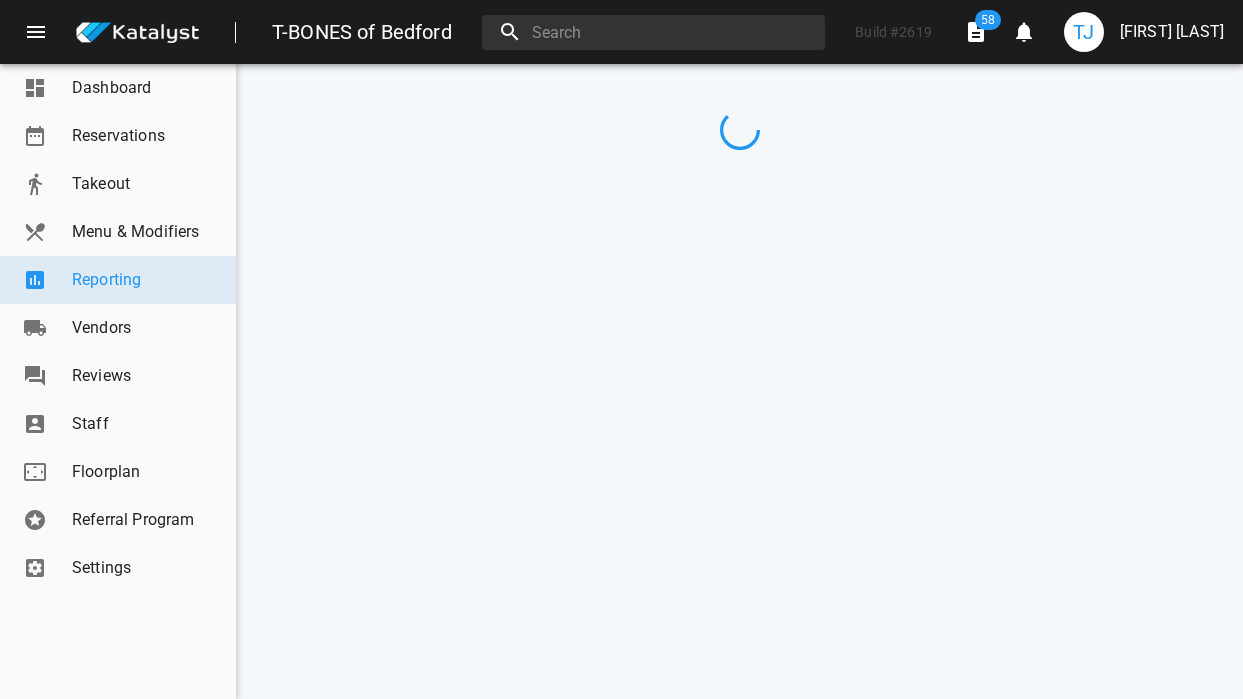 scroll, scrollTop: 0, scrollLeft: 0, axis: both 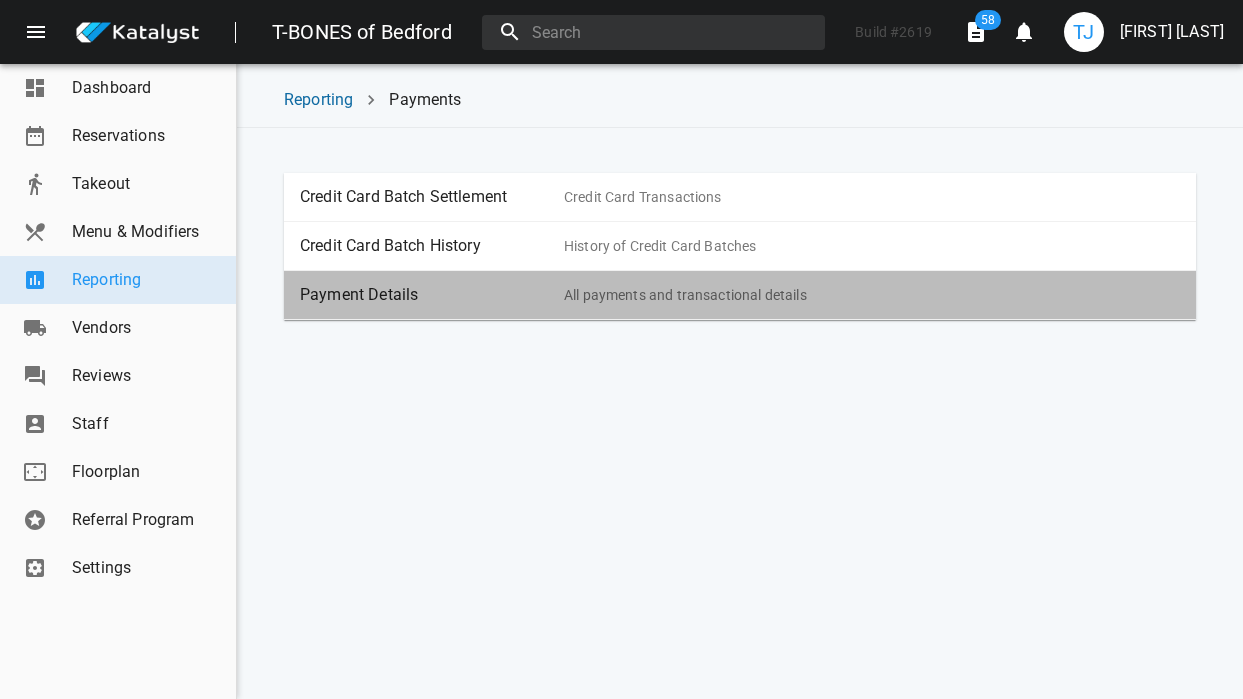 click on "Payment Details All payments and transactional details" at bounding box center [740, 295] 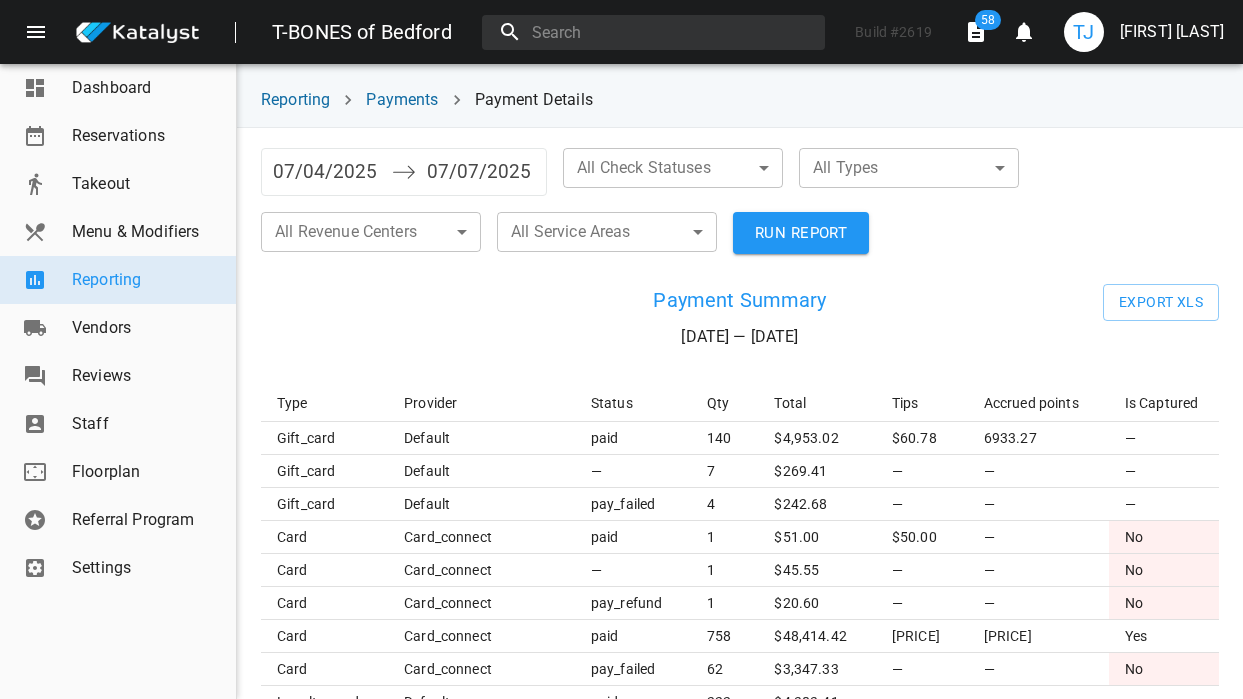 click on "07/04/2025" at bounding box center [327, 172] 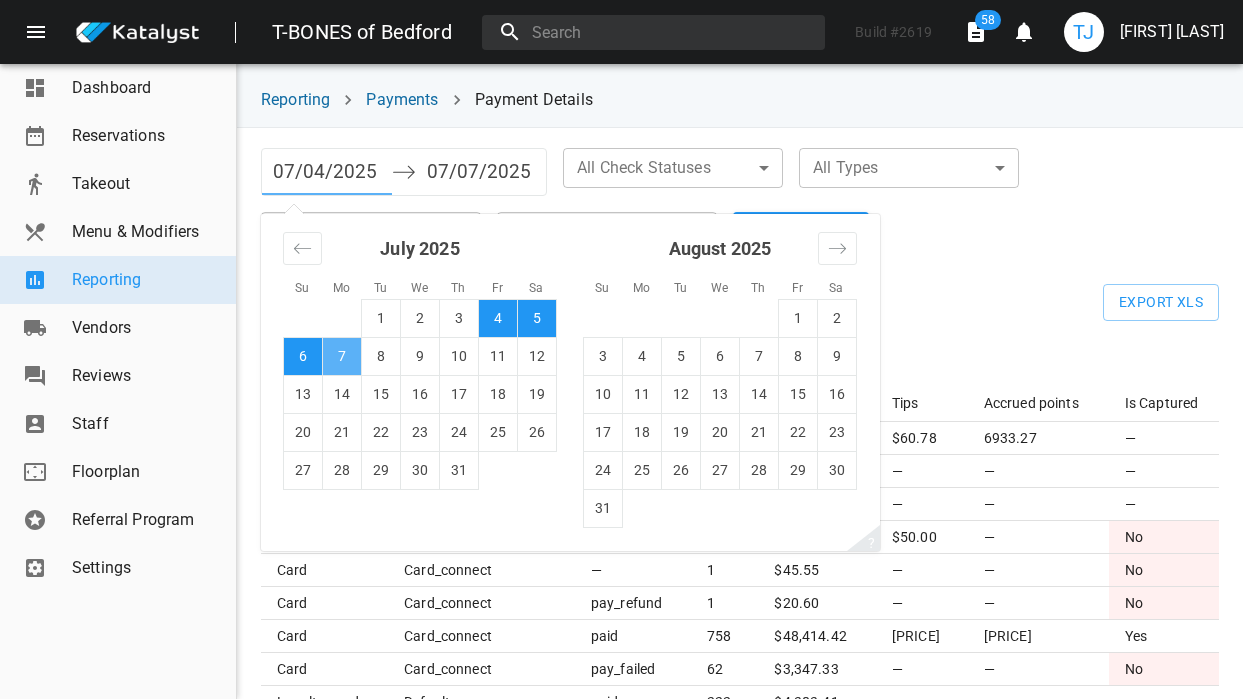 click on "7" at bounding box center (342, 356) 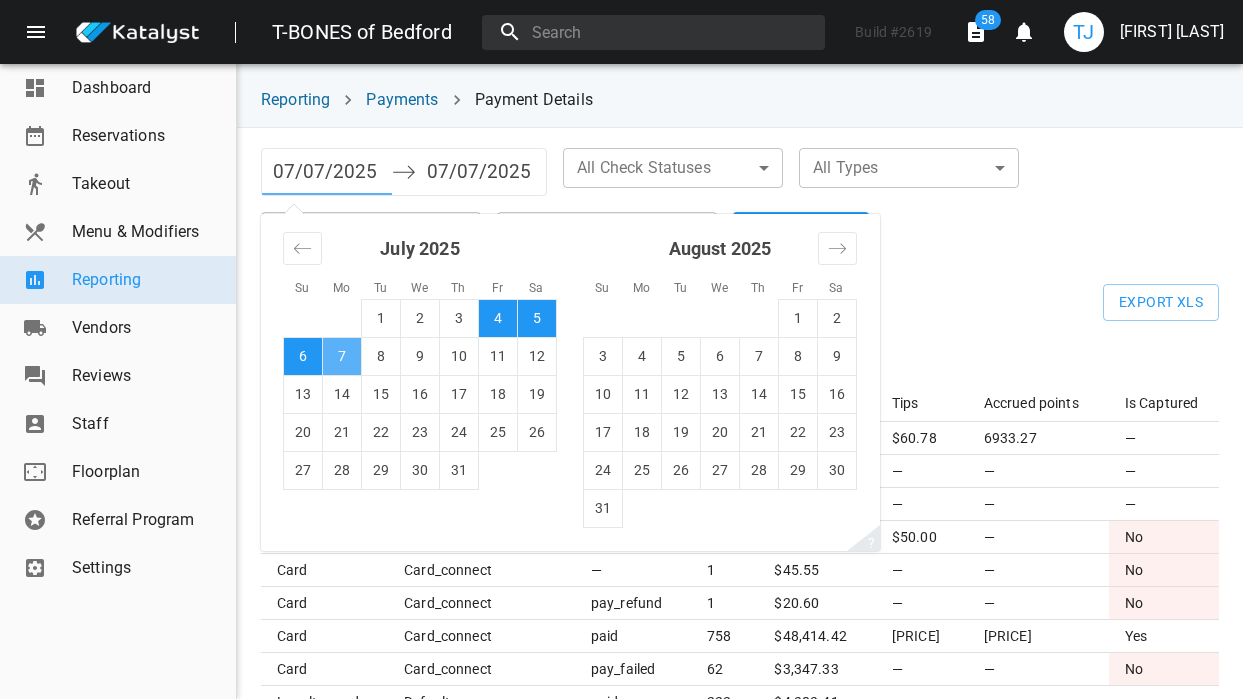 click on "7" at bounding box center (342, 356) 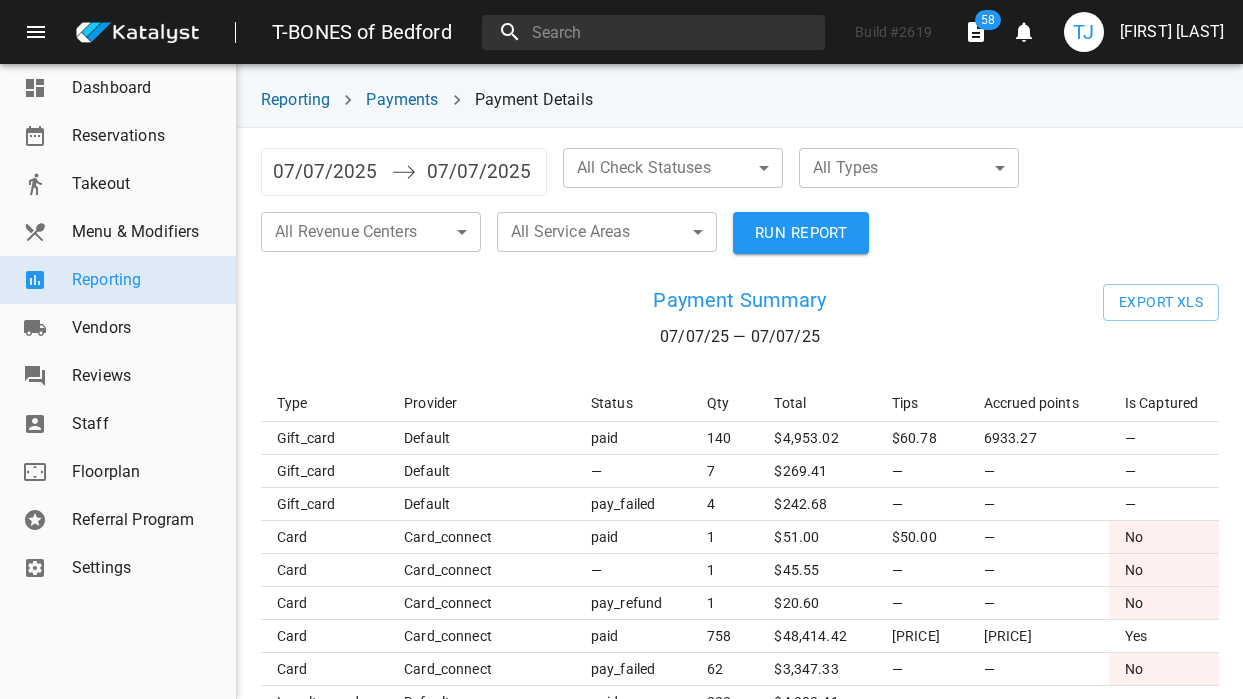click on "RUN REPORT" at bounding box center (801, 233) 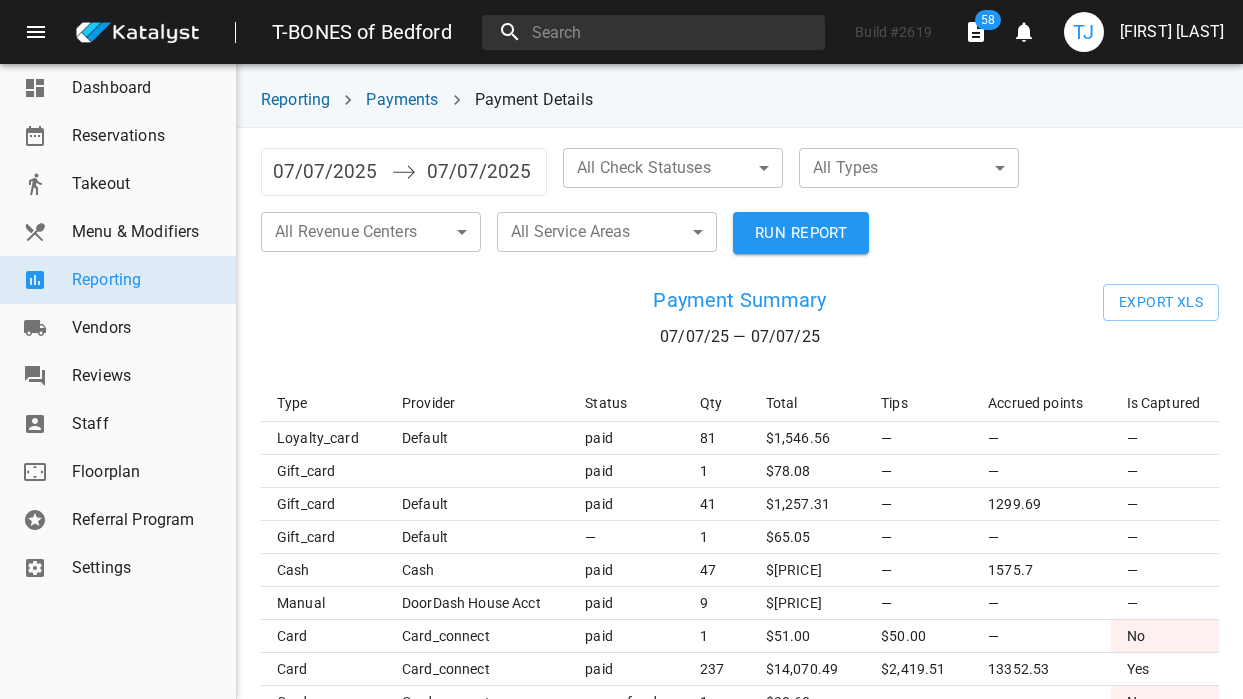 click on "T-BONES of Bedford Build #  2619 58 0 TJ [LAST_NAME] [LAST_NAME] Dashboard Reservations Takeout Menu & Modifiers Reporting Vendors Reviews Staff Floorplan Referral Program Settings Reporting Payments Payment Details [DATE] Navigate forward to interact with the calendar and select a date. Press the question mark key to get the keyboard shortcuts for changing dates. [DATE] Navigate backward to interact with the calendar and select a date. Press the question mark key to get the keyboard shortcuts for changing dates. All Check Statuses ​ ​ All Types ​ ​ All Revenue Centers ​ ​ All Service Areas ​ ​ RUN REPORT   Payment Summary [DATE] — [DATE] Export XLS Type Provider Status Qty Total Tips Accrued points Is Captured loyalty_card default paid 81 $ [PRICE] — — — gift_card paid 1 $ [PRICE] — — — gift_card default paid 41 $ [PRICE] — [PRICE] — gift_card default — 1 $ [PRICE] — — — cash cash paid 47 $ [PRICE] — [PRICE] — manual DoorDash House Acct paid 9 $ [PRICE] — —" at bounding box center (621, 349) 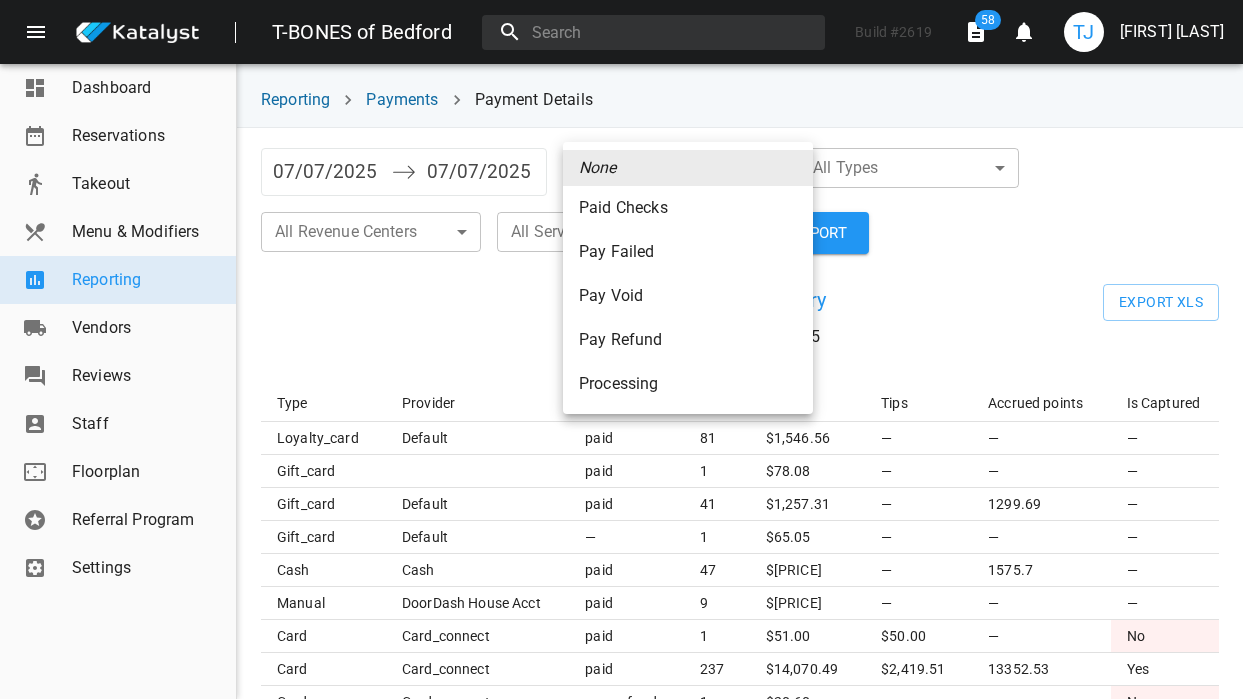 click on "Paid Checks" at bounding box center [688, 208] 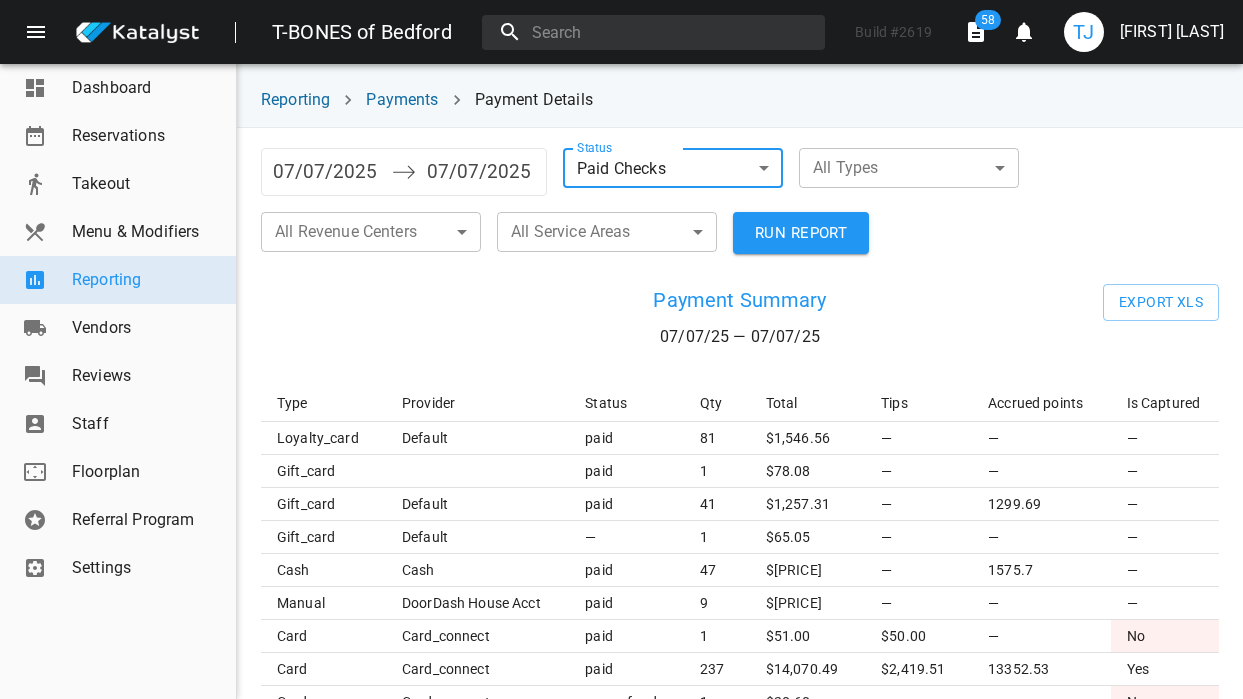 click on "RUN REPORT" at bounding box center [801, 233] 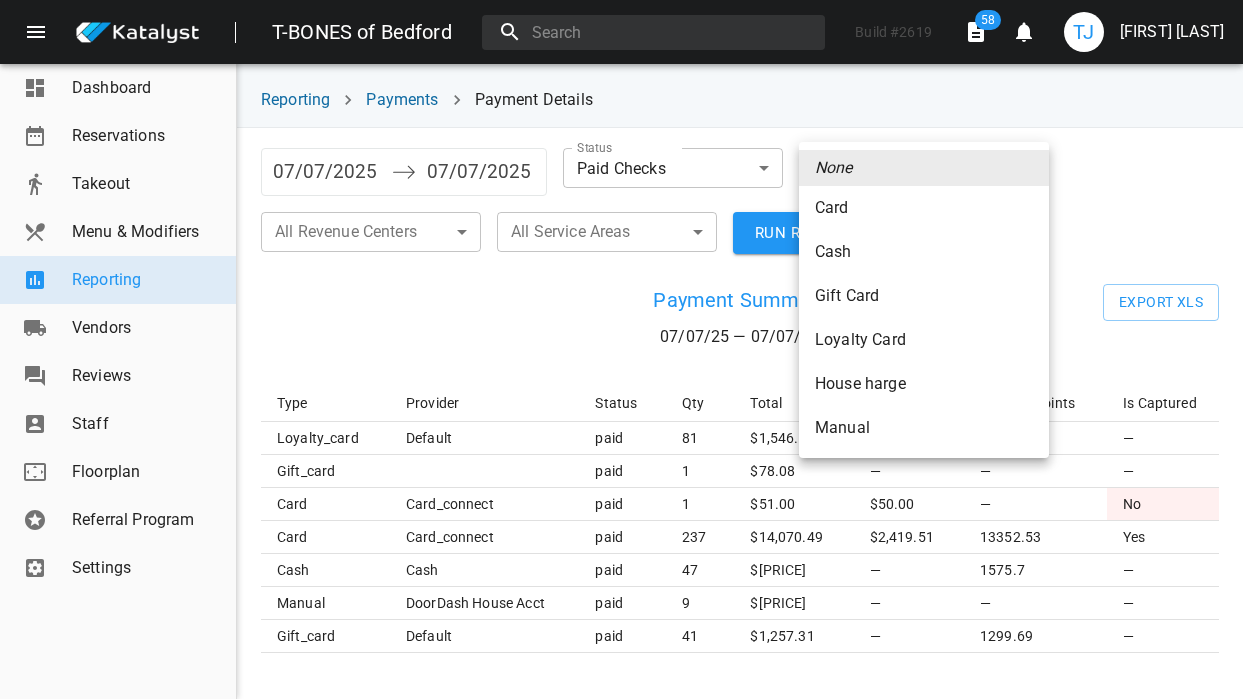click on "T-BONES of Bedford Build # 2619 58 0 TJ [FIRST] [LAST] Dashboard Reservations Takeout Menu & Modifiers Reporting Vendors Reviews Staff Floorplan Referral Program Settings Reporting Payments Payment Details [DATE] Navigate forward to interact with the calendar and select a date. Press the question mark key to get the keyboard shortcuts for changing dates. [DATE] Navigate backward to interact with the calendar and select a date. Press the question mark key to get the keyboard shortcuts for changing dates. Status Paid Checks paid ​​ All Types ​​​ All Revenue Centers ​​​ All Service Areas ​​​ RUN REPORT ​​ Payment Summary [DATE] — [DATE] Export XLS Type Provider Status Qty Total Tips Accrued points Is Captured loyalty_card default paid 81 $ 1,546.56 ​​ ​​ ​​ gift_card paid 1 $ 78.08 ​​ ​​ ​​ card card_connect paid 1 $ 51.00 $50.00 ​​ No card card_connect paid 237 $ 14,070.49 $2,419.51 13352.53 Yes cash cash paid 47 $ 1,878.45 ​​ 1575.7 ​​ manual DoorDash House Acct paid 9 $ 41" at bounding box center [621, 349] 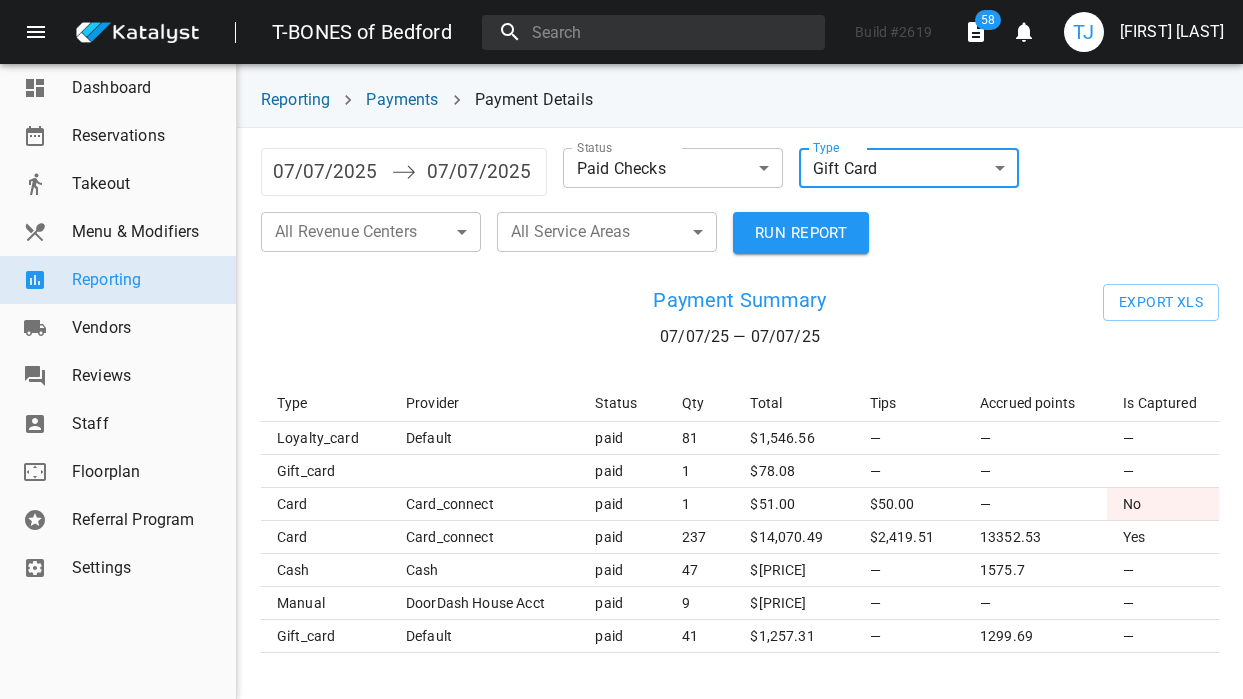 click on "RUN REPORT" at bounding box center (801, 233) 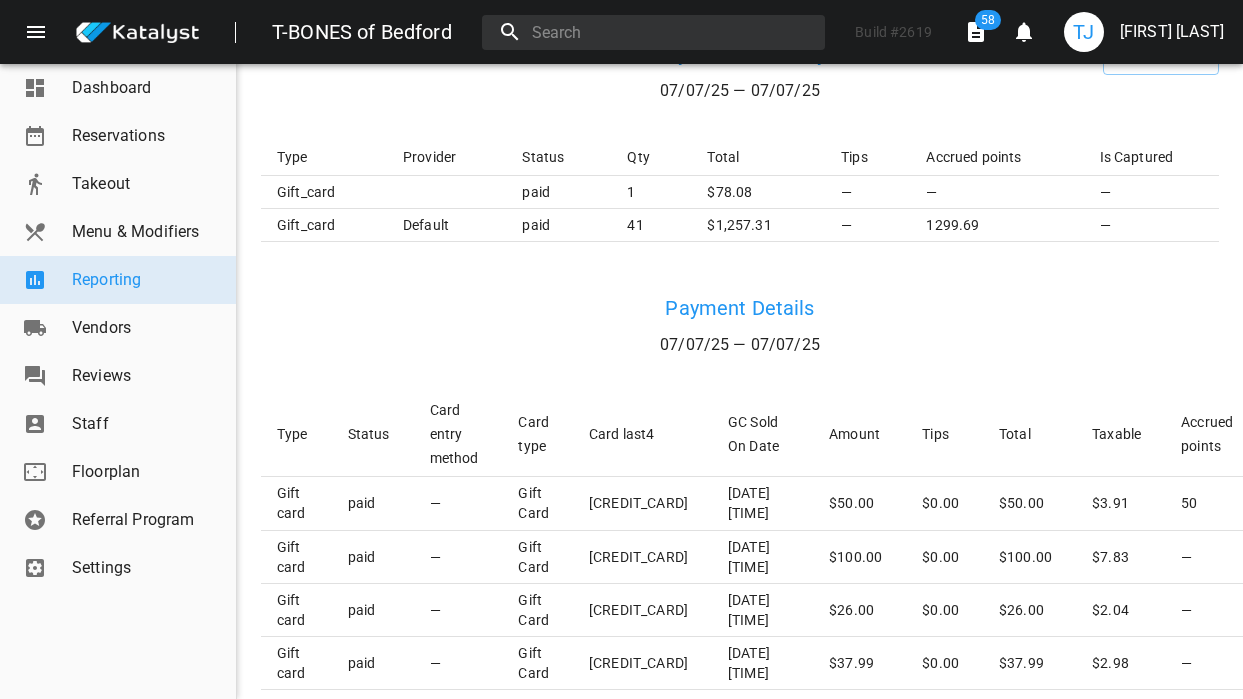 scroll, scrollTop: 250, scrollLeft: 0, axis: vertical 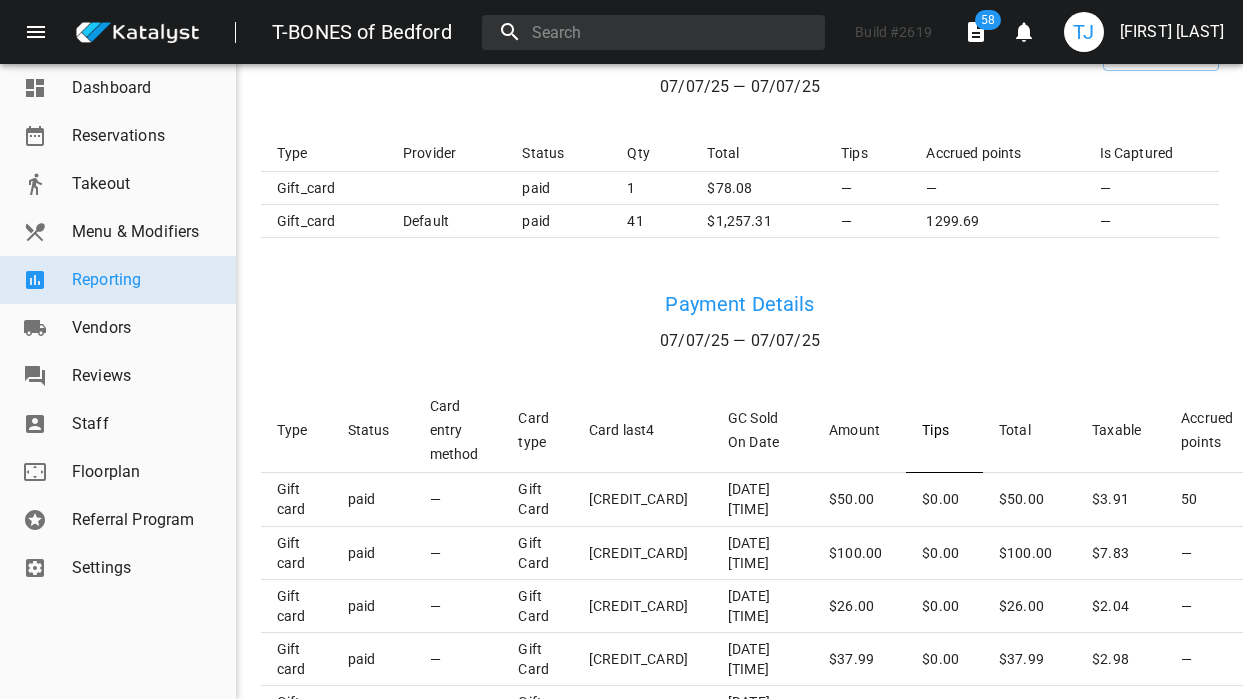 click on "Tips" at bounding box center (944, 430) 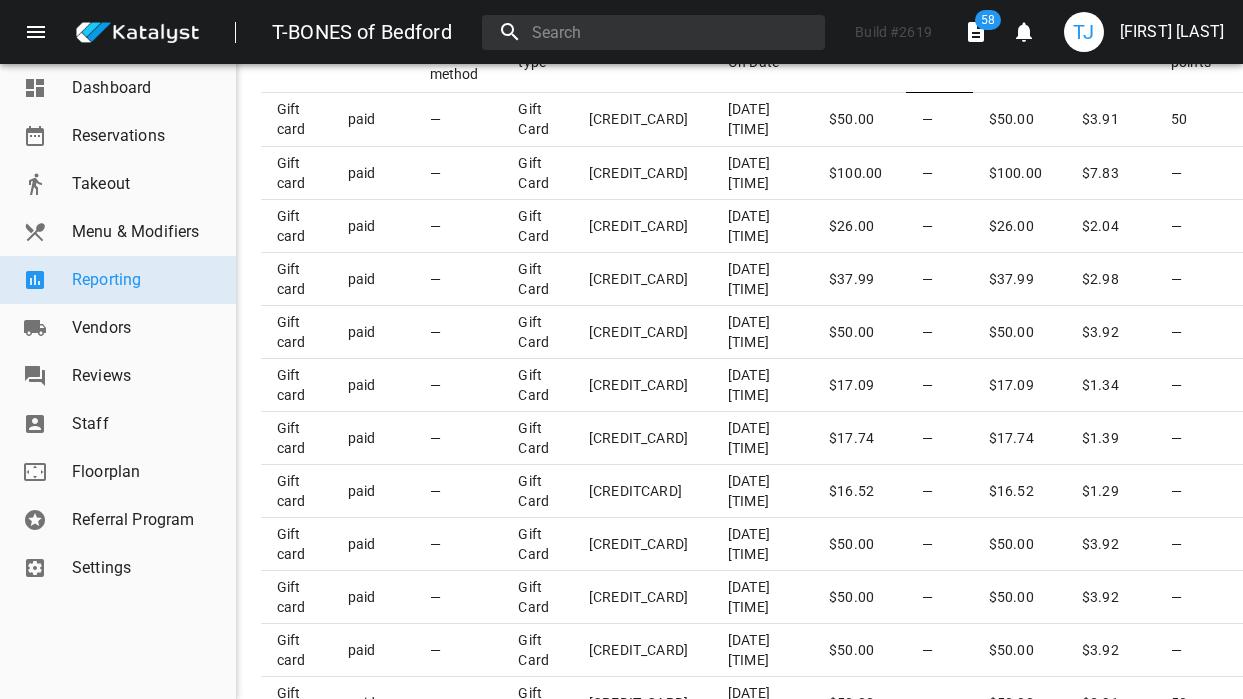 scroll, scrollTop: 0, scrollLeft: 0, axis: both 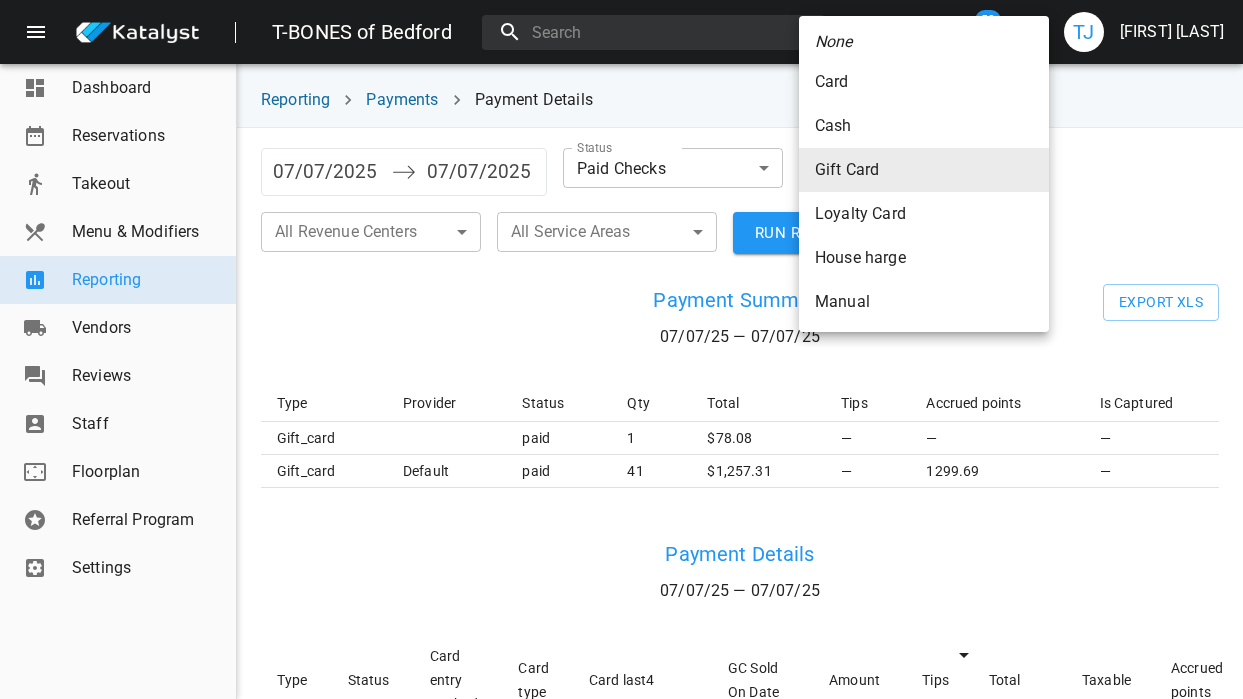 click on "T-BONES of Bedford Build #  2619 58 0 TJ [LAST_NAME] [LAST_NAME] Dashboard Reservations Takeout Menu & Modifiers Reporting Vendors Reviews Staff Floorplan Referral Program Settings Reporting Payments Payment Details [DATE] Navigate forward to interact with the calendar and select a date. Press the question mark key to get the keyboard shortcuts for changing dates. [DATE] Navigate backward to interact with the calendar and select a date. Press the question mark key to get the keyboard shortcuts for changing dates. Status Paid Checks paid ​ Type Gift Card gift_card ​ All Revenue Centers ​ ​ All Service Areas ​ ​ RUN REPORT   Payment Summary [DATE] — [DATE] Export XLS Type Provider Status Qty Total Tips Accrued points Is Captured gift_card paid 1 $ [PRICE] — — — gift_card default paid 41 $ [PRICE] — [PRICE] —   Payment Details [DATE] — [DATE]   Type  Status  Card entry method  Card type  Card last4  GC Sold On Date  Amount  Tips  Total  Taxable  Accrued points  Created At  paid" at bounding box center (621, 349) 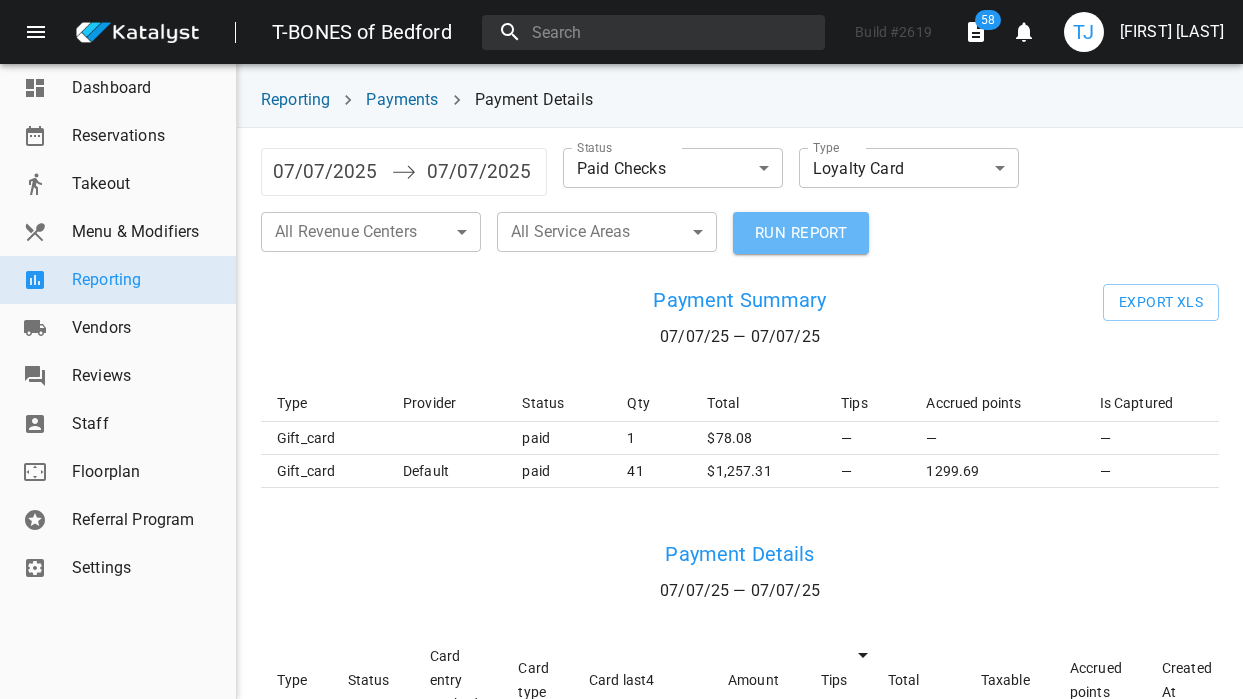 click on "RUN REPORT" at bounding box center [801, 233] 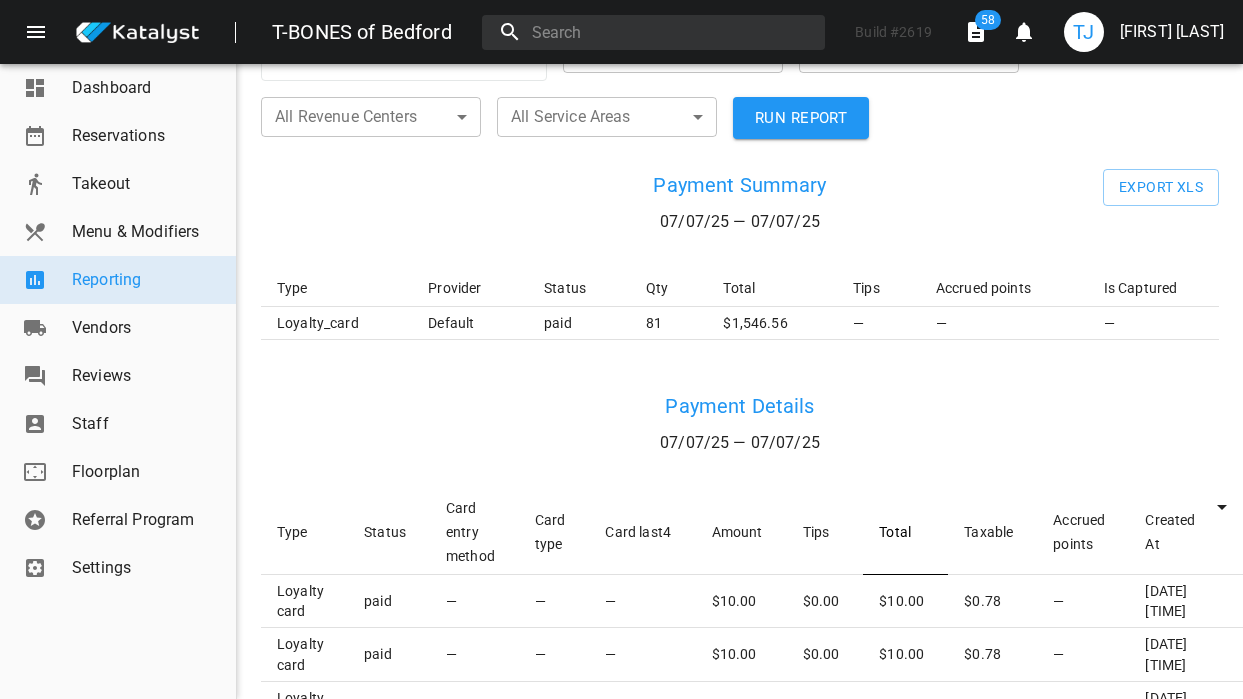 scroll, scrollTop: 293, scrollLeft: 0, axis: vertical 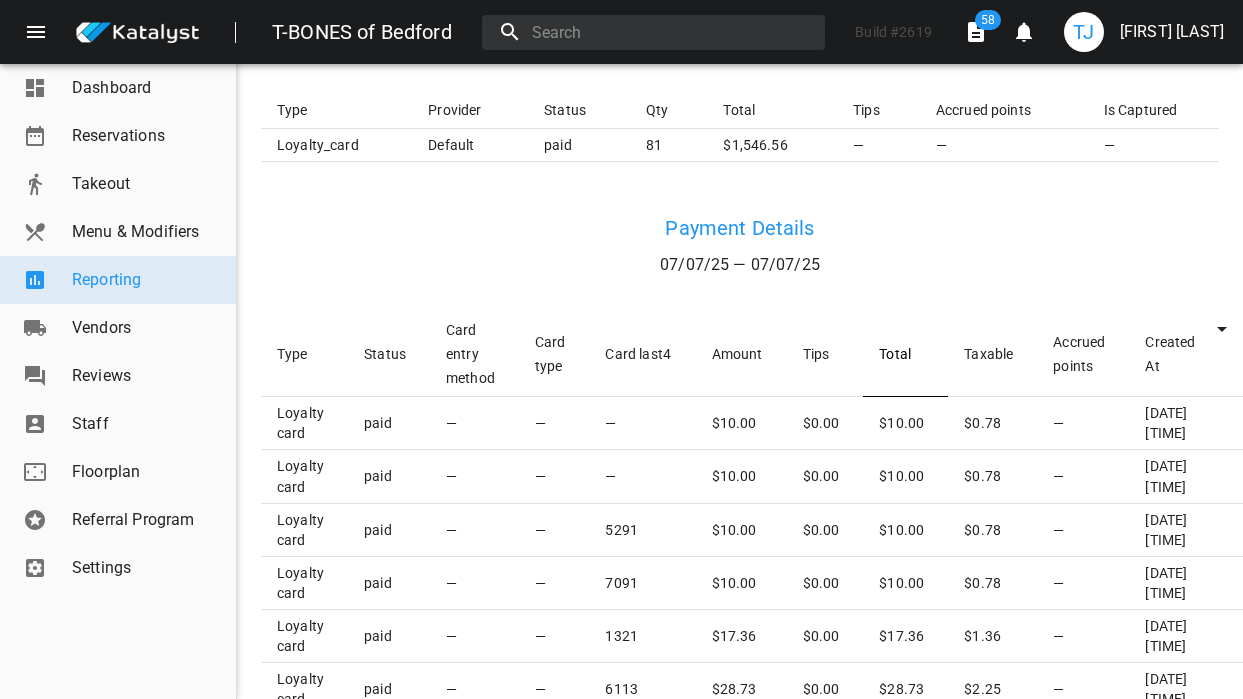 click on "Total" at bounding box center [905, 354] 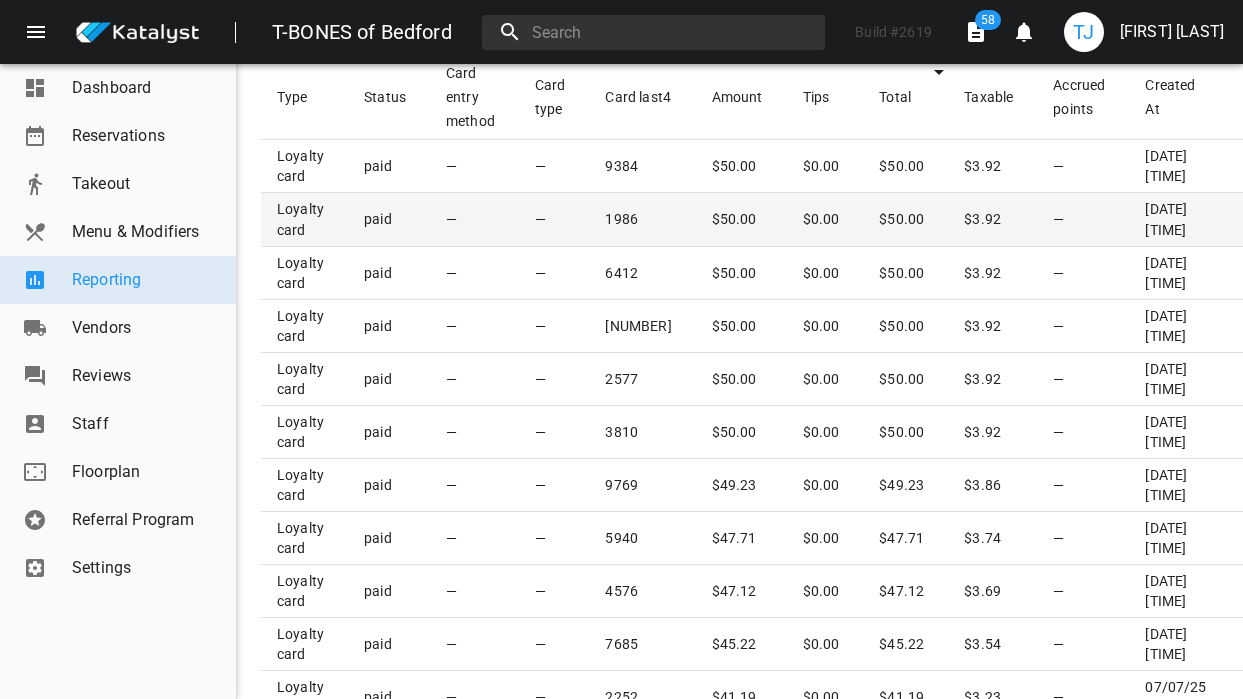 scroll, scrollTop: 0, scrollLeft: 0, axis: both 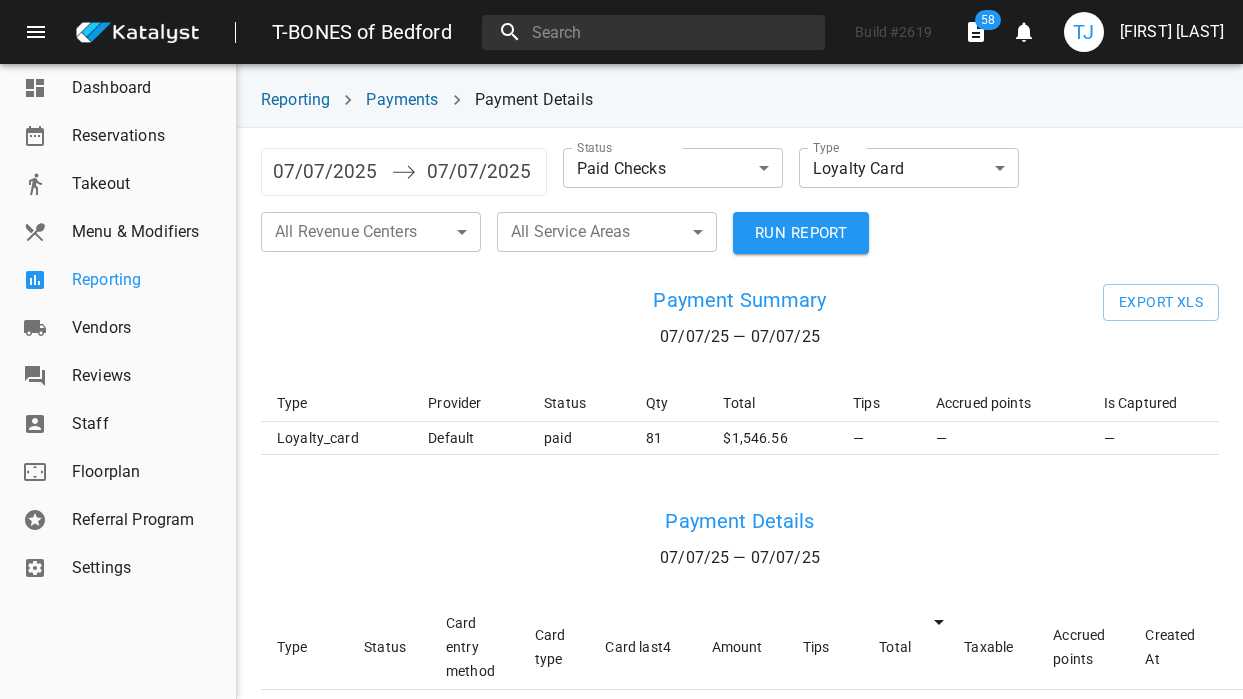 click on "Reporting" at bounding box center (146, 280) 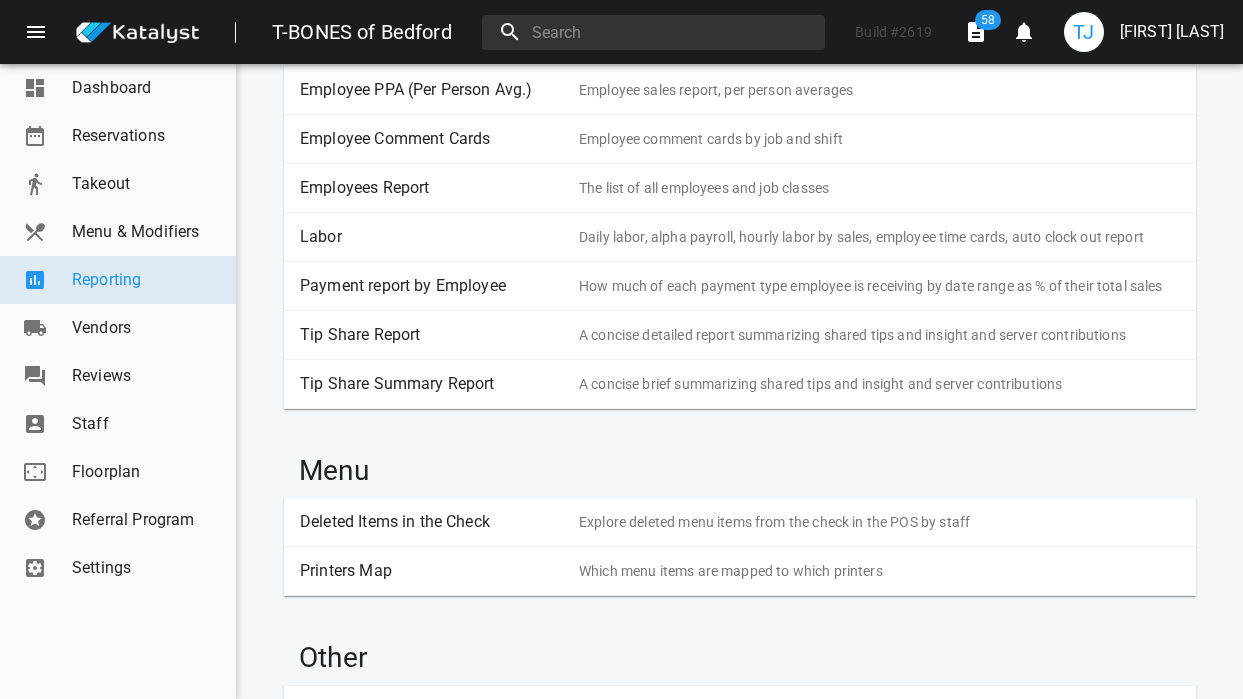 scroll, scrollTop: 1604, scrollLeft: 0, axis: vertical 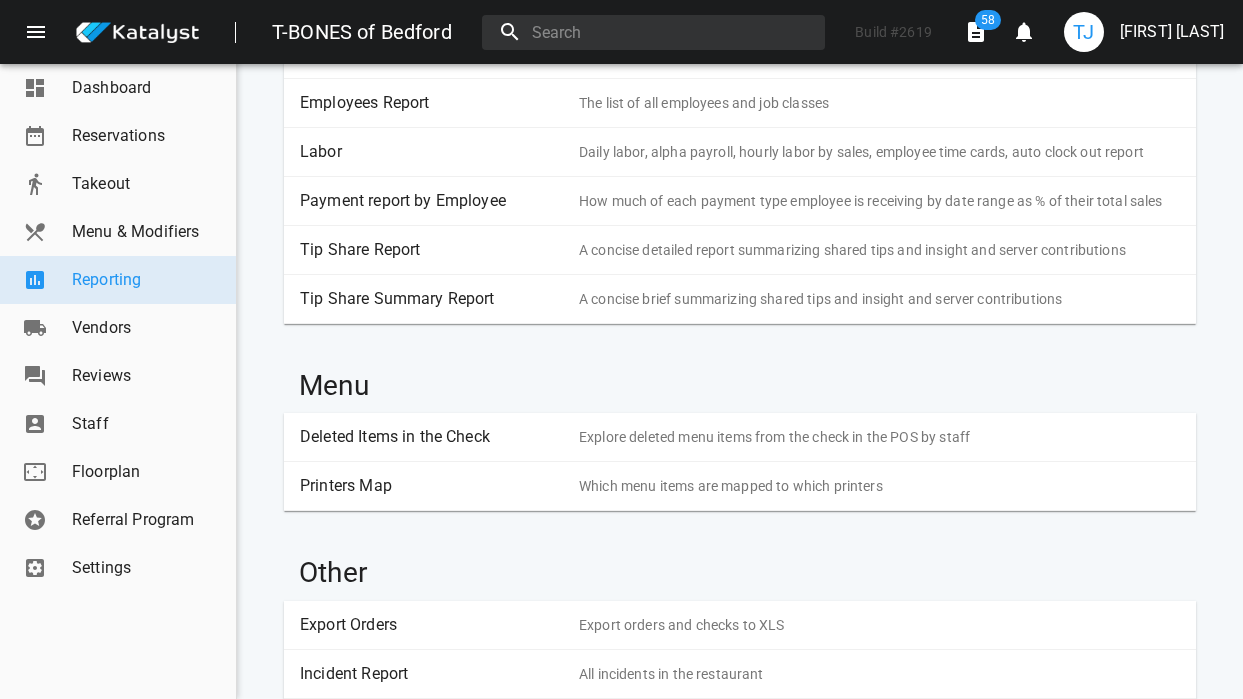 click on "Labor" at bounding box center (432, 152) 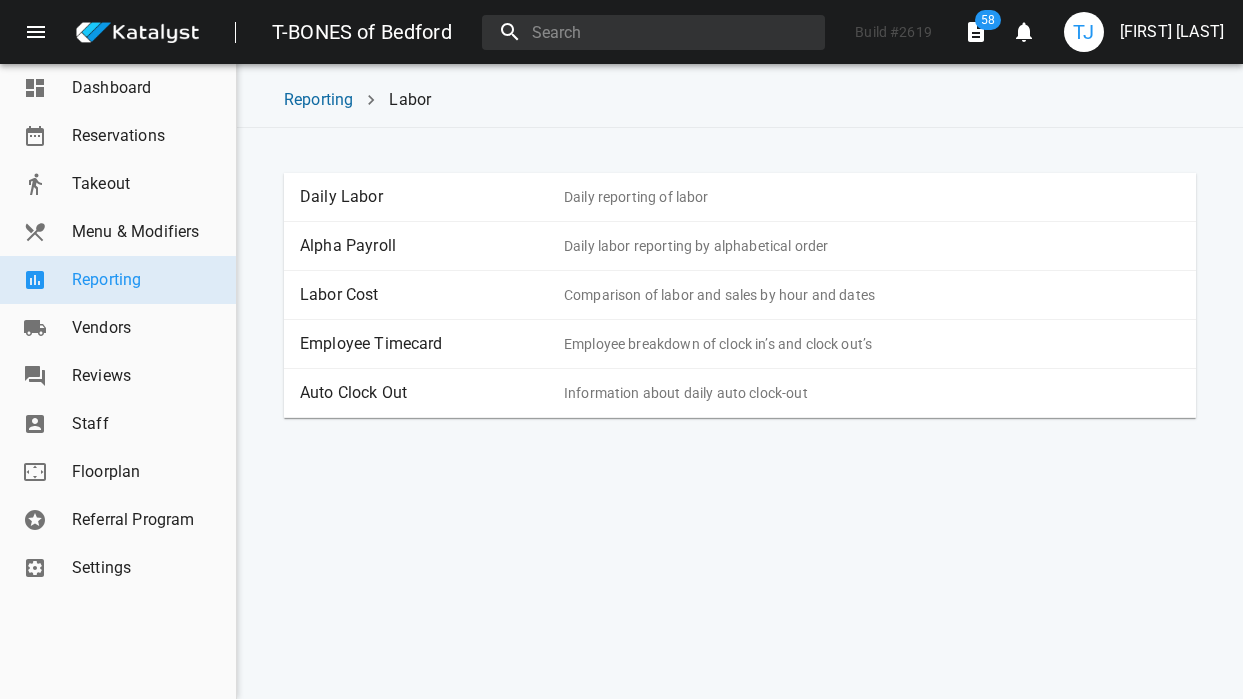 scroll, scrollTop: 0, scrollLeft: 0, axis: both 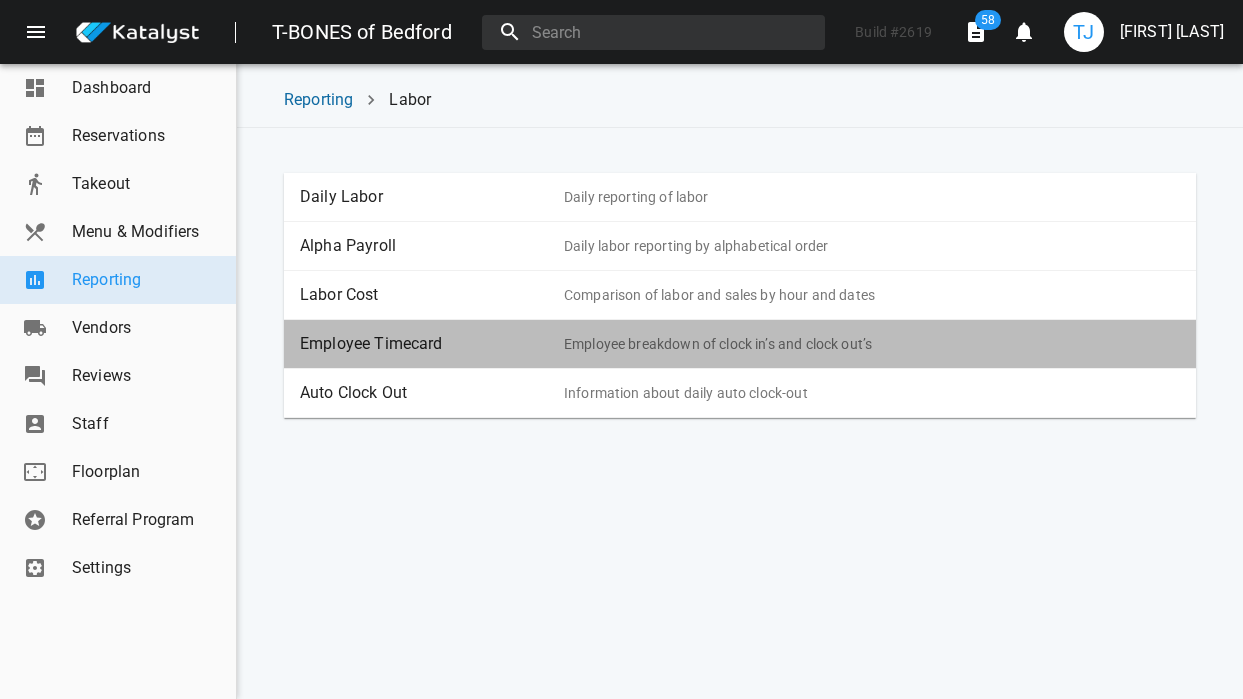 click on "Employee Timecard" at bounding box center [432, 344] 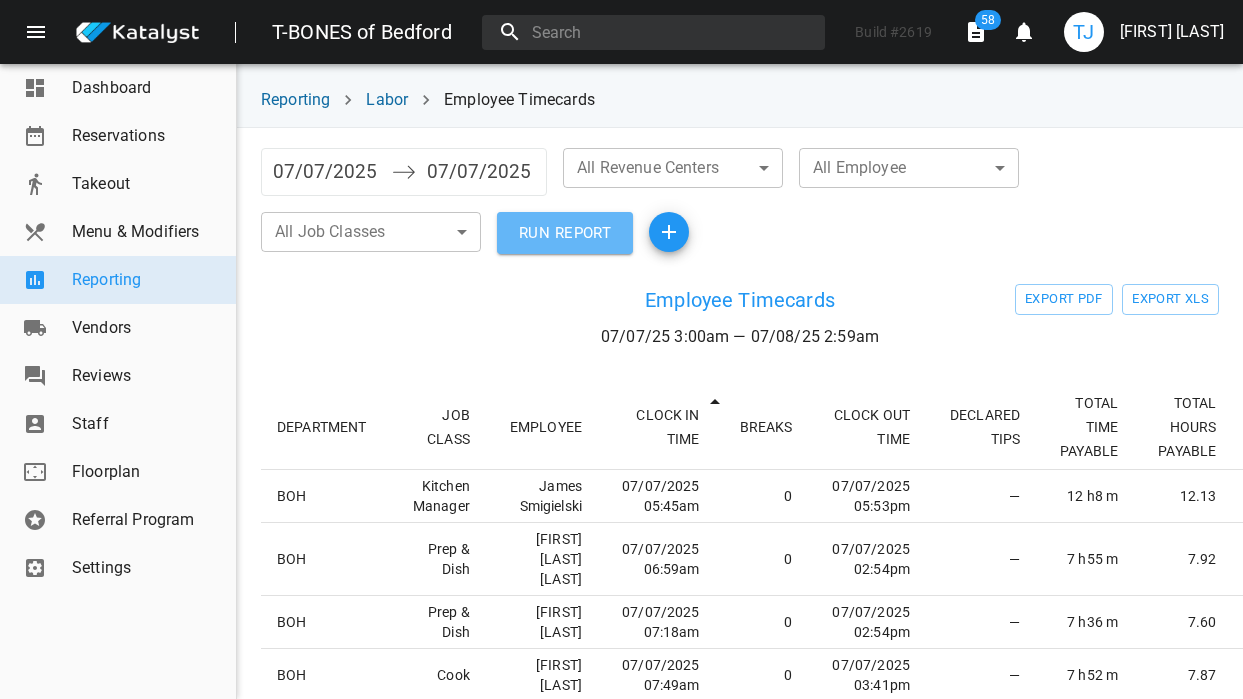 click on "RUN REPORT" at bounding box center (565, 233) 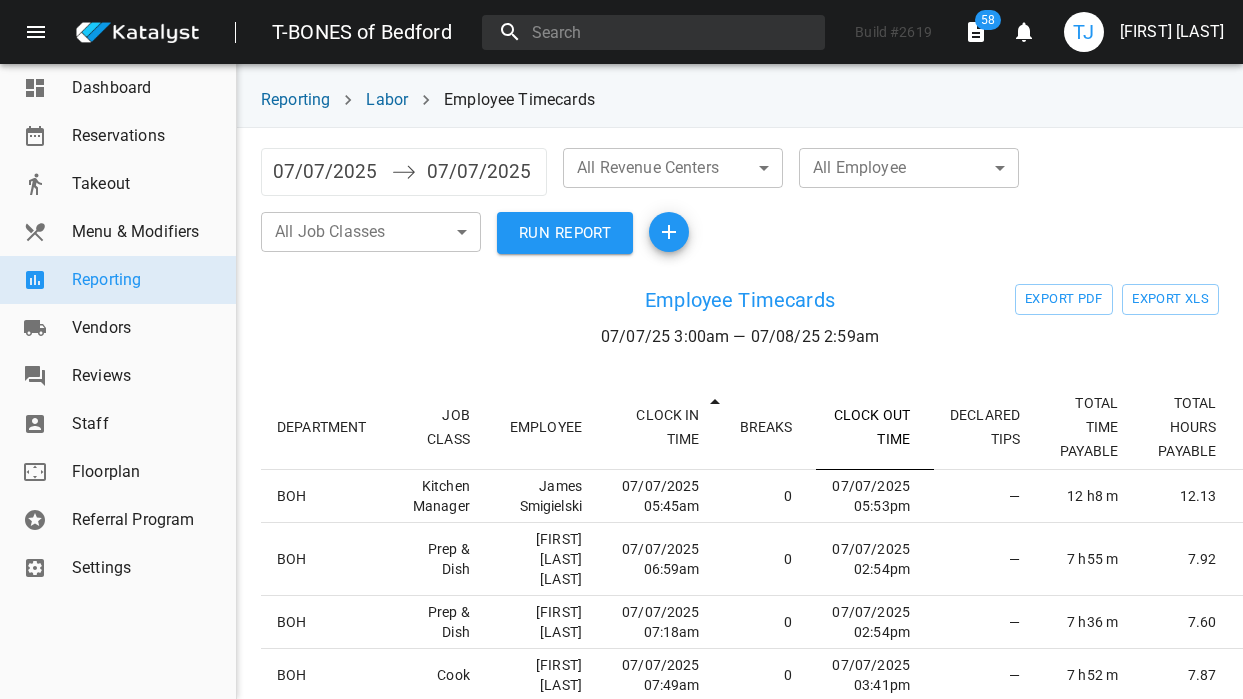 click on "CLOCK OUT TIME" at bounding box center [875, 427] 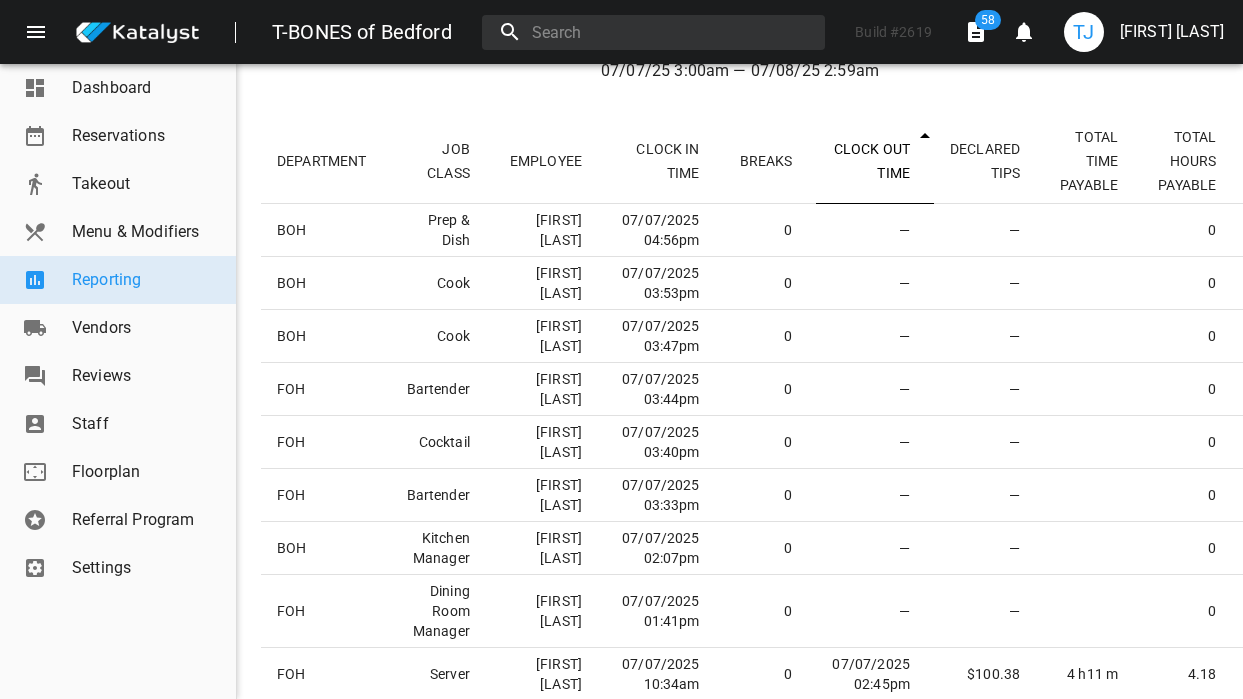 scroll, scrollTop: 265, scrollLeft: 0, axis: vertical 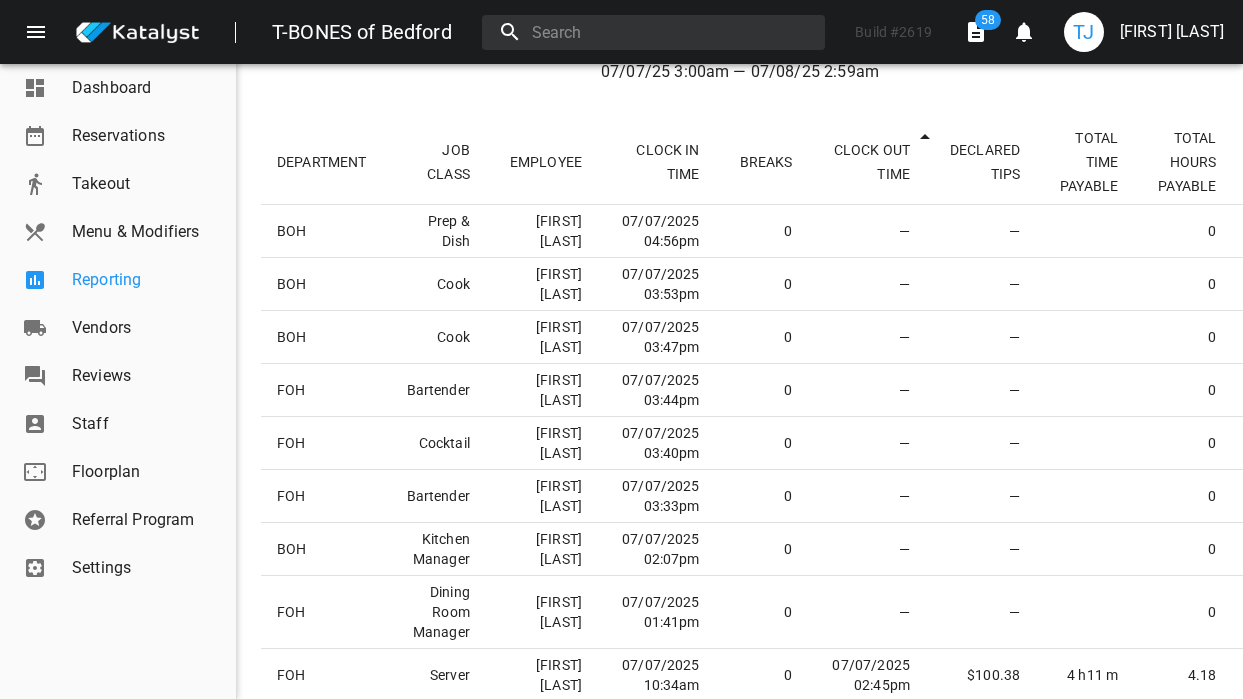 click on "Reporting" at bounding box center [118, 280] 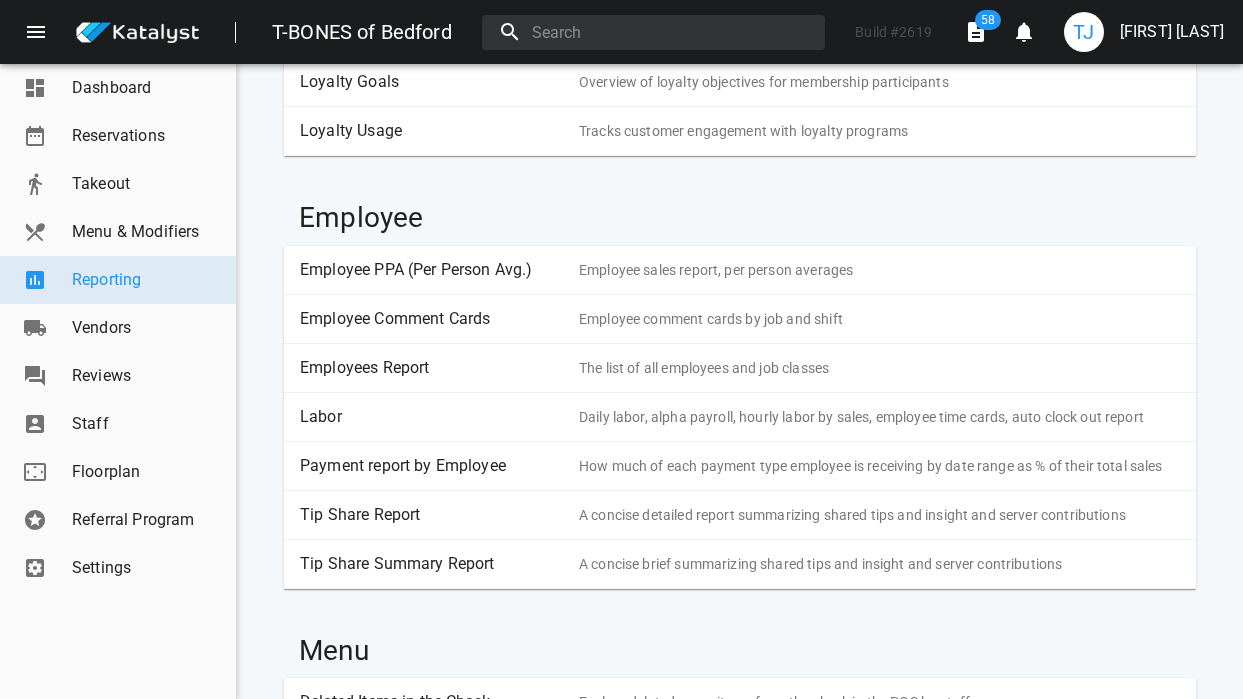 scroll, scrollTop: 1349, scrollLeft: 0, axis: vertical 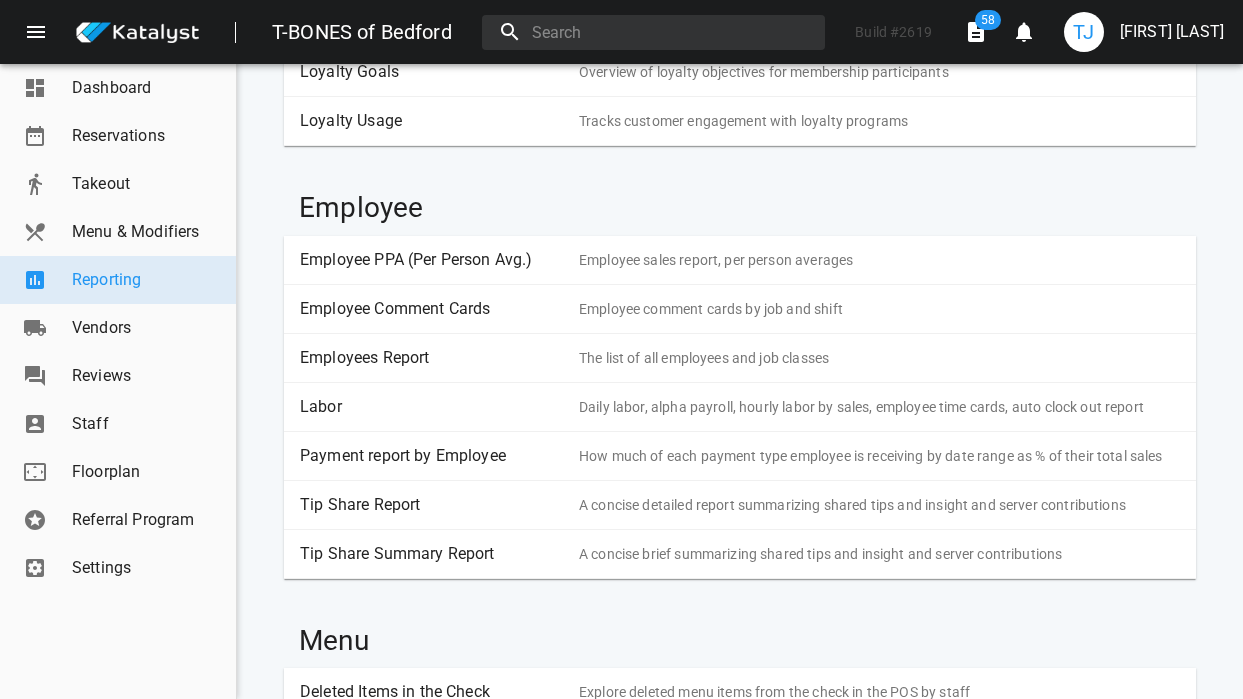 click on "Labor" at bounding box center (432, 407) 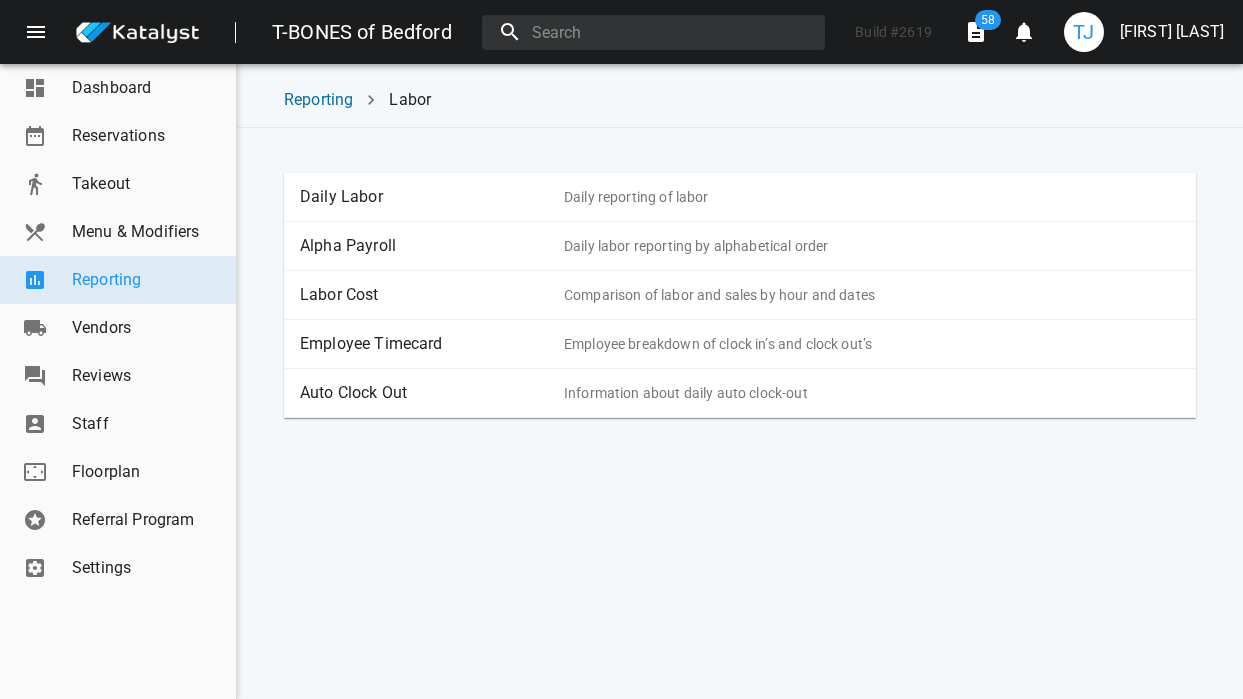 scroll, scrollTop: 0, scrollLeft: 0, axis: both 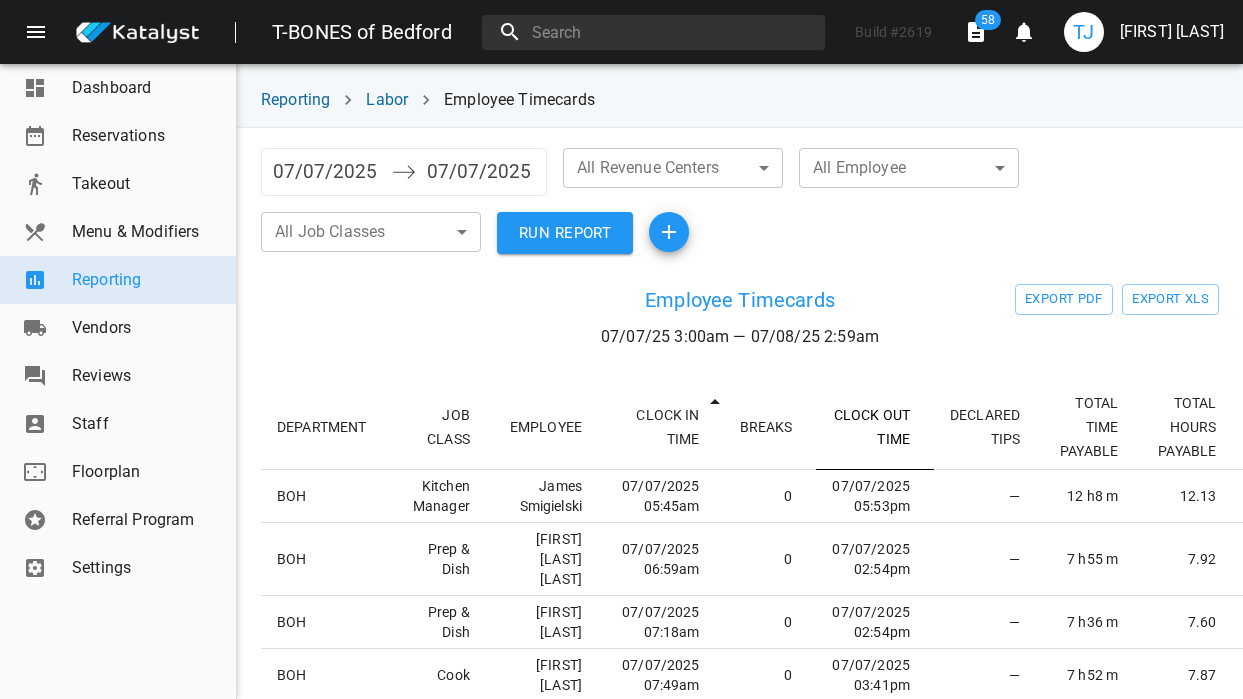 click on "CLOCK OUT TIME" at bounding box center (875, 427) 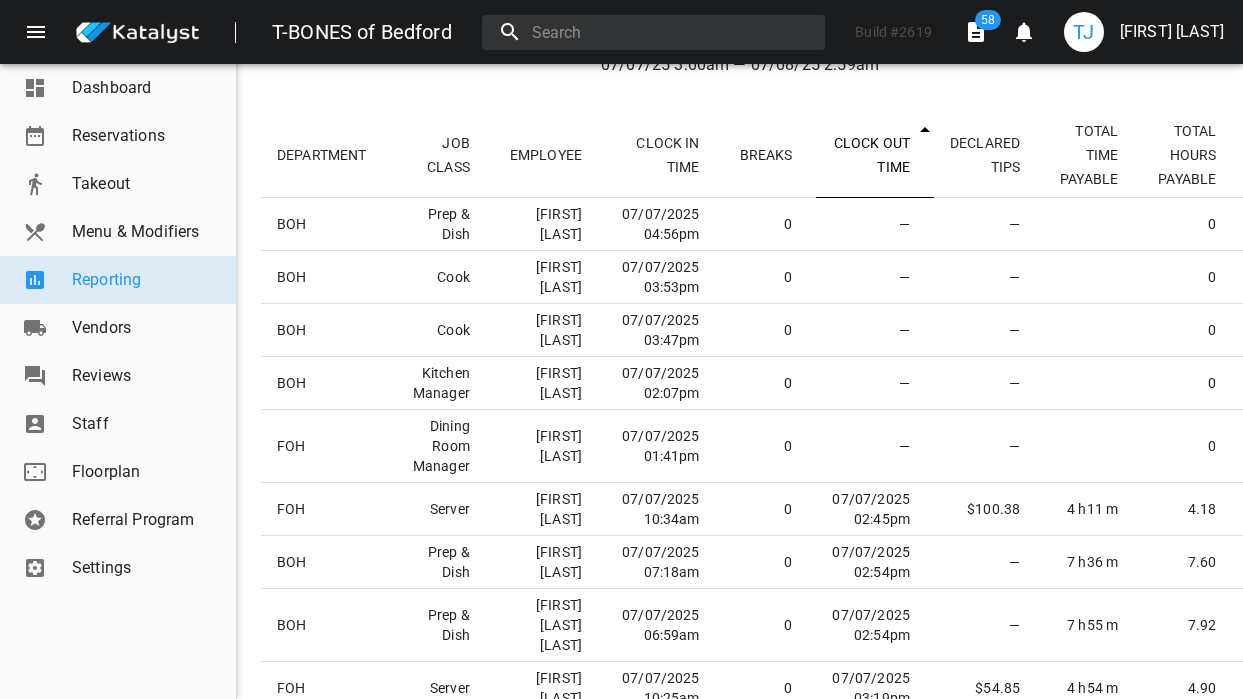 scroll, scrollTop: 251, scrollLeft: 0, axis: vertical 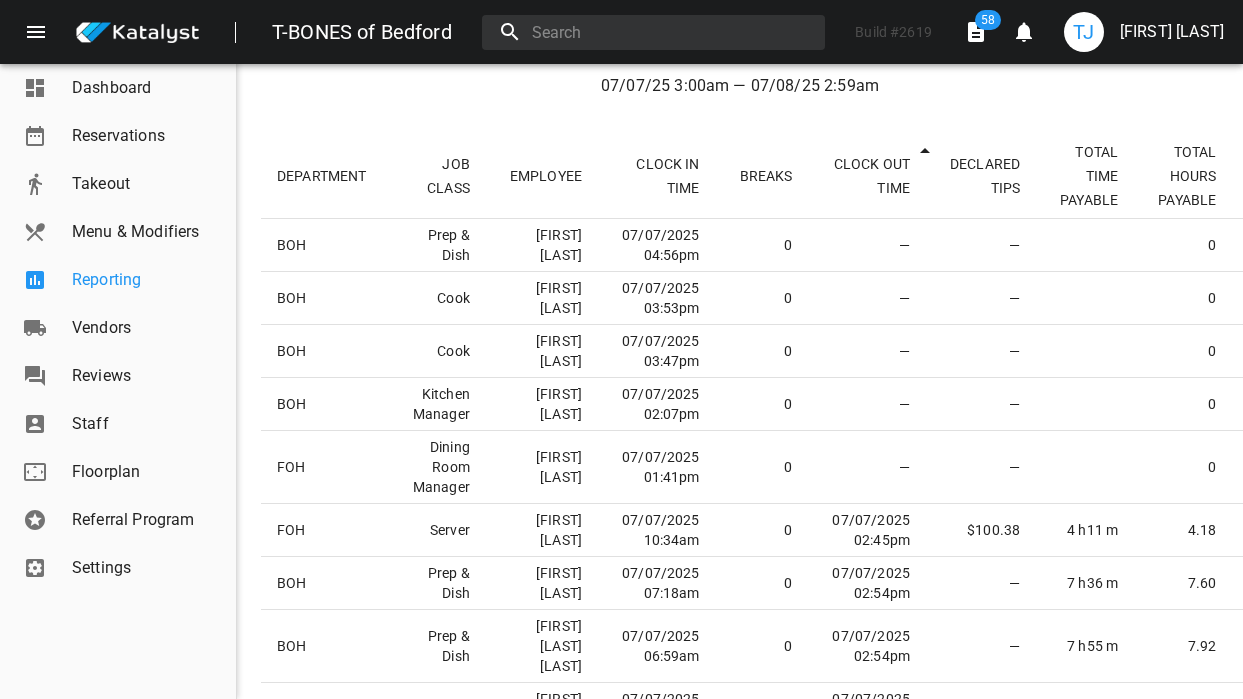 click on "Reporting" at bounding box center (146, 280) 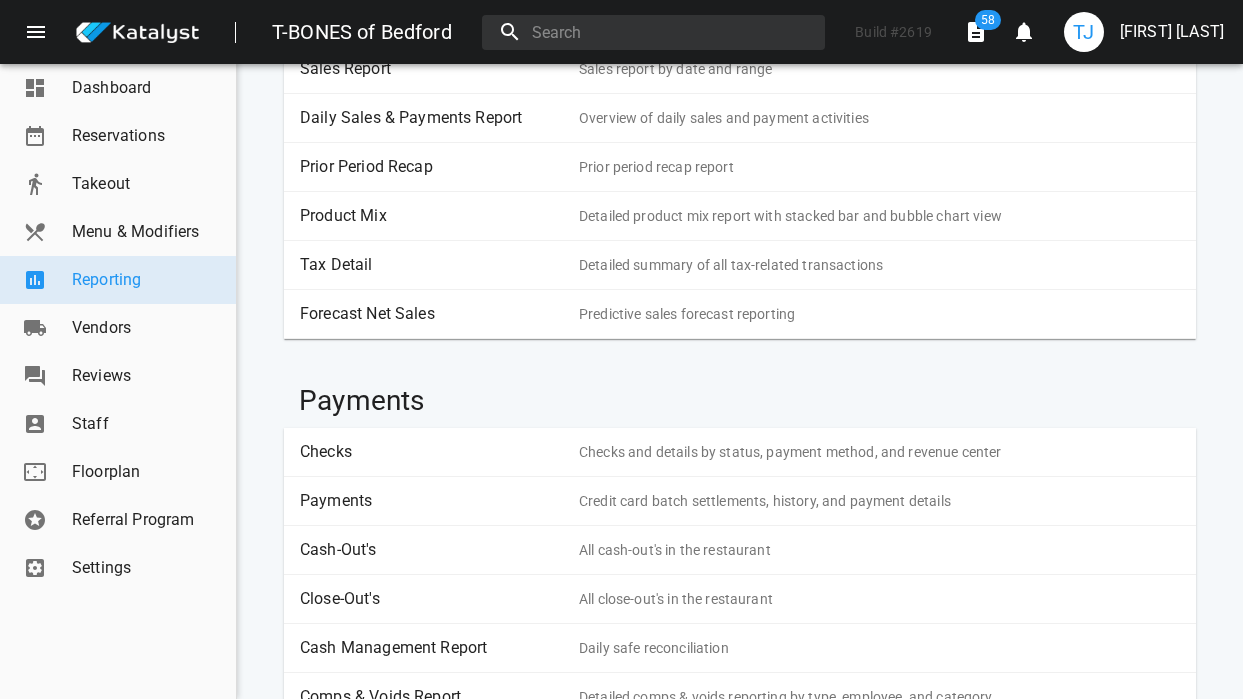 scroll, scrollTop: 152, scrollLeft: 0, axis: vertical 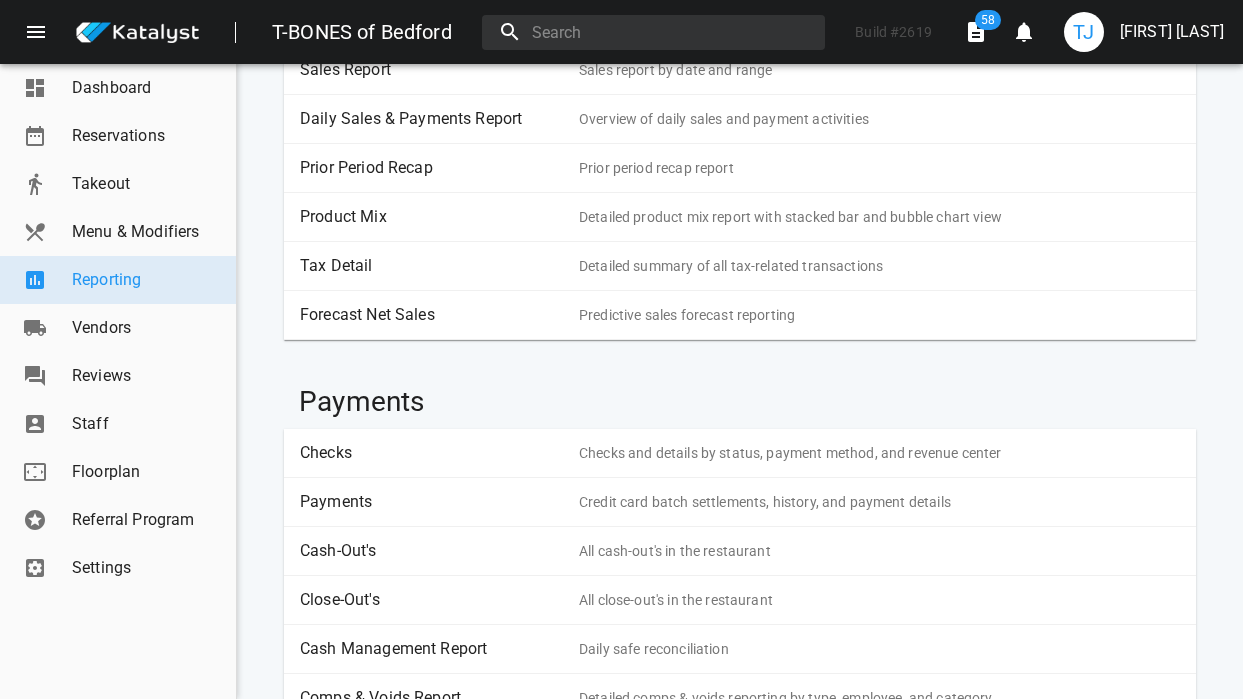 click on "Checks" at bounding box center (432, 453) 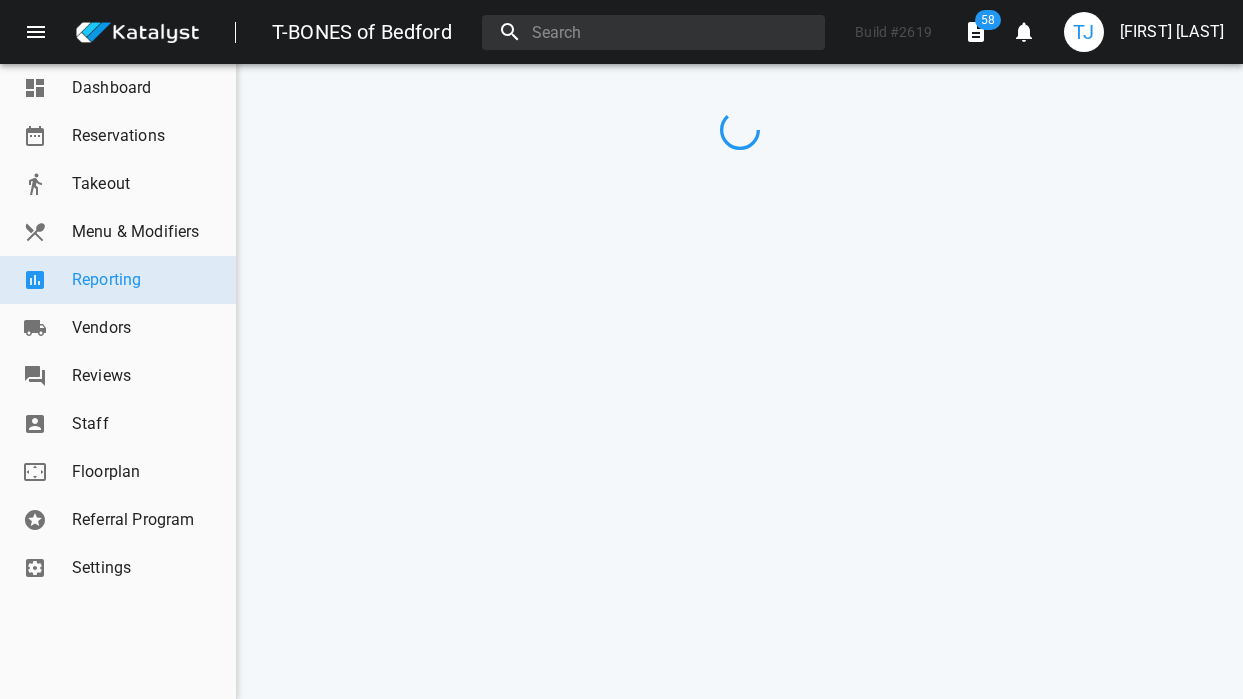 scroll, scrollTop: 0, scrollLeft: 0, axis: both 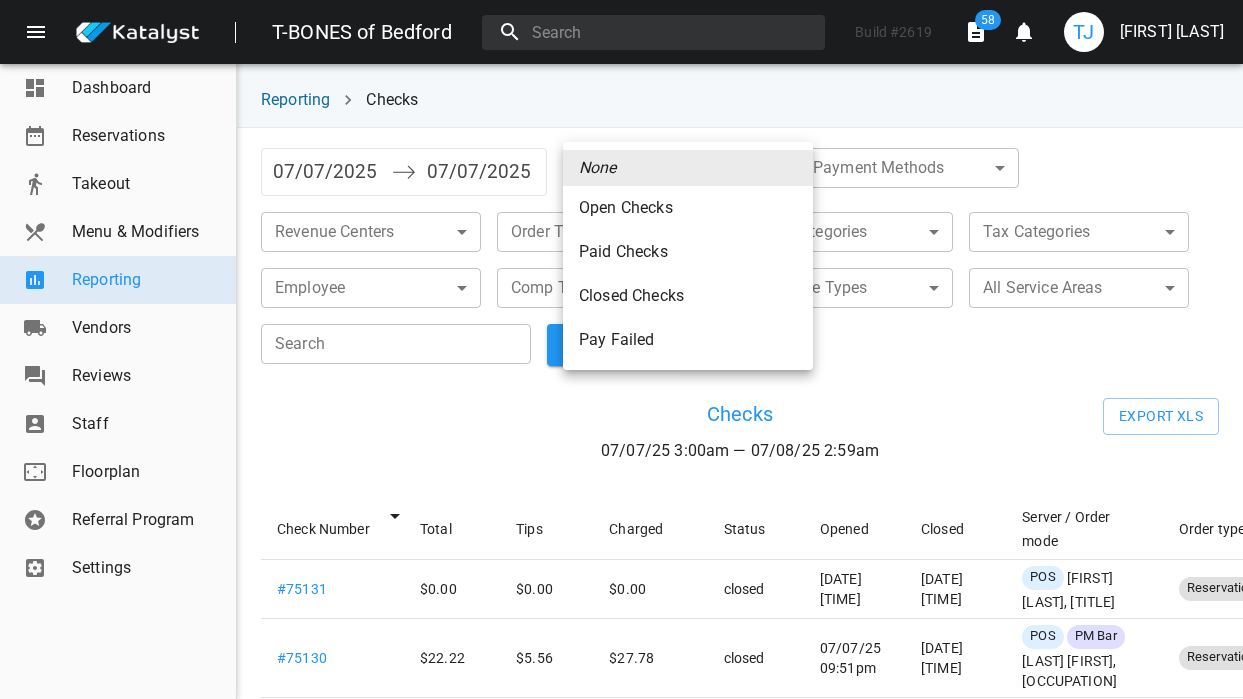 click on "T-BONES of Bedford Build # 2619 58 0 TJ [LAST] [FIRST] Dashboard Reservations Takeout Menu & Modifiers Reporting Vendors Reviews Staff Floorplan Referral Program Settings Reporting Checks [DATE] Navigate forward to interact with the calendar and select a date. Press the question mark key to get the keyboard shortcuts for changing dates. [DATE] Navigate backward to interact with the calendar and select a date. Press the question mark key to get the keyboard shortcuts for changing dates. Check Statuses ​ ​ Payment Methods ​ ​ Revenue Centers ​ ​ Order Type ​ ​ Sales Categories ​ ​ Tax Categories ​ ​ Employee ​ ​ Comp Types ​ ​ Surcharge Types ​ ​ All Service Areas ​ ​ Search Search RUN REPORT   Checks [DATE] [TIME] Export XLS Check Number  Total  Tips  Charged  Status  Opened  Closed  Server / Order mode  Order type  Customer  # [NUMBER]   $ [PRICE] $ [PRICE] $ [PRICE] closed   [DATE] [TIME] [DATE] [TIME] POS   Reservation Kitchen # [NUMBER]   $ $ $" at bounding box center [621, 349] 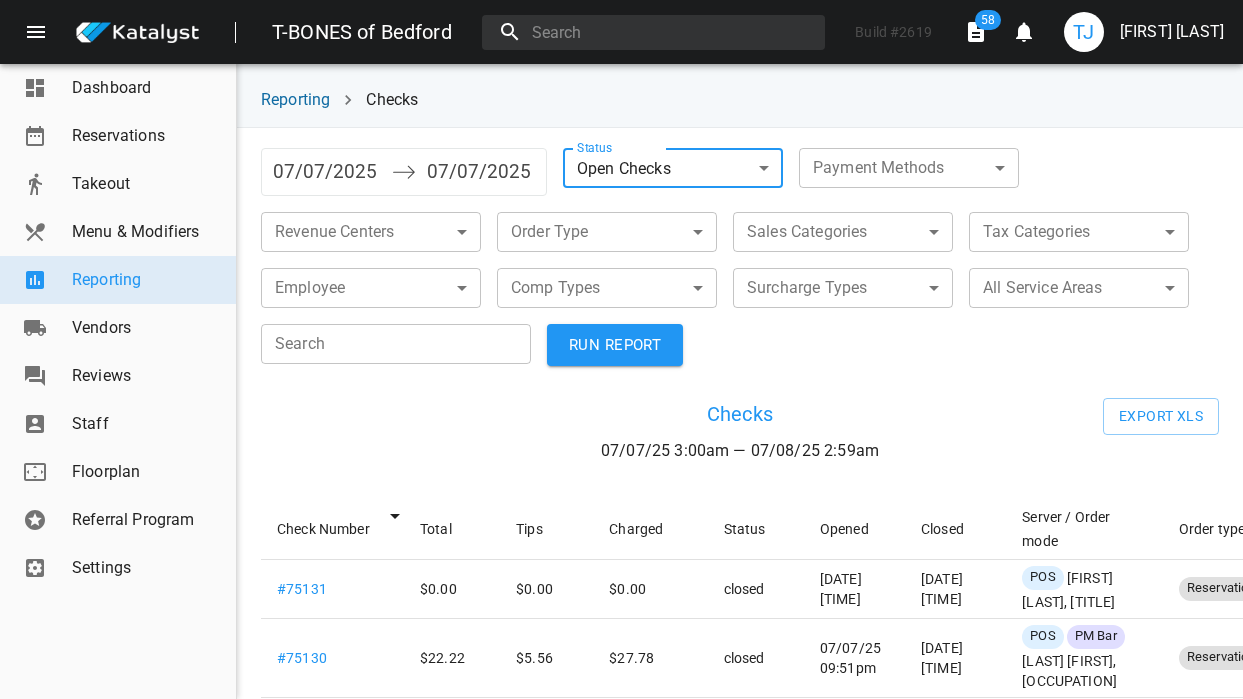 click on "RUN REPORT" at bounding box center (615, 345) 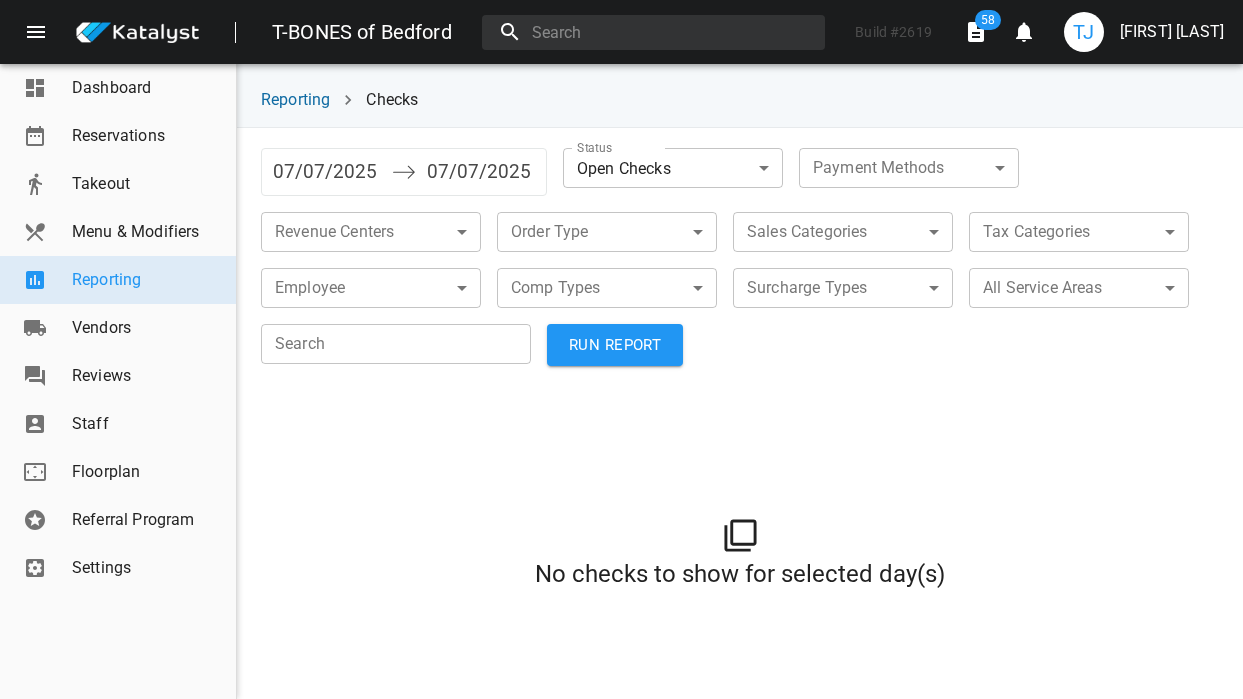 click on "07/07/2025" at bounding box center [327, 172] 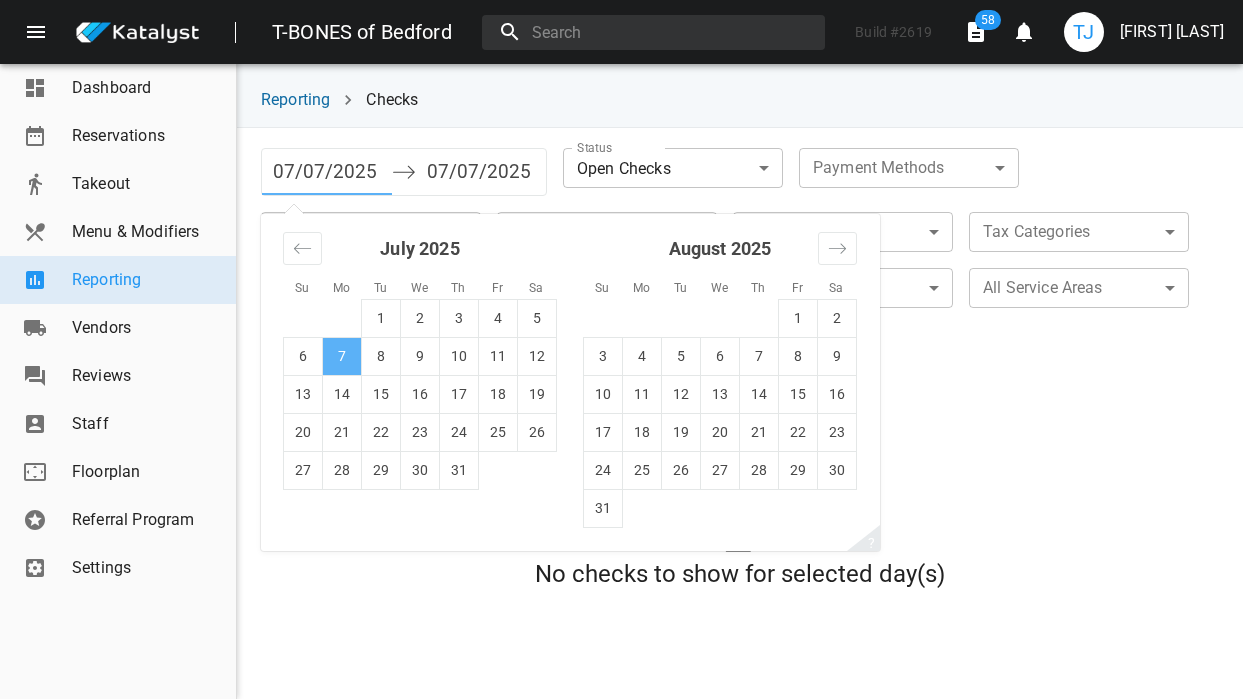 click on "7" at bounding box center (342, 356) 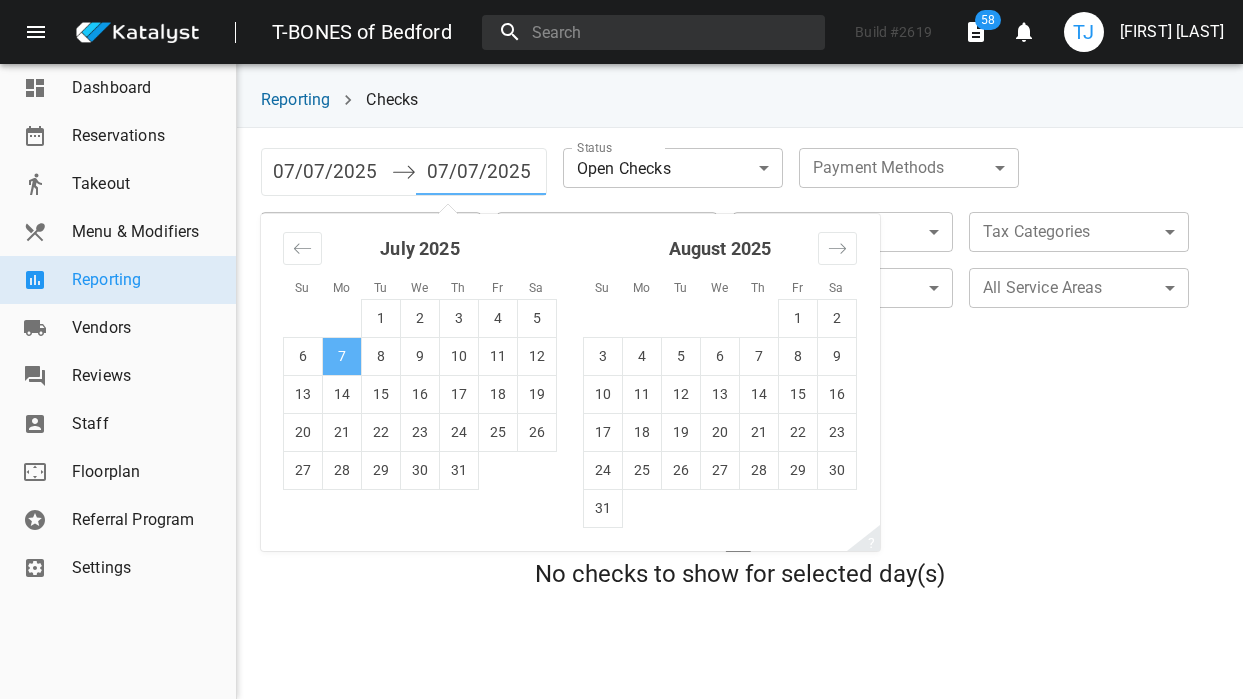 click on "7" at bounding box center (342, 356) 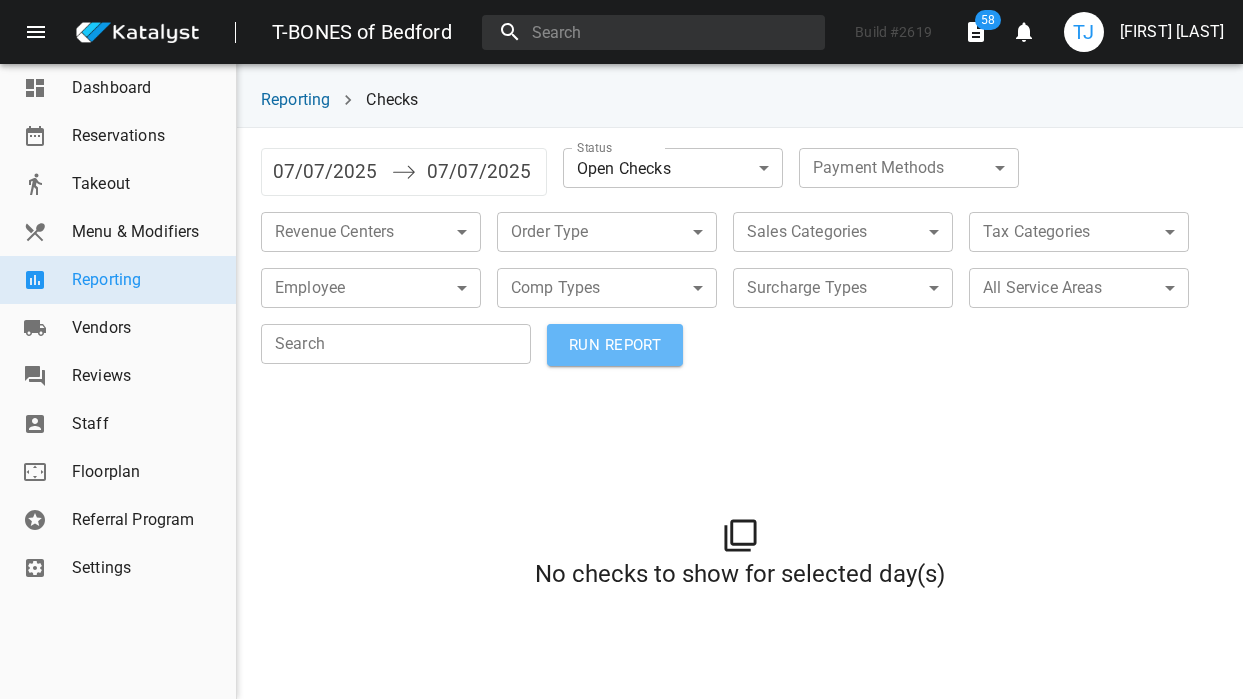 click on "RUN REPORT" at bounding box center (615, 345) 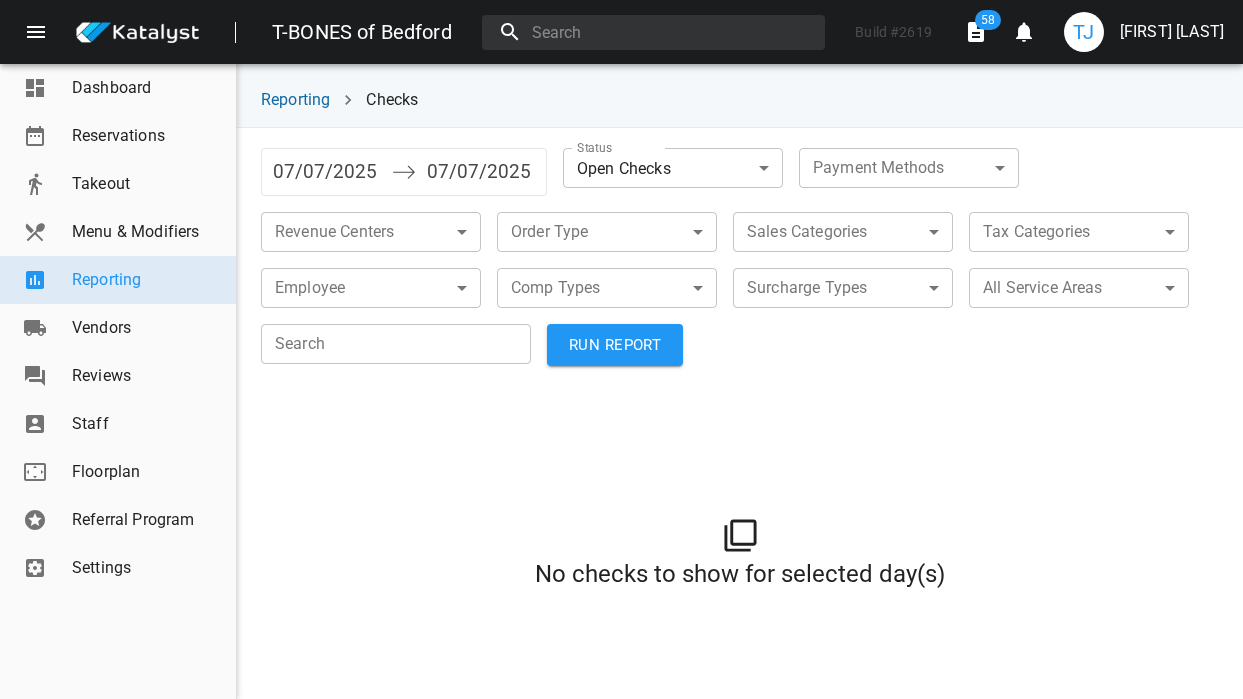 click on "[BRAND] of Bedford Build # [NUMBER] [NUMBER] [NUMBER] [FIRST] [LAST] Dashboard Reservations Takeout Menu & Modifiers Reporting Vendors Reviews Staff Floorplan Referral Program Settings Reporting Checks [DATE] [TIME] Navigate forward to interact with the calendar and select a date. Press the question mark key to get the keyboard shortcuts for changing dates. [DATE] [TIME] Navigate backward to interact with the calendar and select a date. Press the question mark key to get the keyboard shortcuts for changing dates. Status Open Checks open ​​ Payment Methods ​​​ Revenue Centers ​​​ Order Type ​​​ Sales Categories ​​​ Tax Categories ​​​ Employee ​​​ Comp Types ​​​ Surcharge Types ​​​ All Service Areas ​​​ Search Search RUN REPORT No checks to show for selected day(s)" at bounding box center [621, 349] 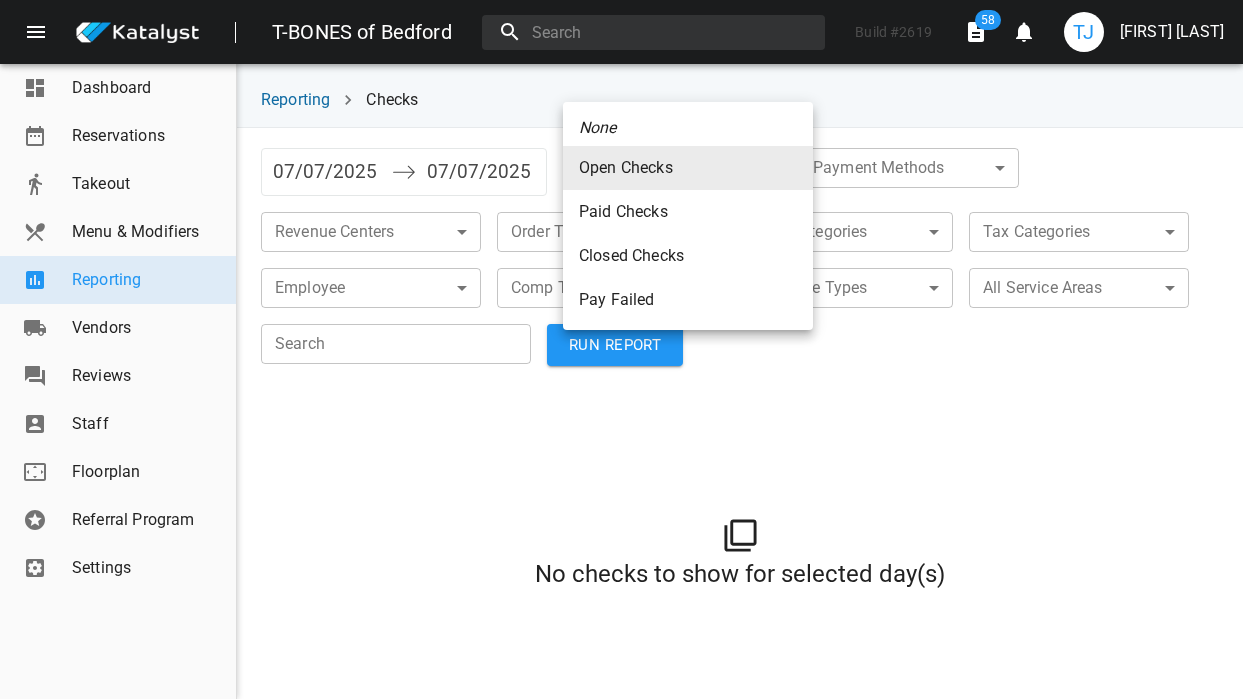 click on "Closed Checks" at bounding box center (688, 168) 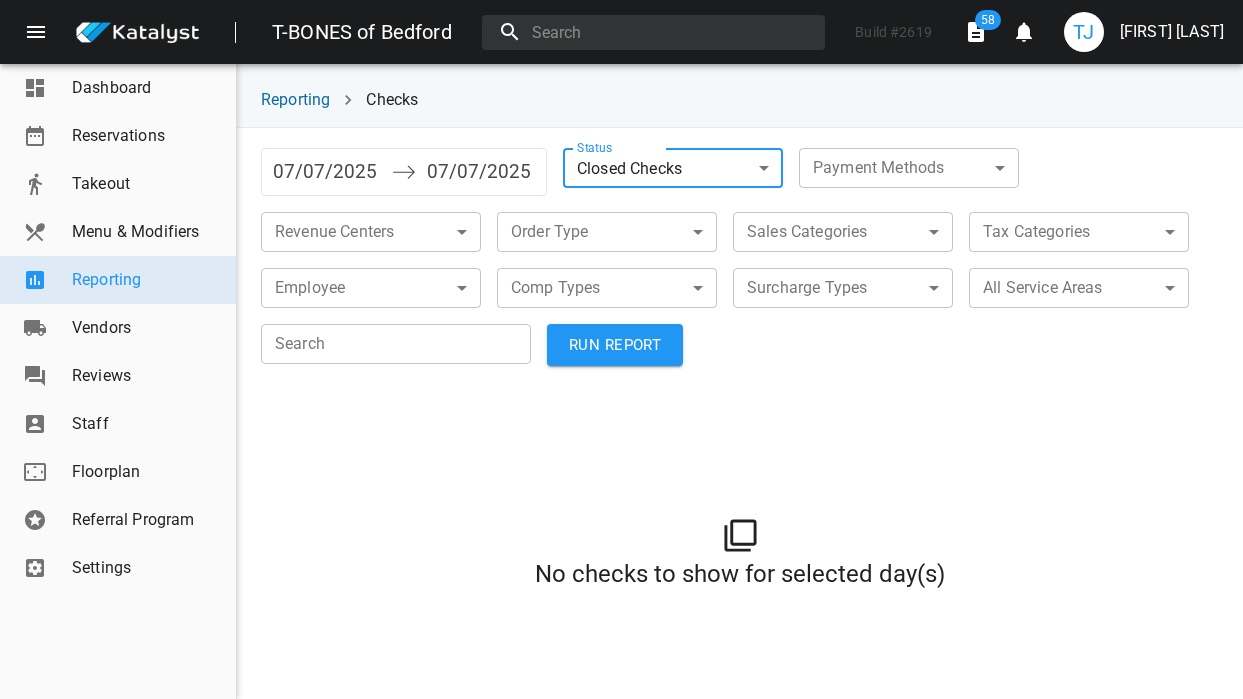 click on "RUN REPORT" at bounding box center [615, 345] 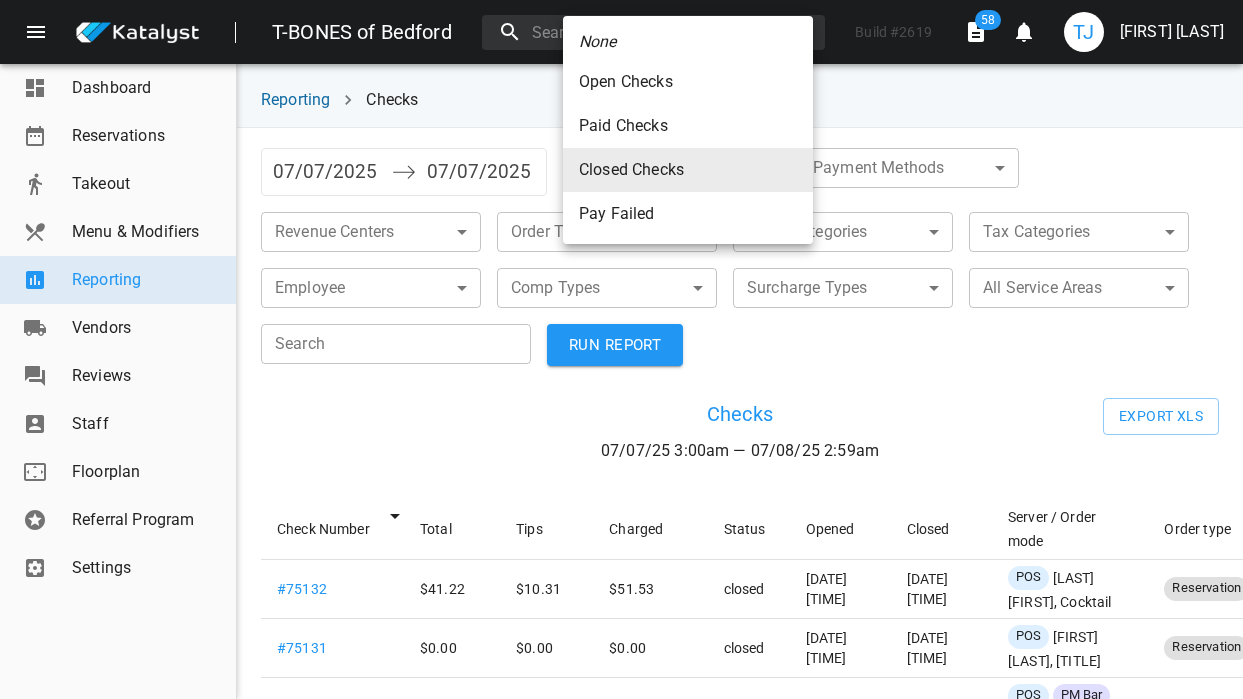 click on "T-BONES of Bedford Build # 2619 58 0 TJ [FIRST] [LAST] Dashboard Reservations Takeout Menu & Modifiers Reporting Vendors Reviews Staff Floorplan Referral Program Settings Reporting Checks [DATE] Navigate forward to interact with the calendar and select a date. Press the question mark key to get the keyboard shortcuts for changing dates. [DATE] Navigate backward to interact with the calendar and select a date. Press the question mark key to get the keyboard shortcuts for changing dates. Status Closed Checks closed ​​ Payment Methods ​​​ Revenue Centers ​​​ Order Type ​​​ Sales Categories ​​​ Tax Categories ​​​ Employee ​​​ Comp Types ​​​ Surcharge Types ​​​ All Service Areas ​​​ Search Search RUN REPORT ​​ Checks [DATE] [TIME] — [DATE] [TIME] Export XLS Check Number ​​ Total ​​ Tips ​​ Charged ​​ Status ​​ Opened ​​ Closed ​​ Server / Order mode ​​ Order type ​​ Customer ​​ # 75132 ​​ $ 41.22 ​​ $ 10.31 ​​ $ 51.53 ​​ closed ​​ [DATE] [TIME] [DATE] [TIME] POS ​​ Reservation — # 75131" at bounding box center [621, 349] 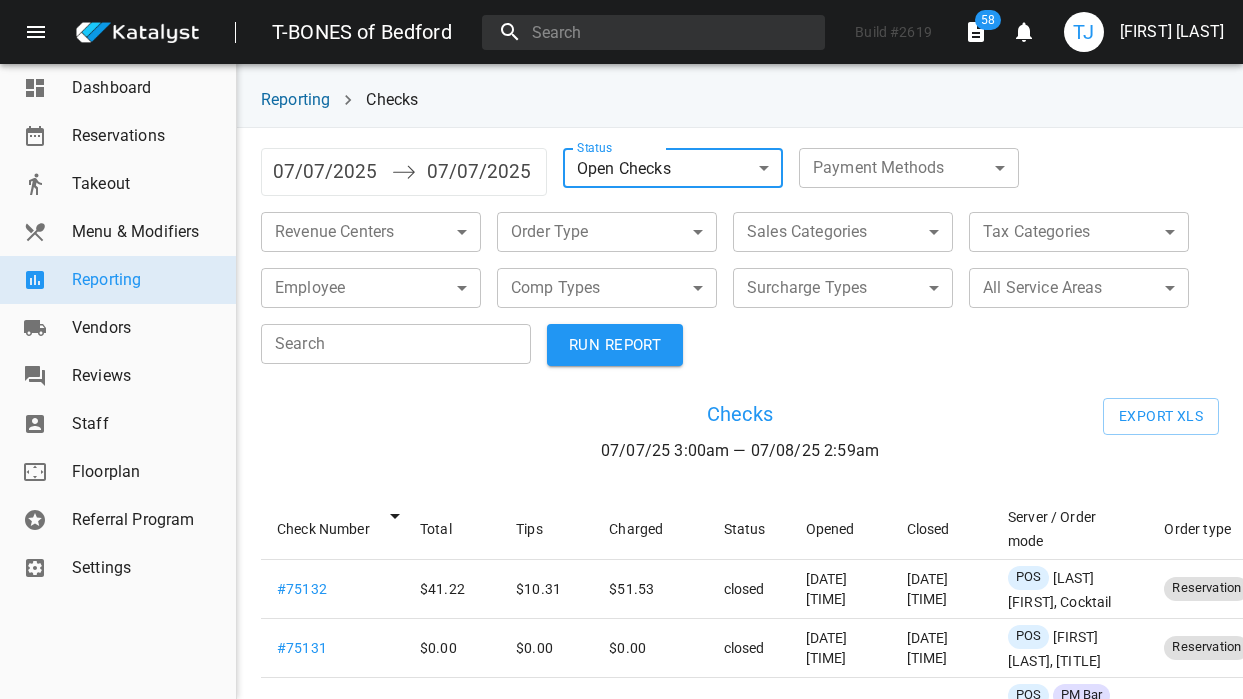click on "RUN REPORT" at bounding box center (615, 345) 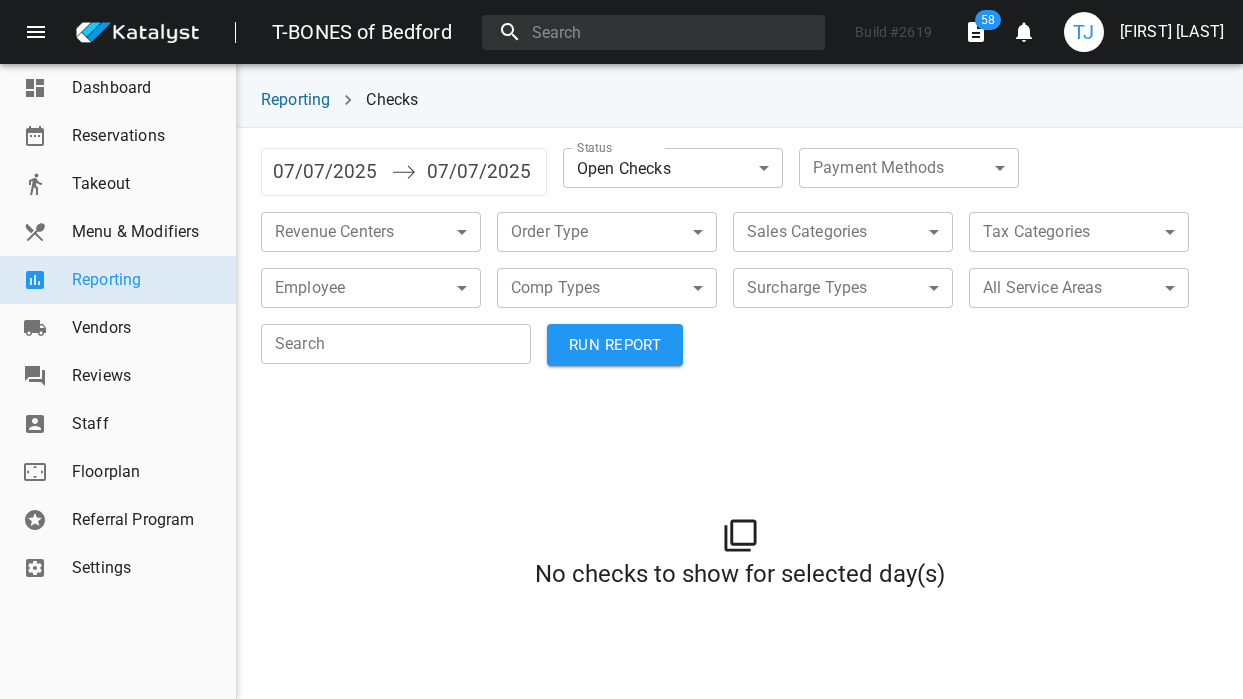 click on "[BRAND] of Bedford Build # [NUMBER] [NUMBER] [NUMBER] [FIRST] [LAST] Dashboard Reservations Takeout Menu & Modifiers Reporting Vendors Reviews Staff Floorplan Referral Program Settings Reporting Checks [DATE] [TIME] Navigate forward to interact with the calendar and select a date. Press the question mark key to get the keyboard shortcuts for changing dates. [DATE] [TIME] Navigate backward to interact with the calendar and select a date. Press the question mark key to get the keyboard shortcuts for changing dates. Status Open Checks open ​​ Payment Methods ​​​ Revenue Centers ​​​ Order Type ​​​ Sales Categories ​​​ Tax Categories ​​​ Employee ​​​ Comp Types ​​​ Surcharge Types ​​​ All Service Areas ​​​ Search Search RUN REPORT No checks to show for selected day(s)" at bounding box center (621, 349) 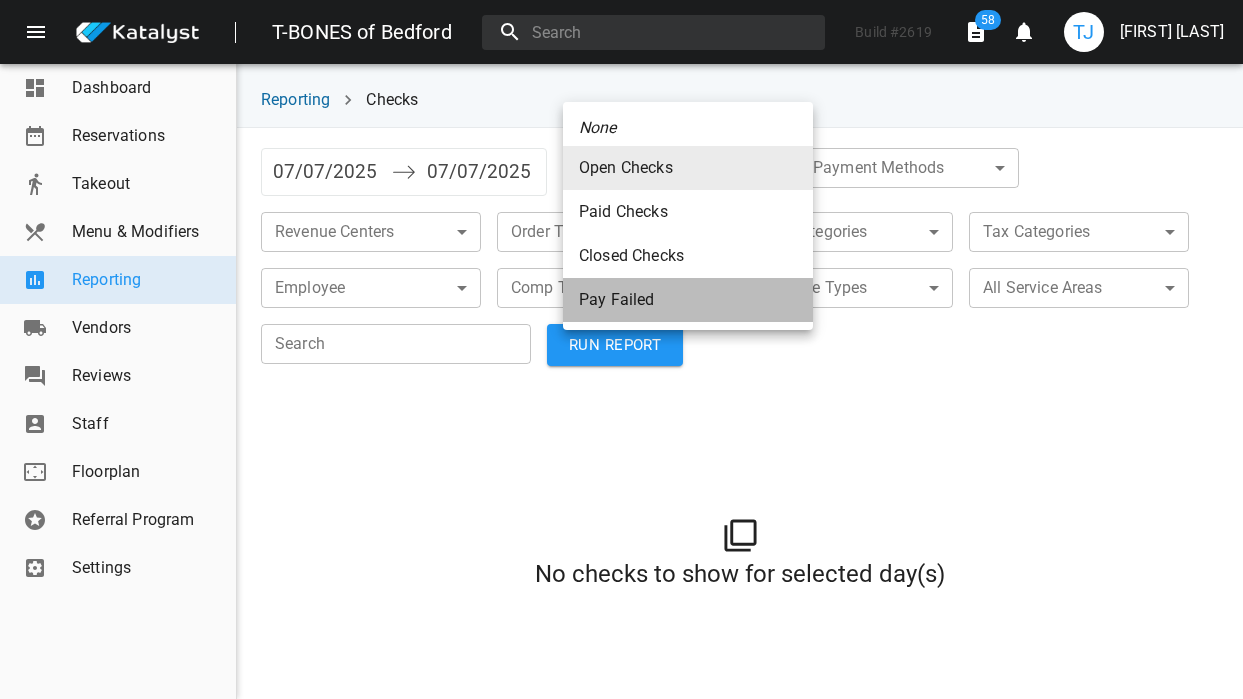 click on "Pay Failed" at bounding box center (688, 168) 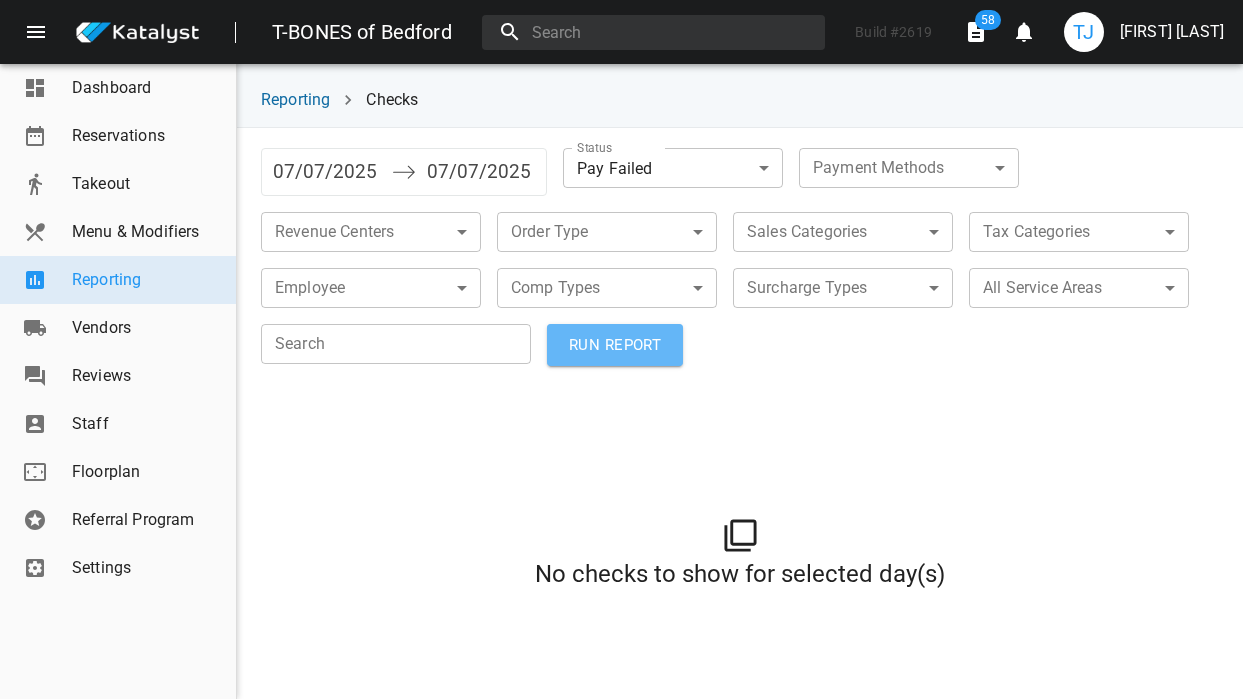 click on "RUN REPORT" at bounding box center (615, 345) 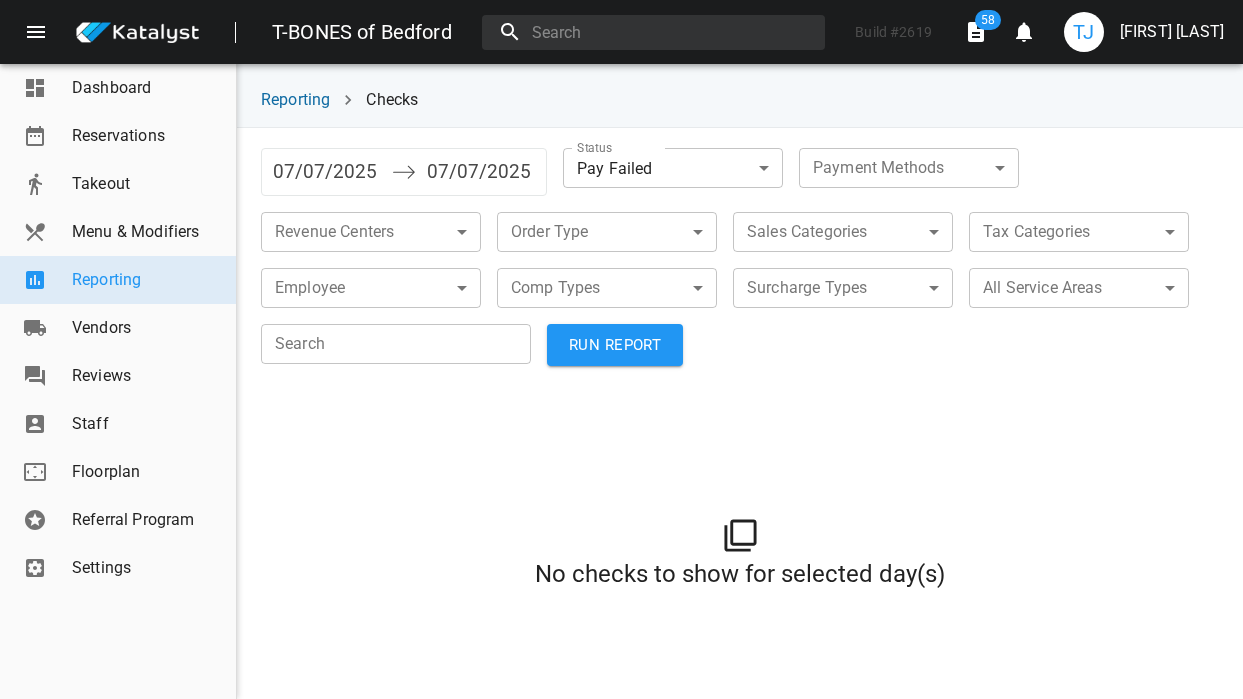 click on "T-BONES of Bedford Build # 2619 58 0 TJ [LAST] [FIRST] Dashboard Reservations Takeout Menu & Modifiers Reporting Vendors Reviews Staff Floorplan Referral Program Settings Reporting Checks [DATE] Navigate forward to interact with the calendar and select a date. Press the question mark key to get the keyboard shortcuts for changing dates. [DATE] Navigate backward to interact with the calendar and select a date. Press the question mark key to get the keyboard shortcuts for changing dates. Status Pay Failed pay_failed ​ Payment Methods ​ ​ Revenue Centers ​ ​ Order Type ​ ​ Sales Categories ​ ​ Tax Categories ​ ​ Employee ​ ​ Comp Types ​ ​ Surcharge Types ​ ​ All Service Areas ​ ​ Search Search RUN REPORT No checks to show for selected day(s)" at bounding box center (621, 349) 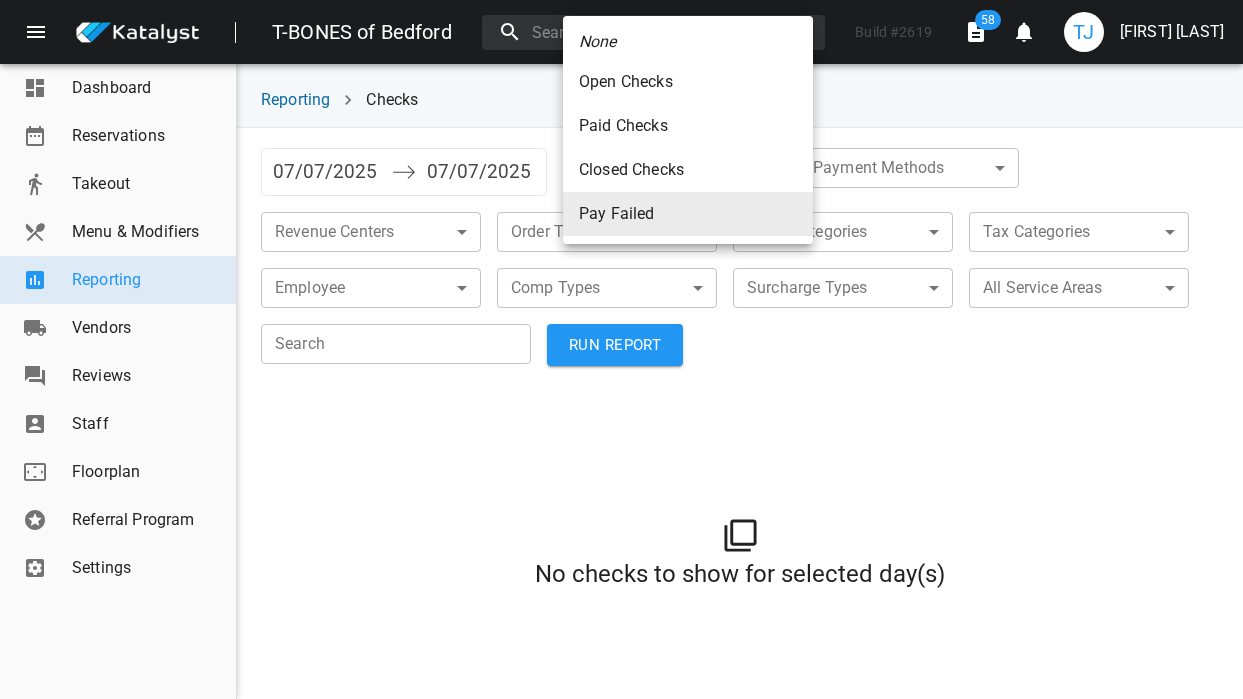 click on "Open Checks" at bounding box center (688, 82) 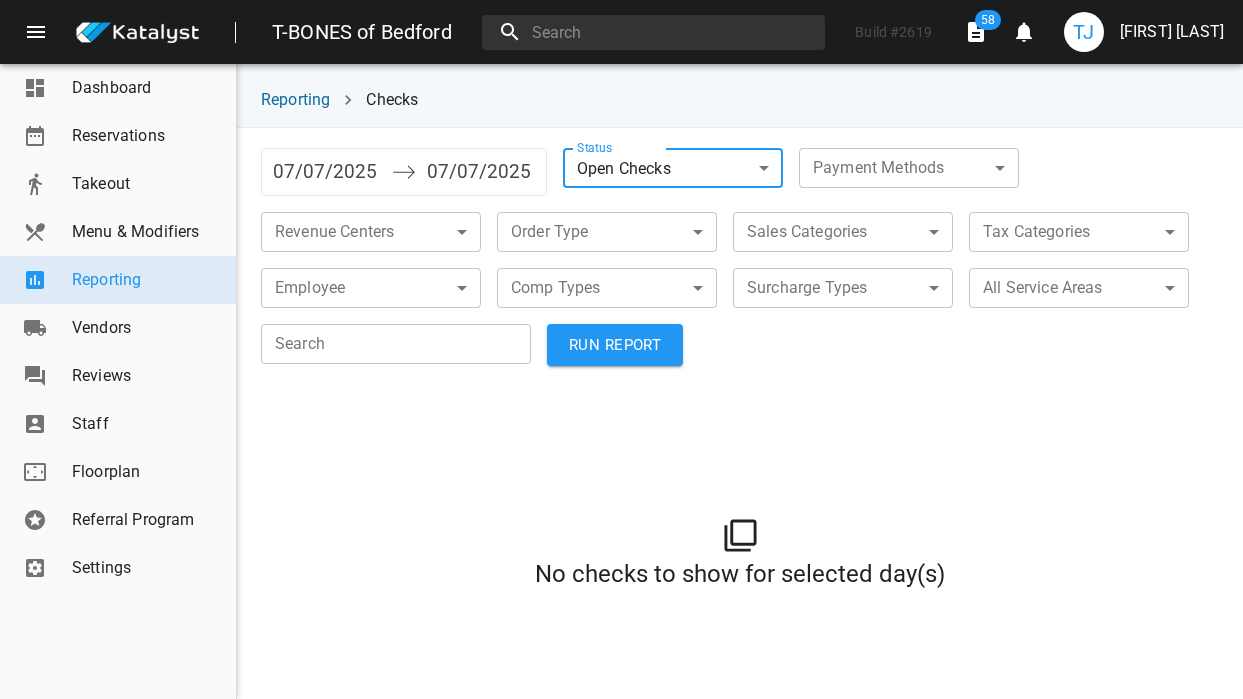 click on "RUN REPORT" at bounding box center [615, 345] 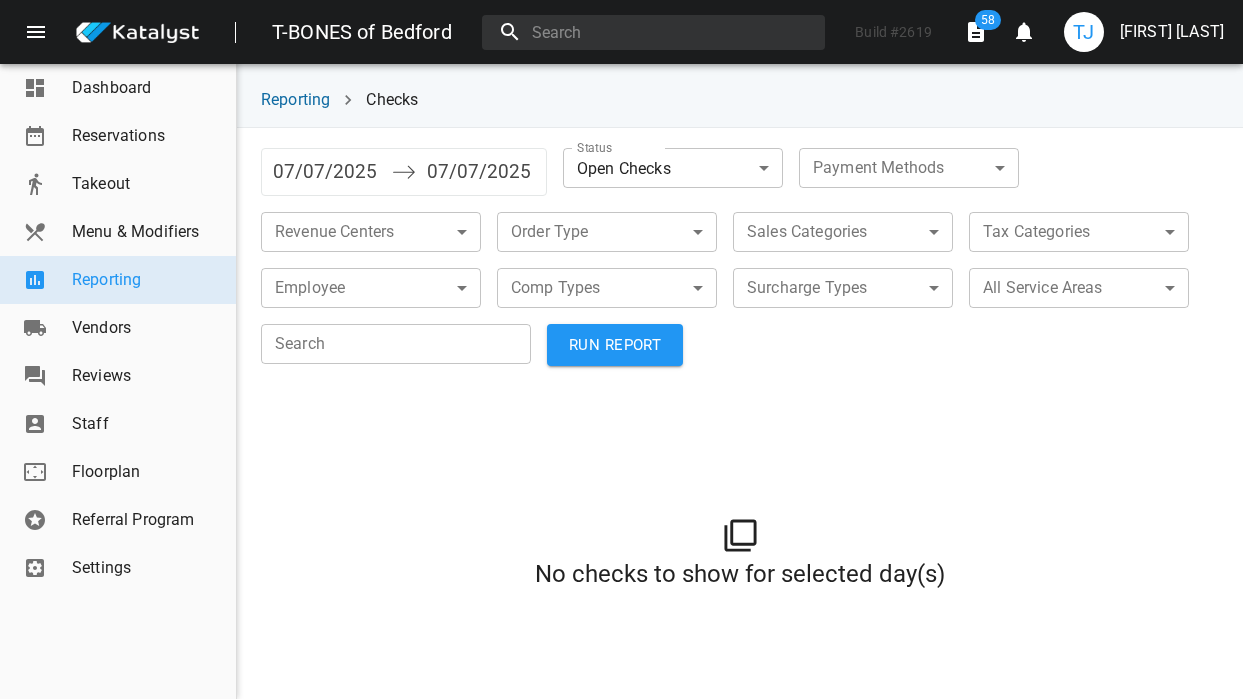 scroll, scrollTop: 98, scrollLeft: 0, axis: vertical 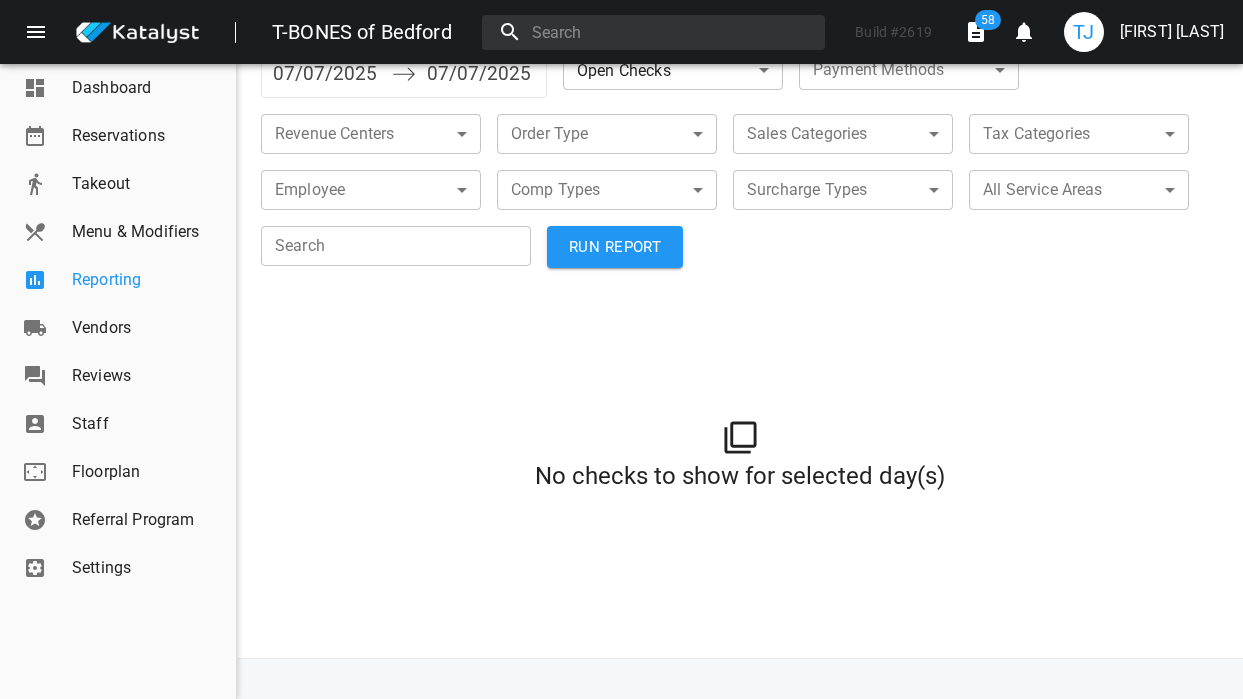 click on "Reporting" at bounding box center (146, 280) 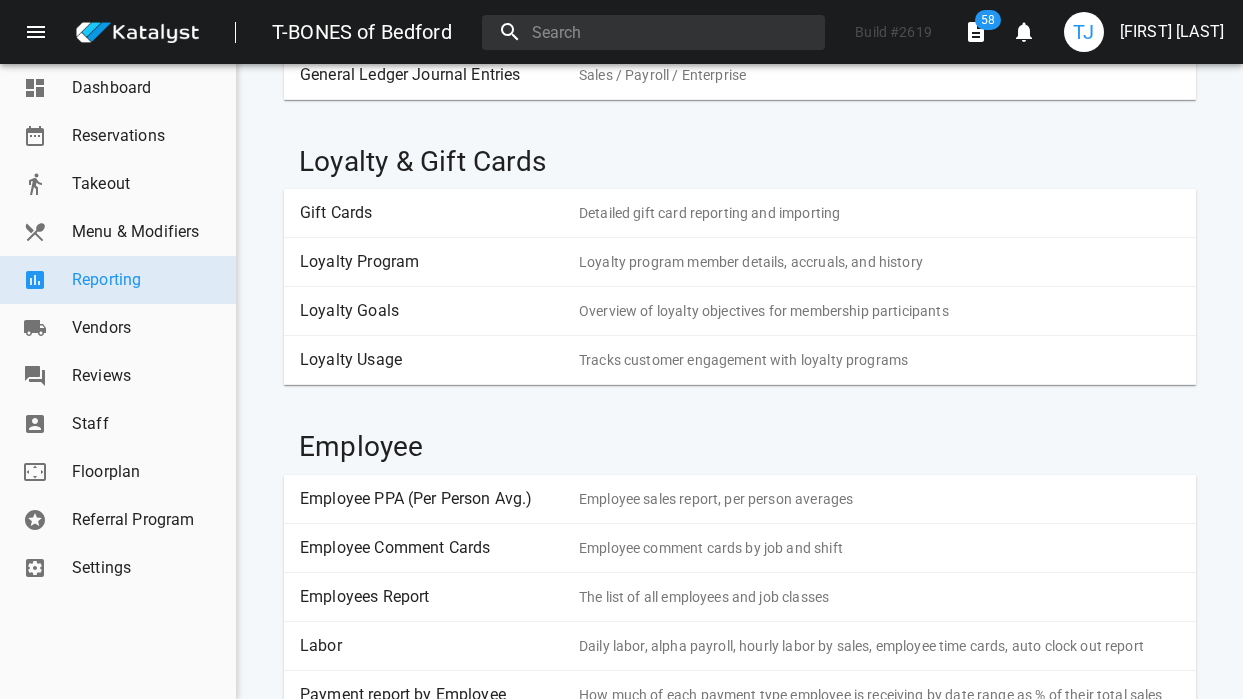 scroll, scrollTop: 1251, scrollLeft: 0, axis: vertical 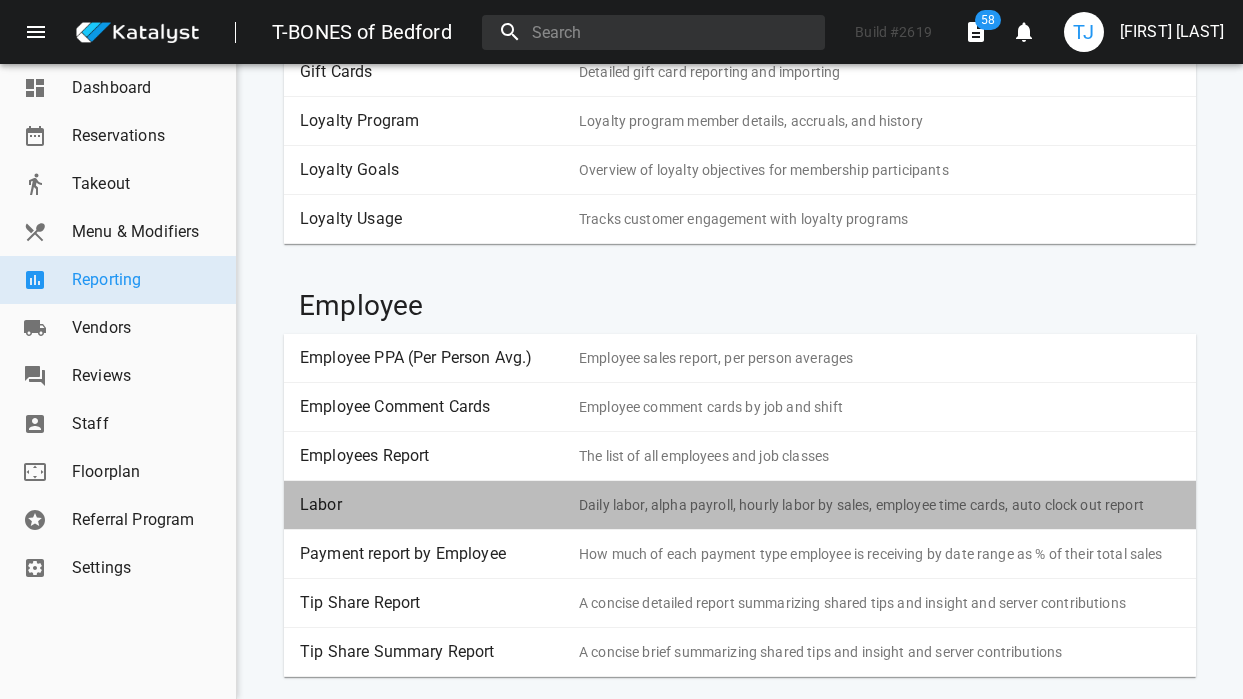 click on "Labor" at bounding box center [432, 505] 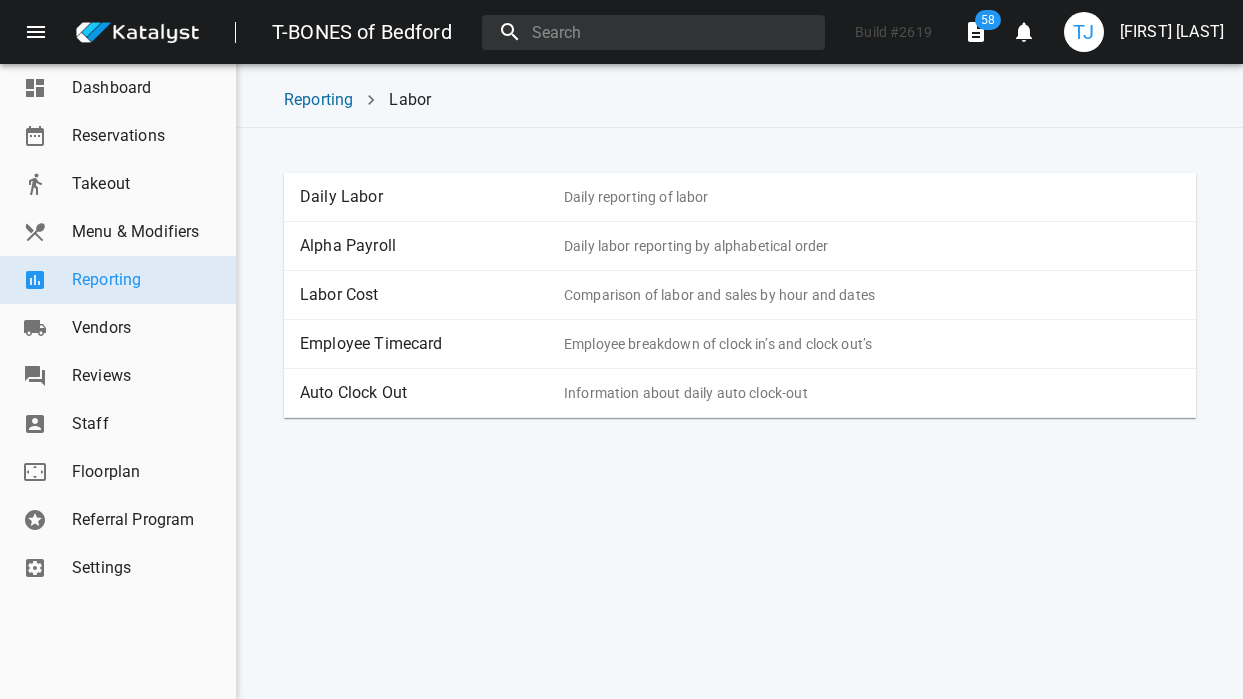 click on "Employee Timecard" at bounding box center [432, 344] 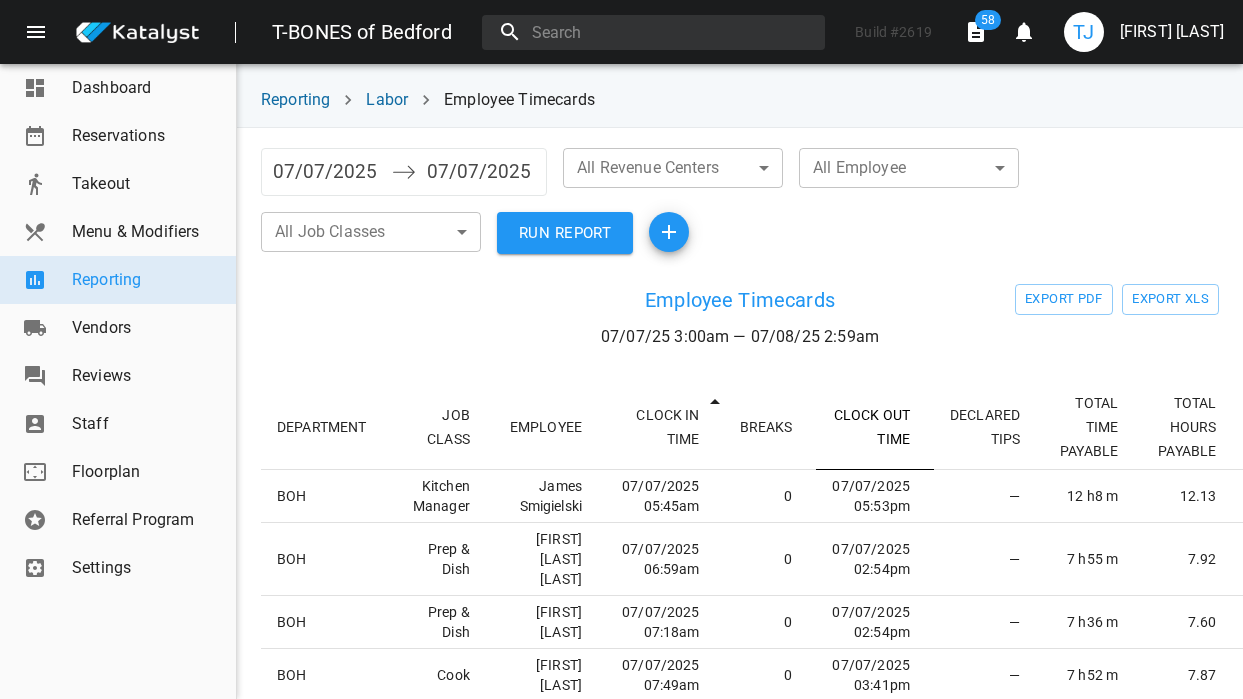 click on "CLOCK OUT TIME" at bounding box center [875, 427] 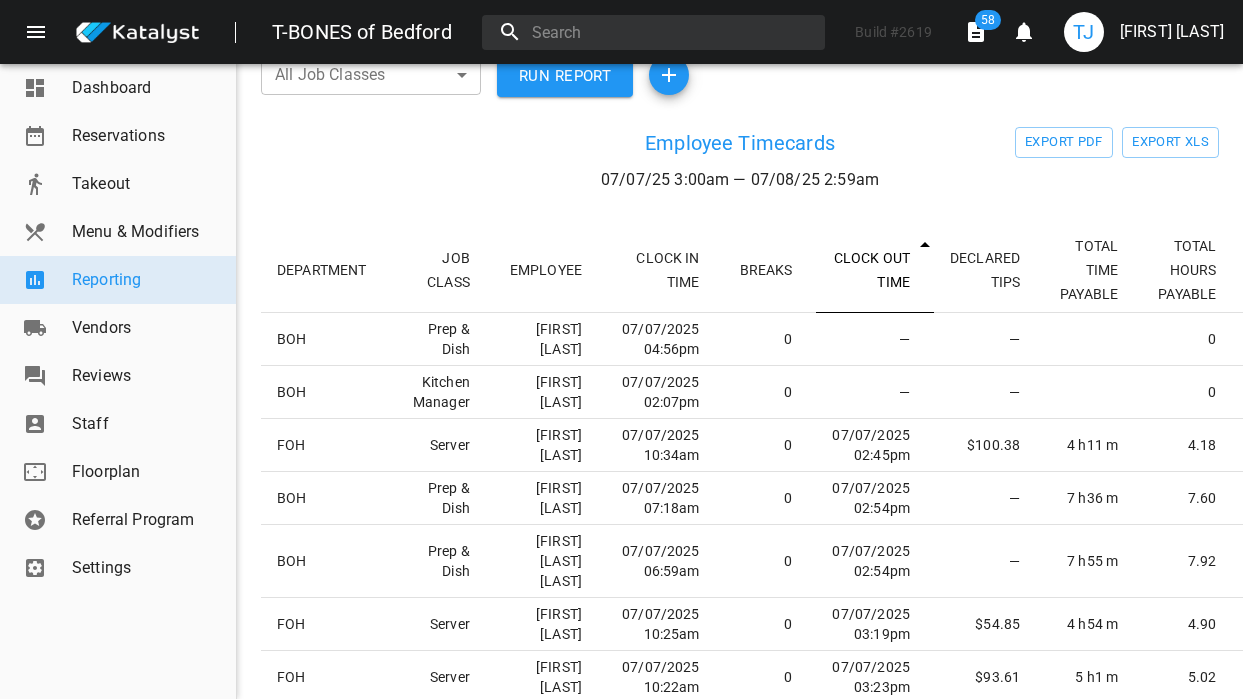 scroll, scrollTop: 155, scrollLeft: 0, axis: vertical 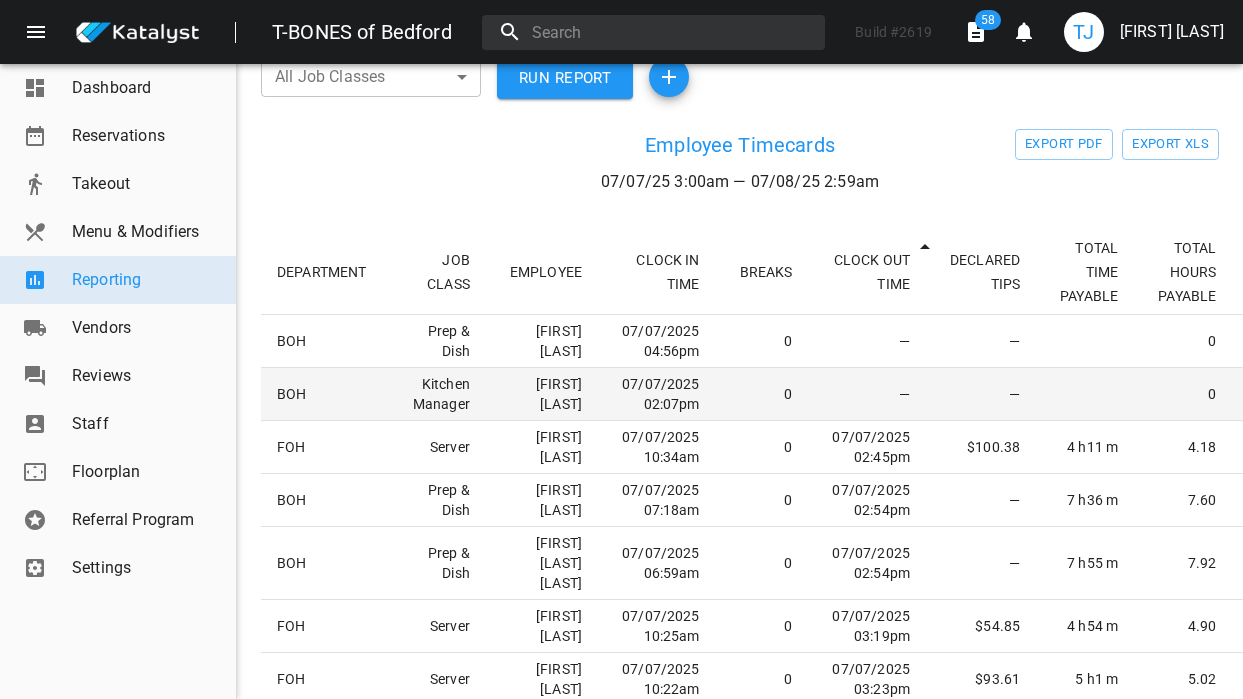 click on "07/07/2025 02:07pm" at bounding box center [665, 340] 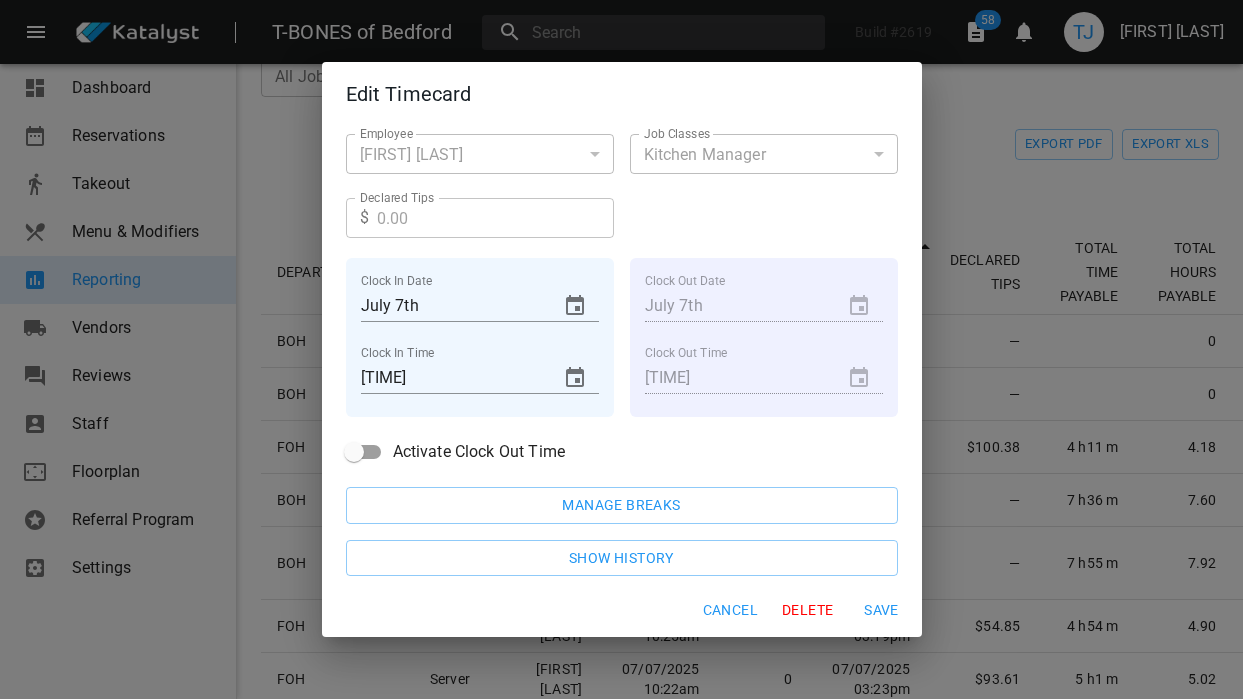 click on "Activate Clock Out Time" at bounding box center (479, 452) 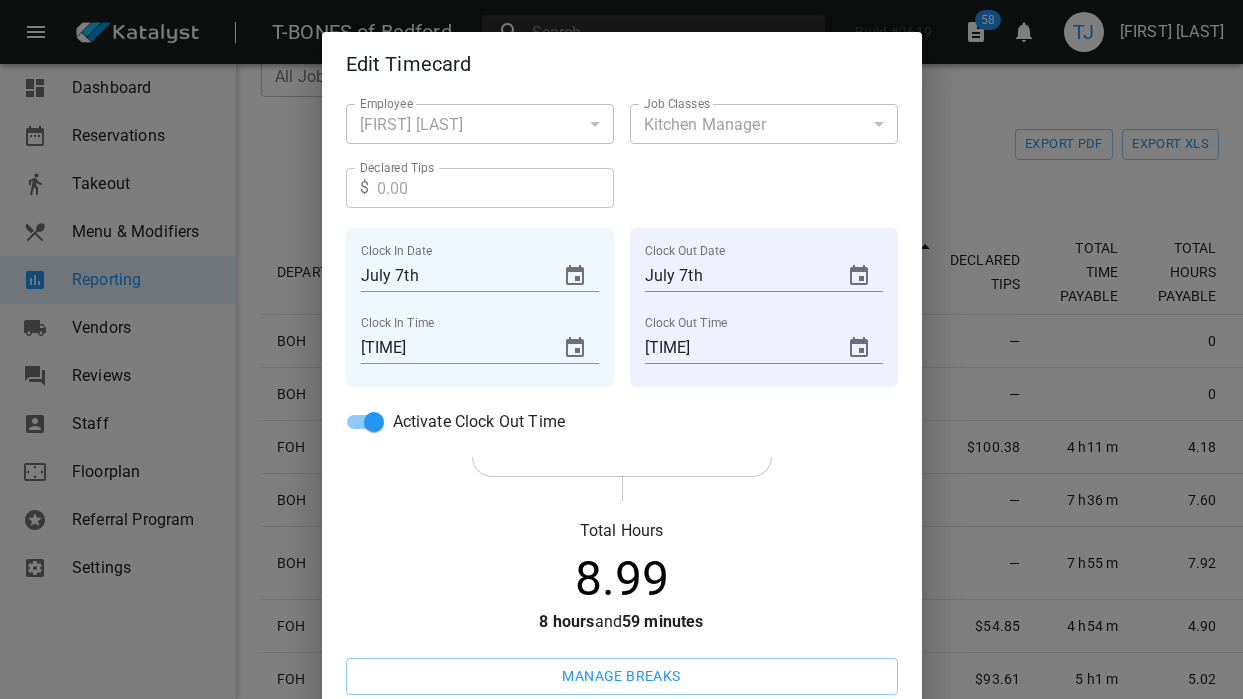 scroll, scrollTop: 140, scrollLeft: 0, axis: vertical 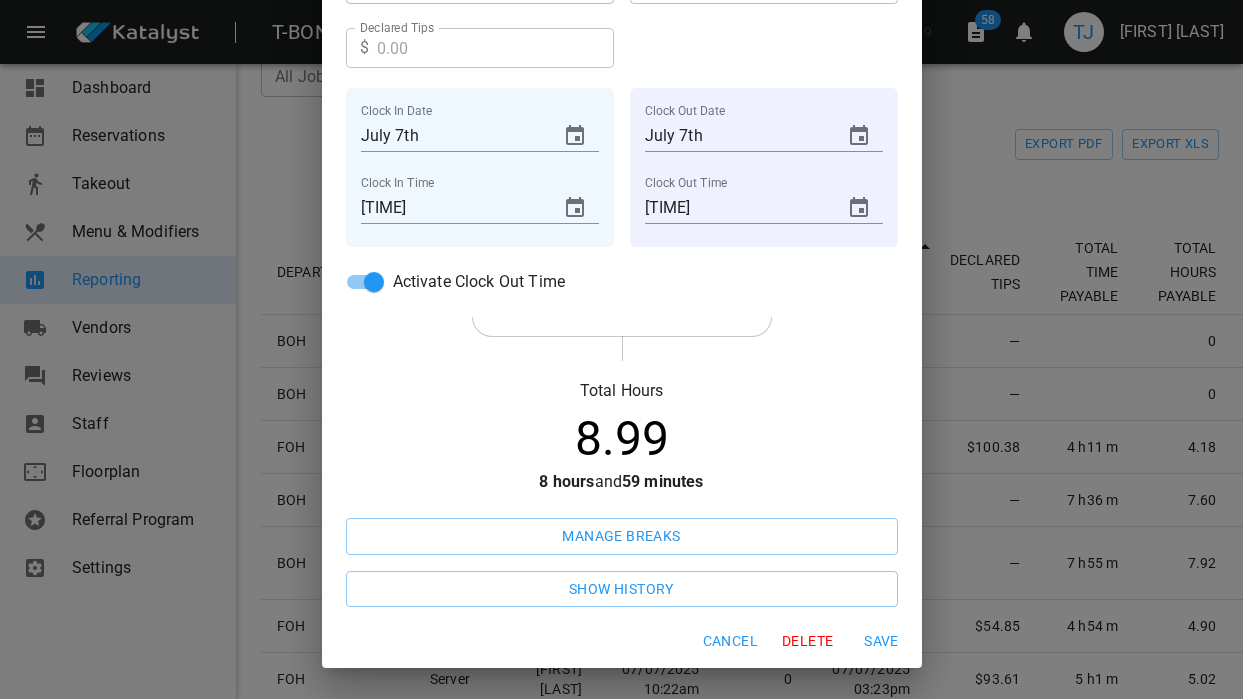 click on "Save" at bounding box center (730, 641) 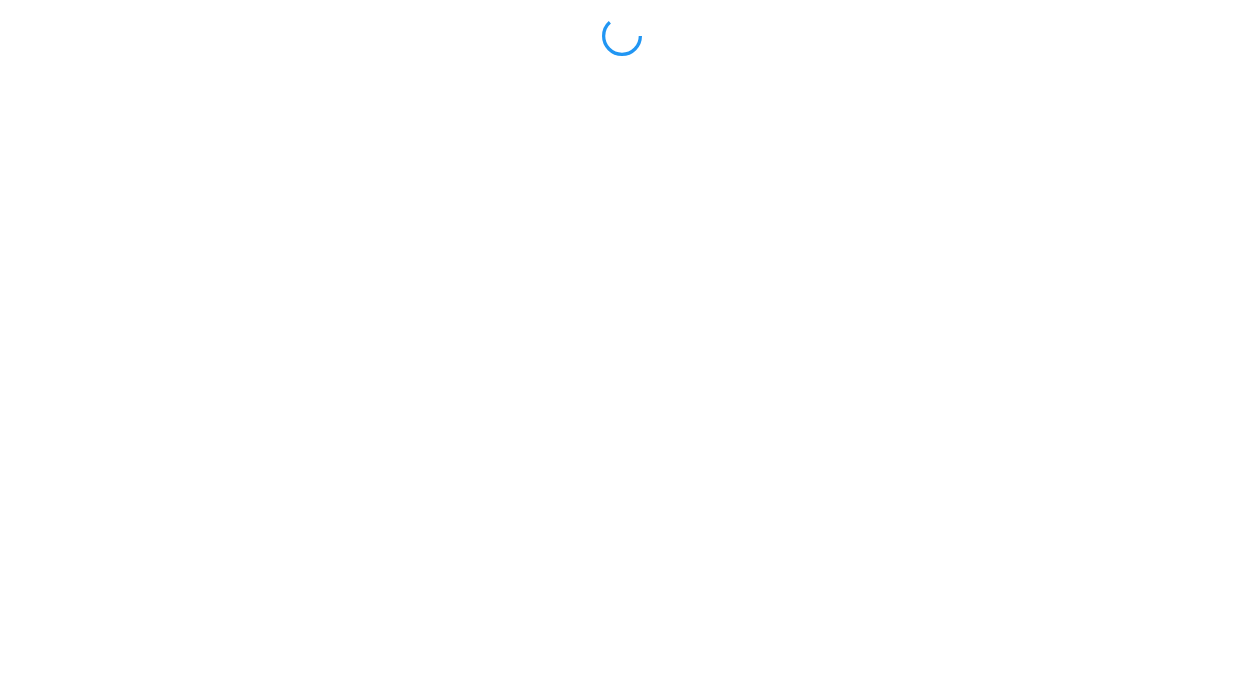 scroll, scrollTop: 0, scrollLeft: 0, axis: both 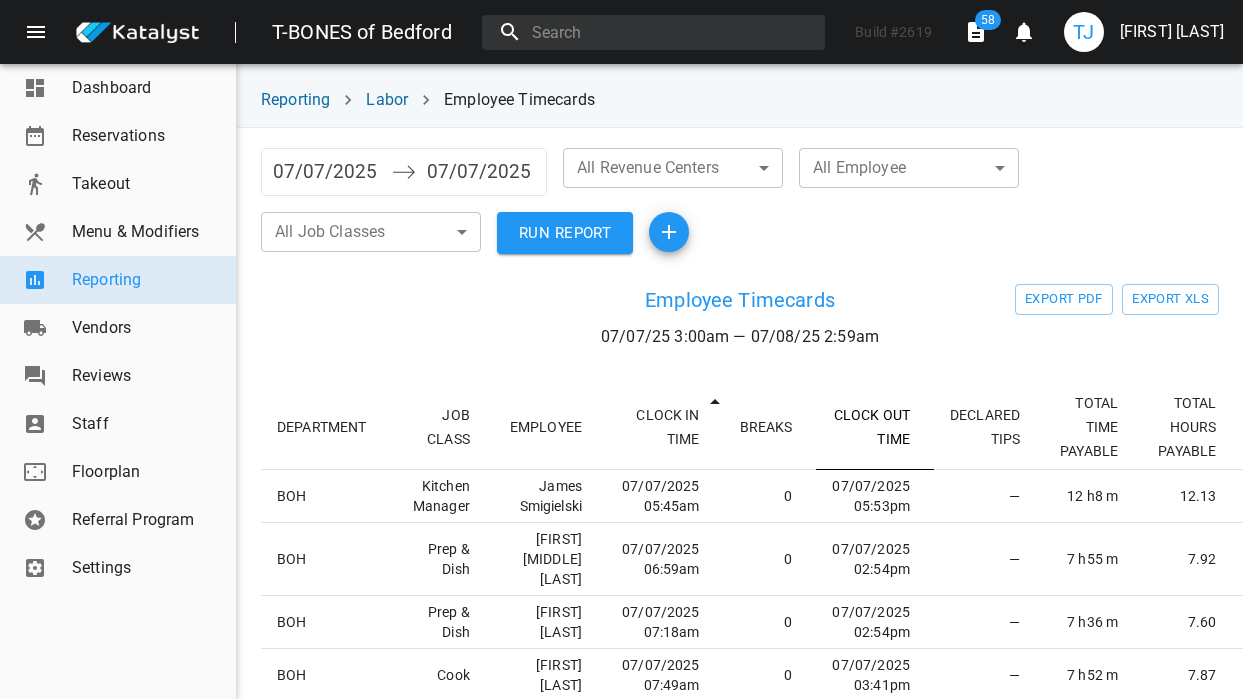 click on "CLOCK OUT TIME" at bounding box center (875, 427) 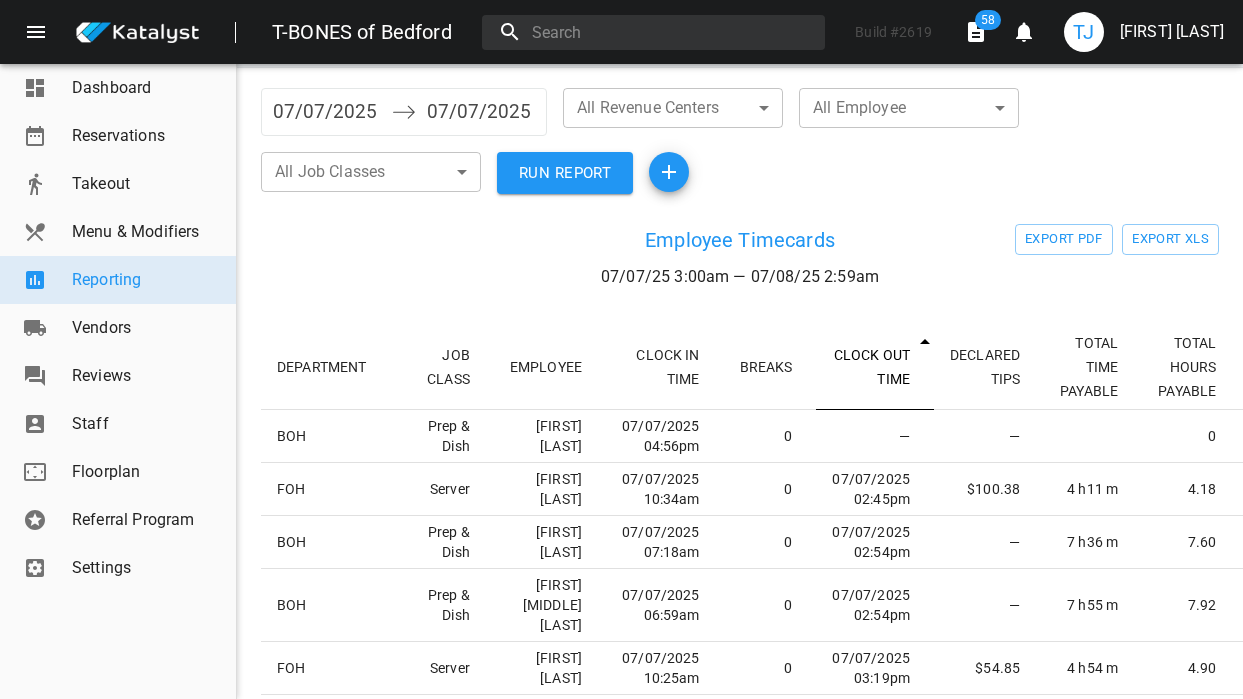 scroll, scrollTop: 106, scrollLeft: 0, axis: vertical 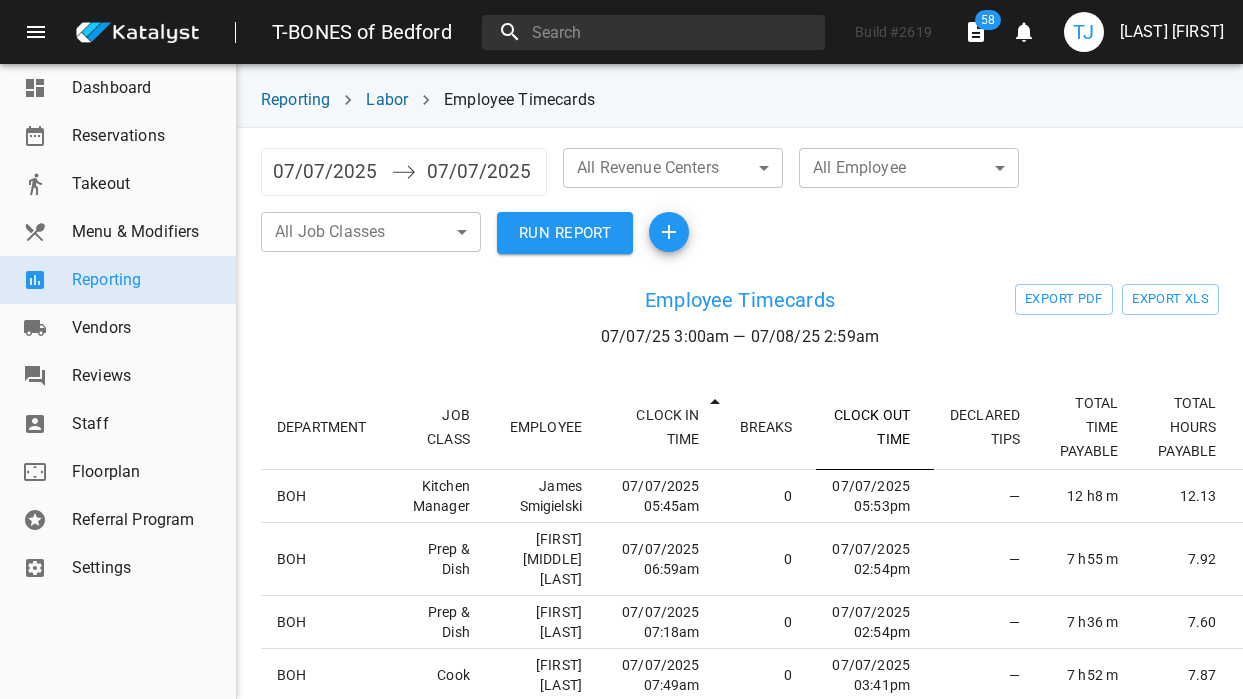 click on "CLOCK OUT TIME" at bounding box center (875, 427) 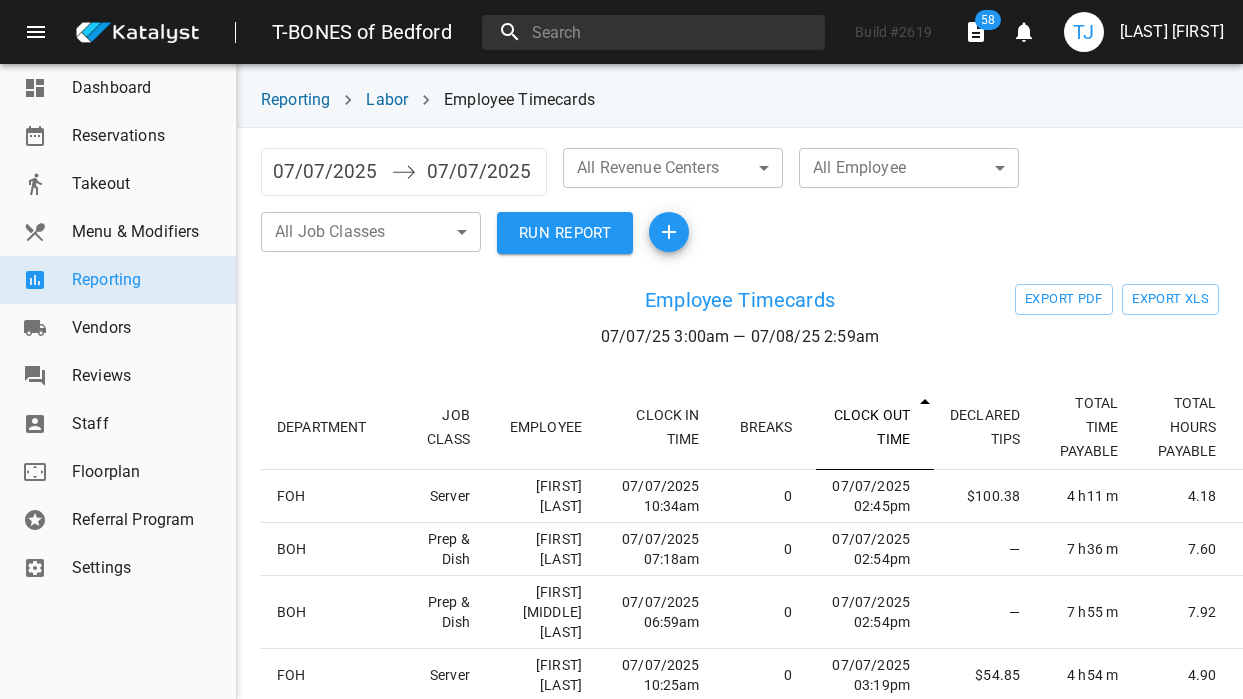 click on "CLOCK OUT TIME" at bounding box center (875, 427) 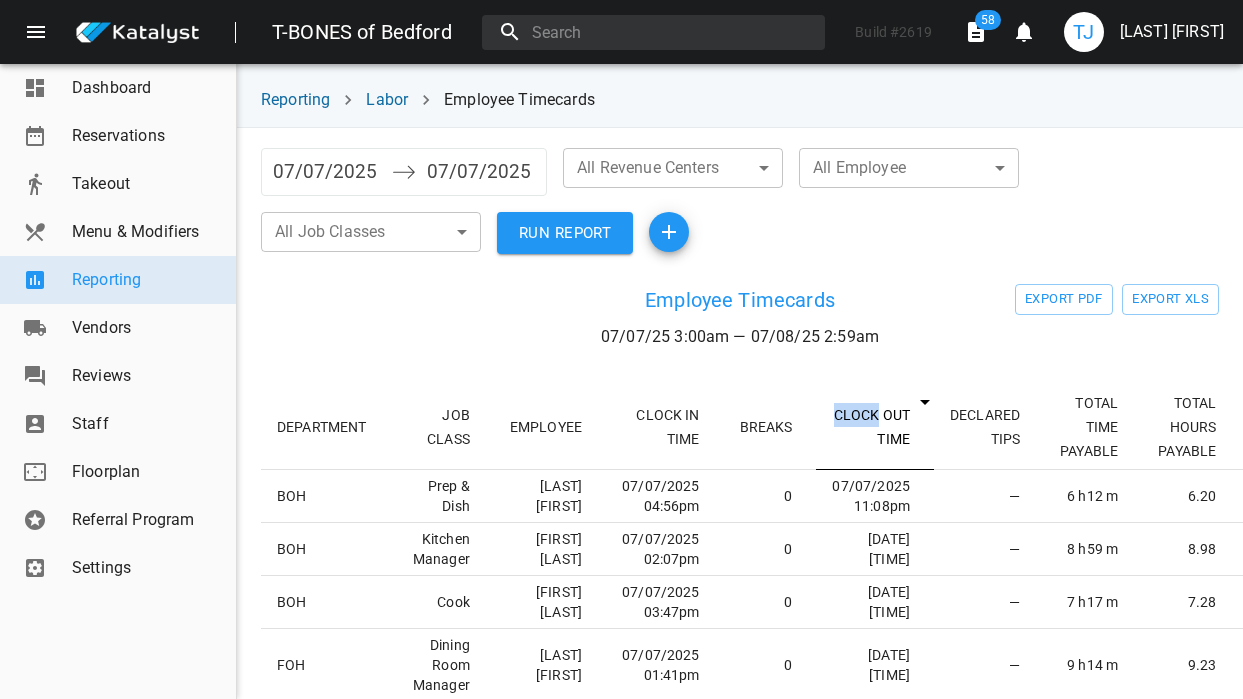 click on "CLOCK OUT TIME" at bounding box center [875, 427] 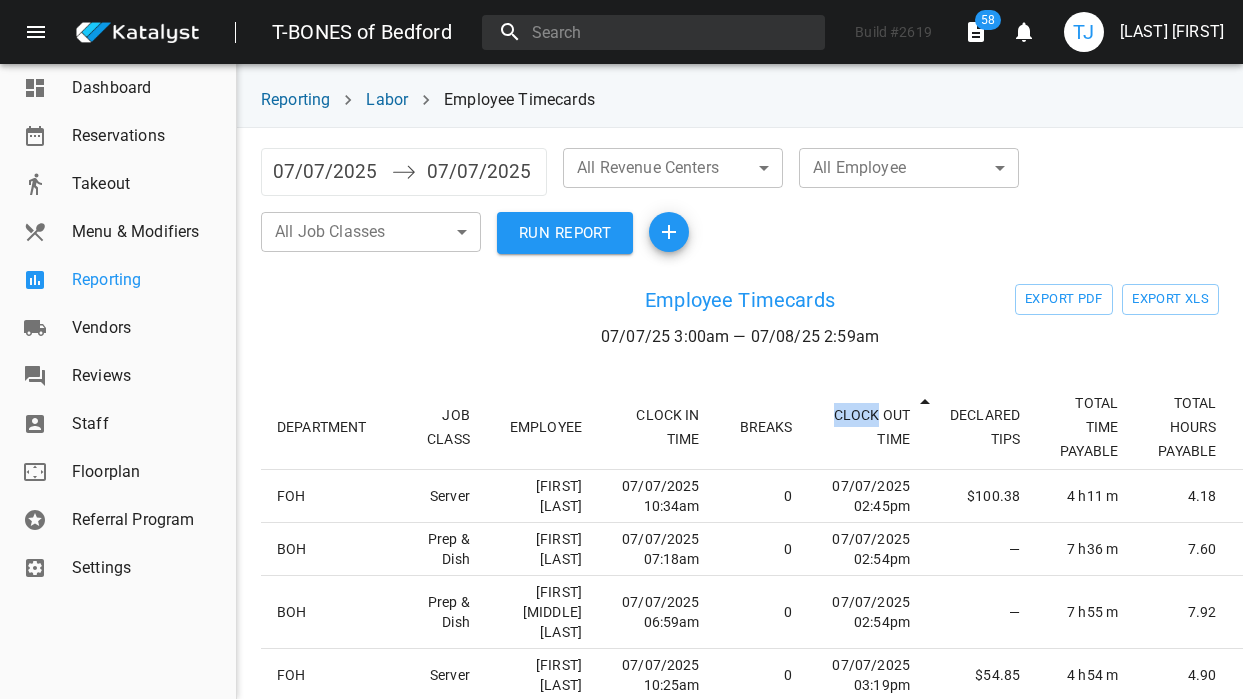 click on "Reporting" at bounding box center (146, 280) 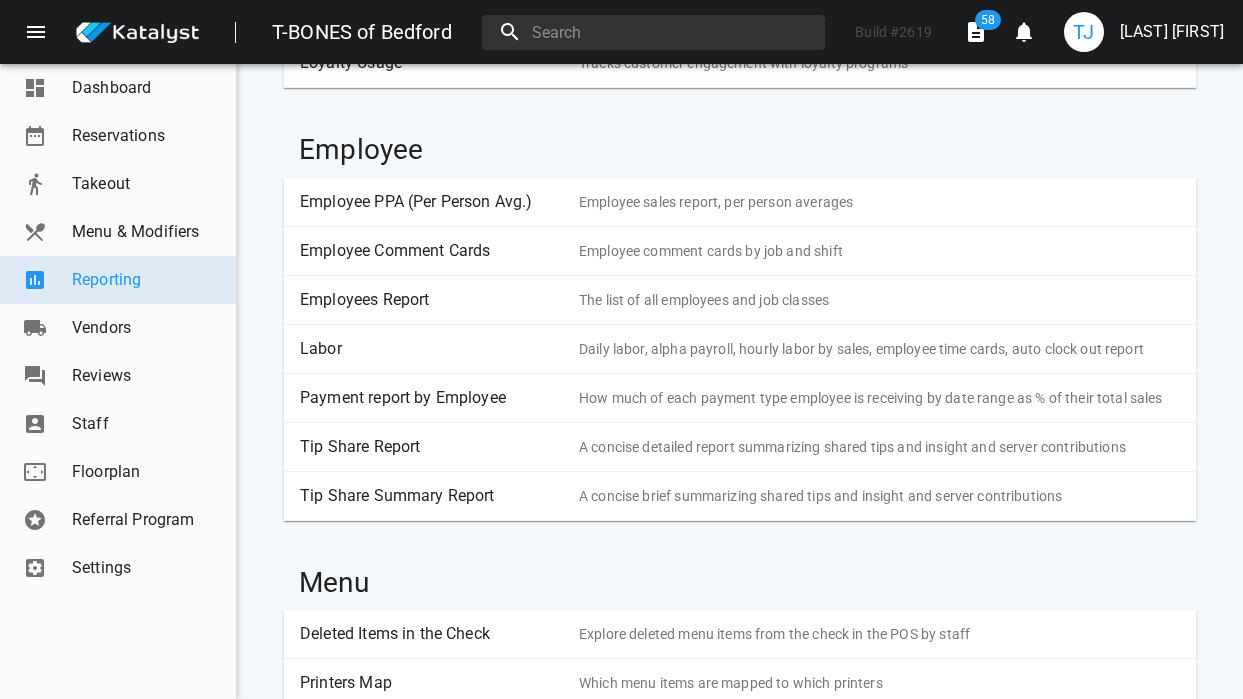scroll, scrollTop: 1376, scrollLeft: 0, axis: vertical 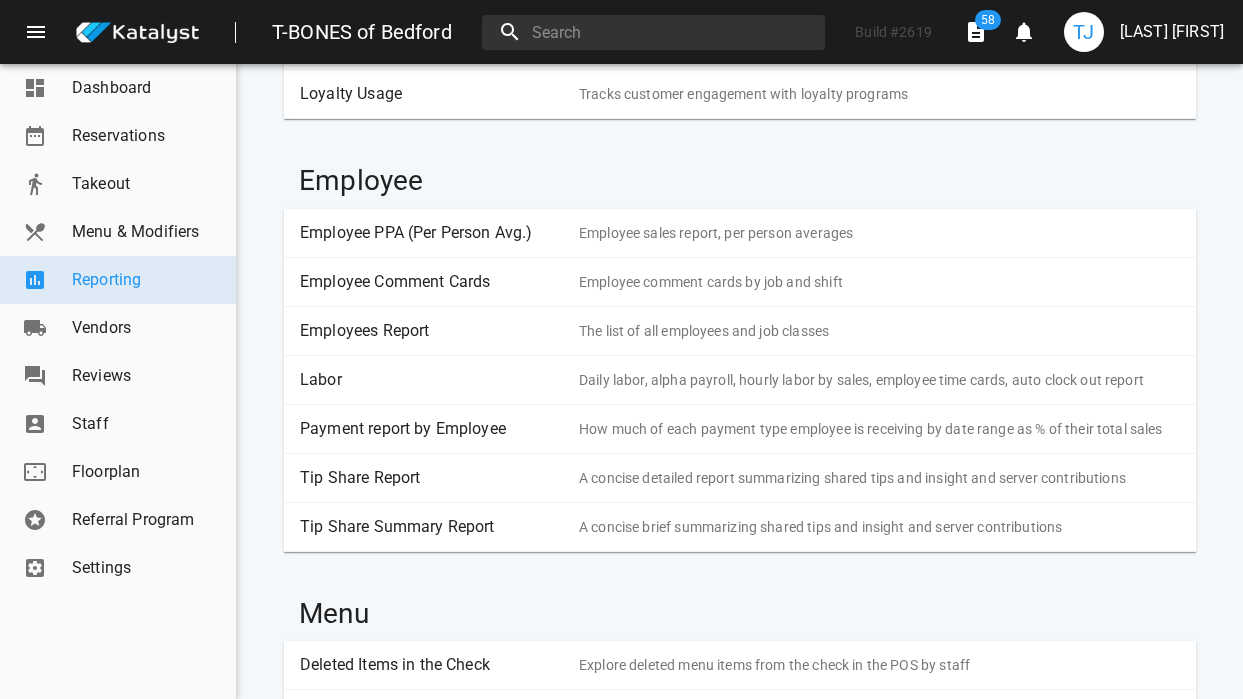 click on "Labor" at bounding box center [432, 380] 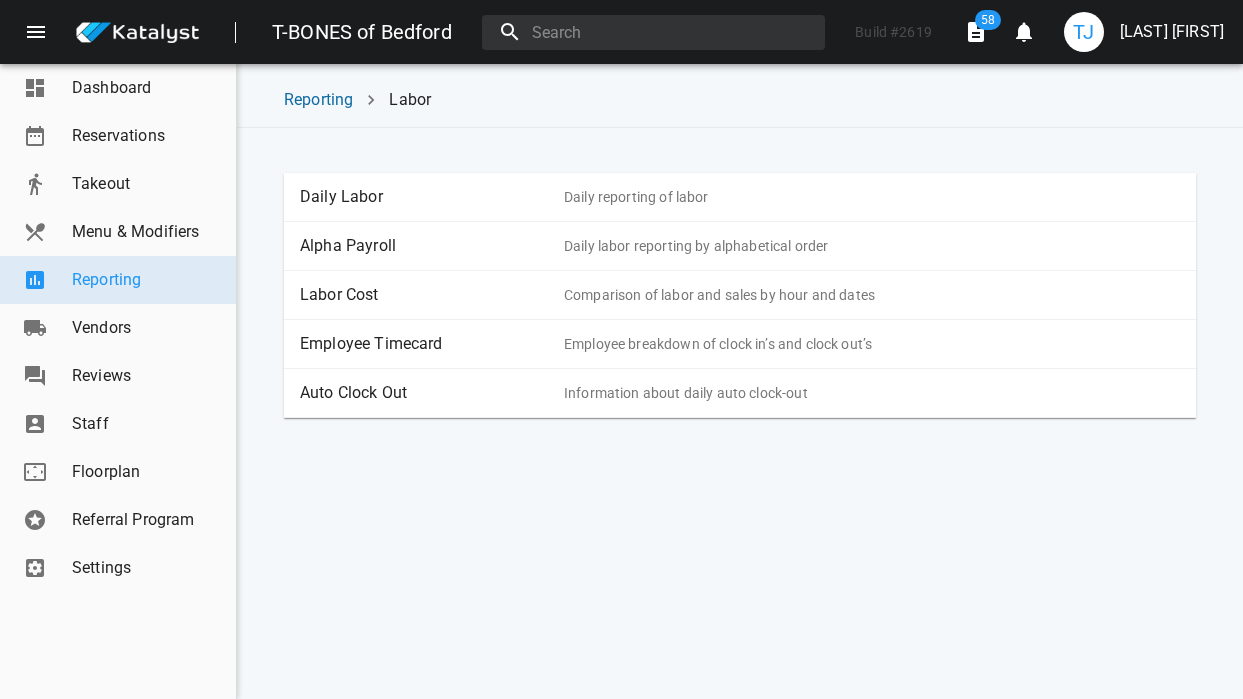 click on "Daily Labor" at bounding box center [432, 197] 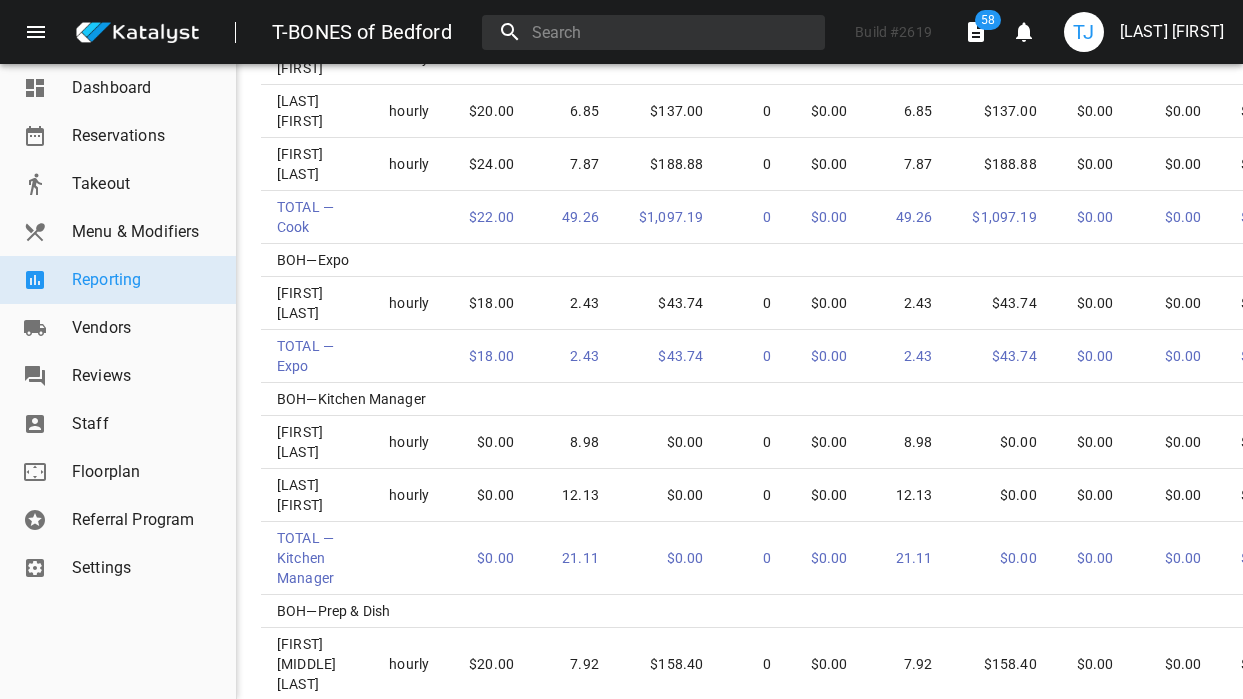 scroll, scrollTop: 0, scrollLeft: 0, axis: both 